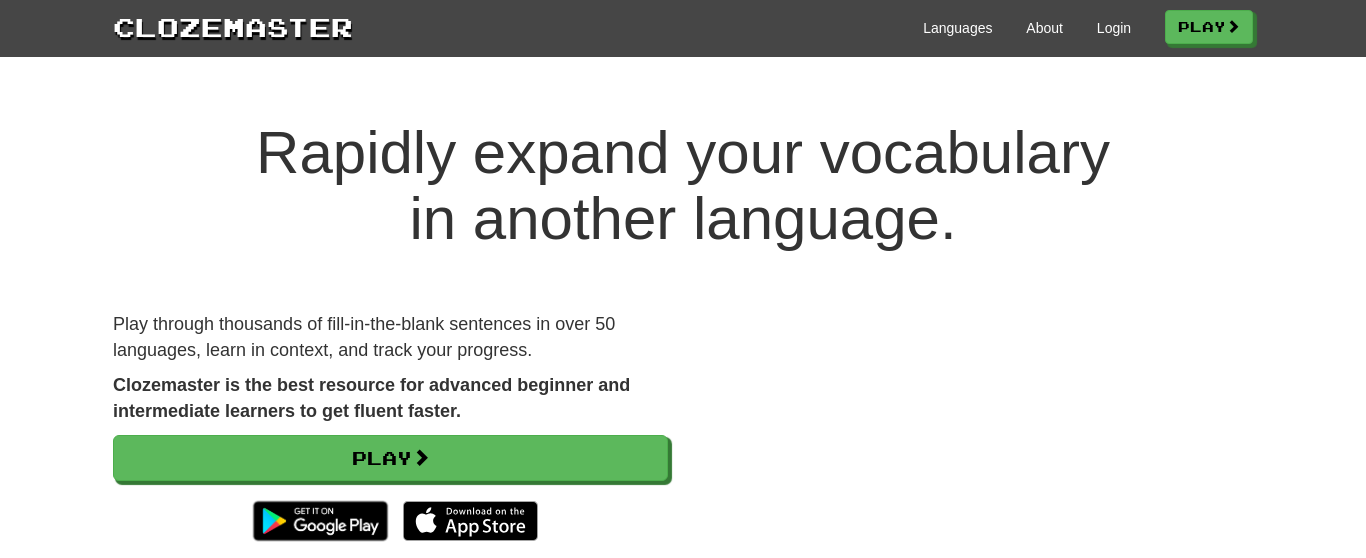 scroll, scrollTop: 0, scrollLeft: 0, axis: both 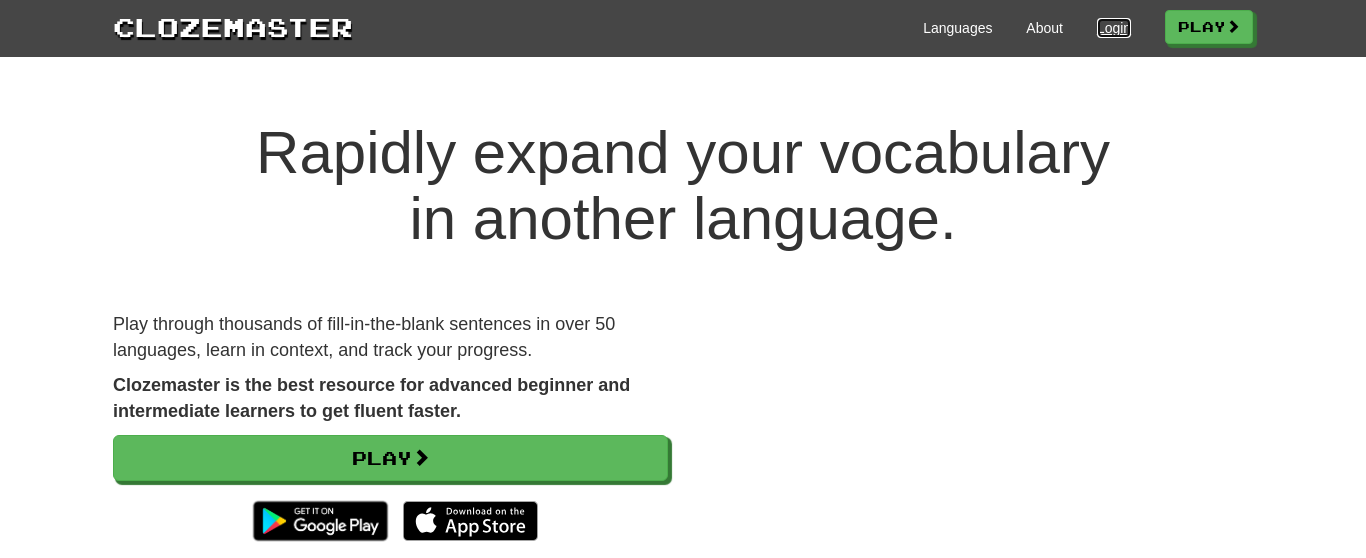 click on "Login" at bounding box center [1114, 28] 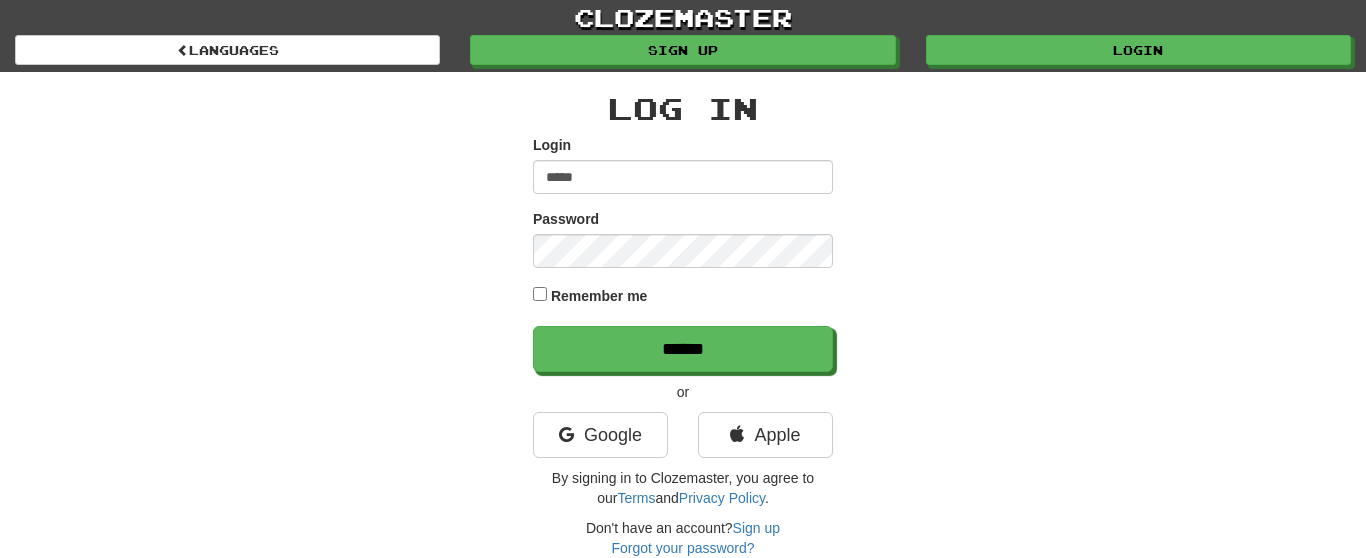 scroll, scrollTop: 0, scrollLeft: 0, axis: both 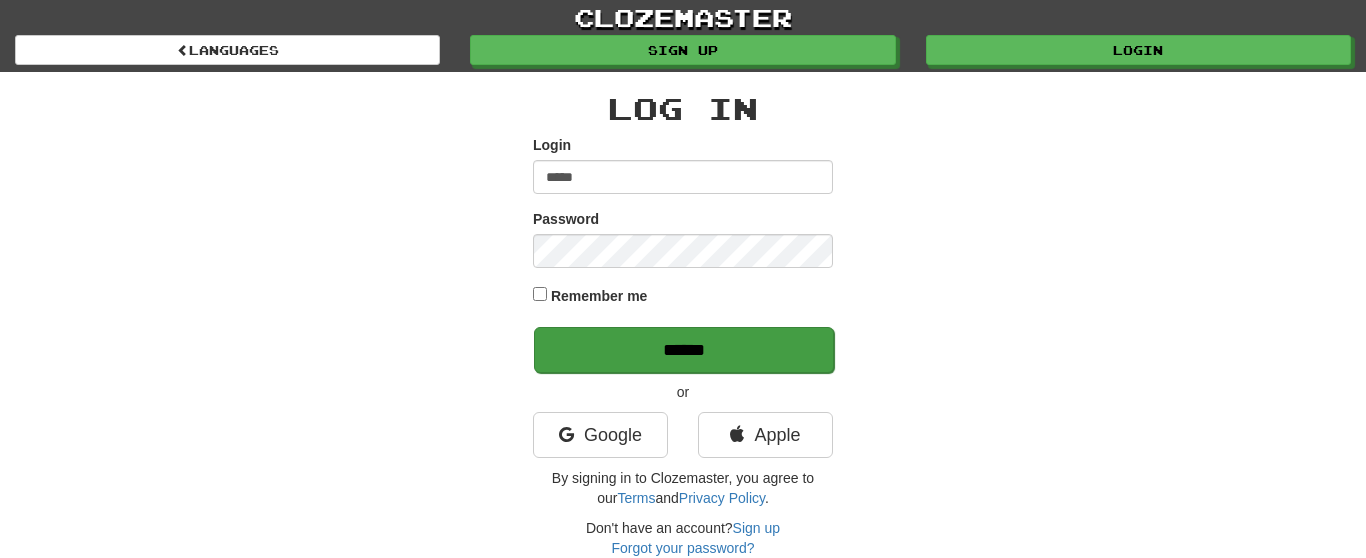 type on "*****" 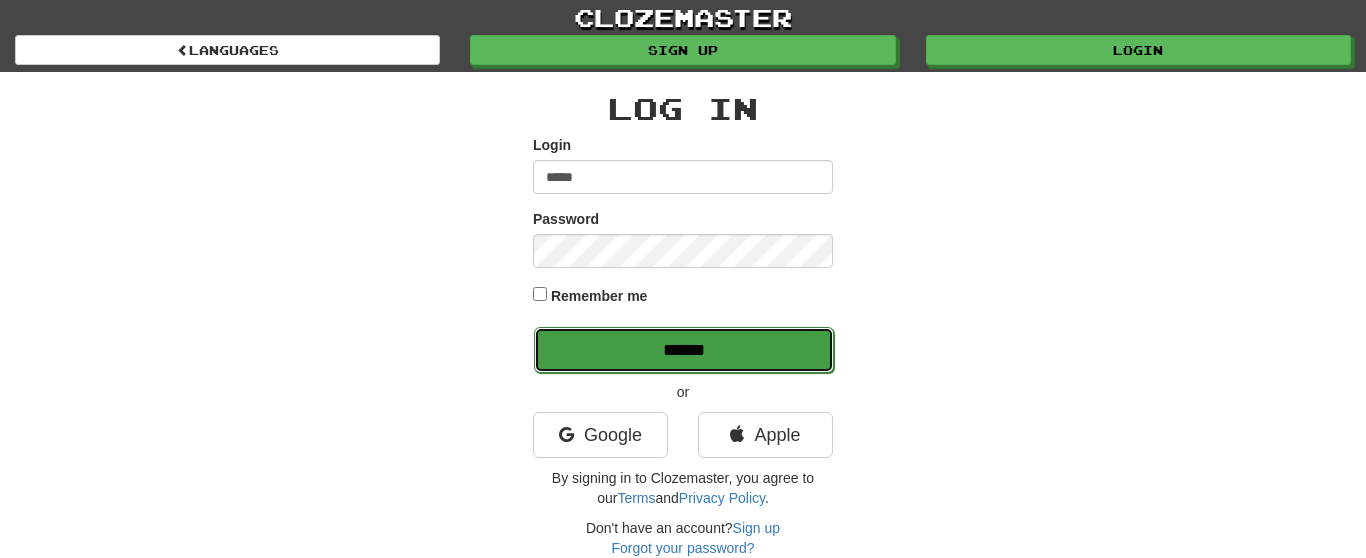 click on "******" at bounding box center [684, 350] 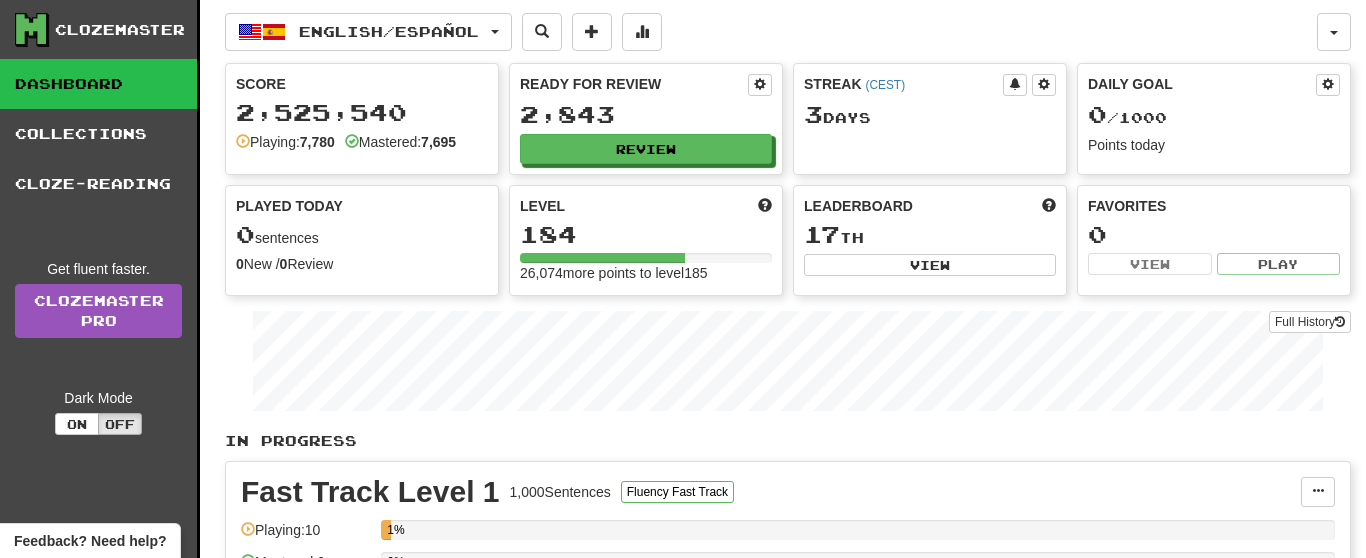 scroll, scrollTop: 0, scrollLeft: 0, axis: both 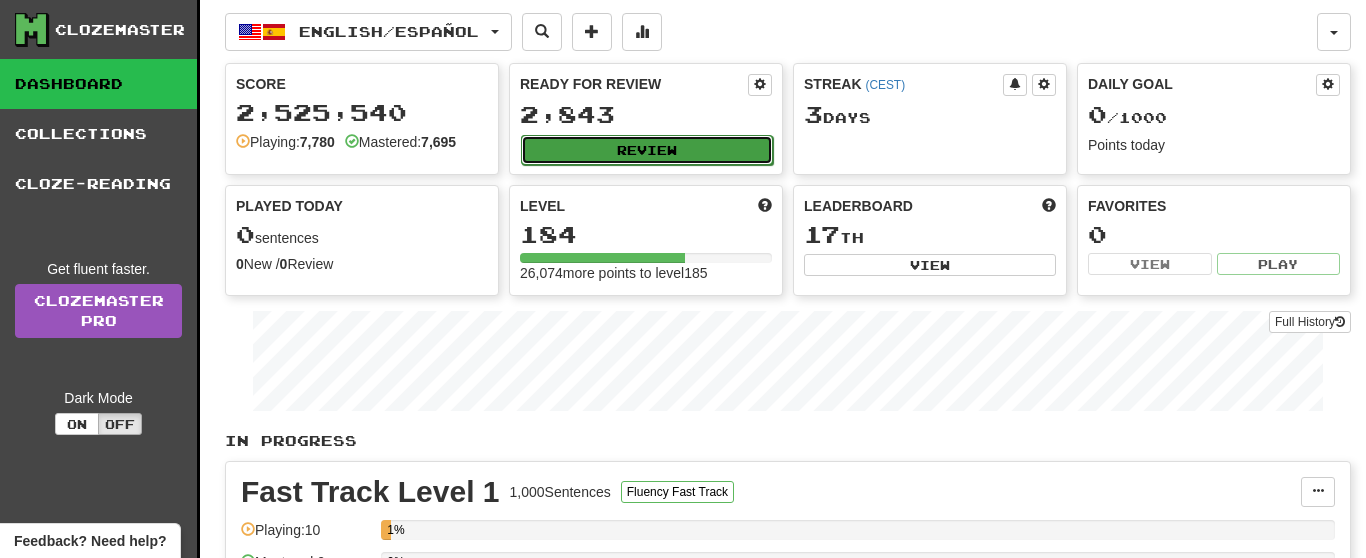 click on "Review" at bounding box center (647, 150) 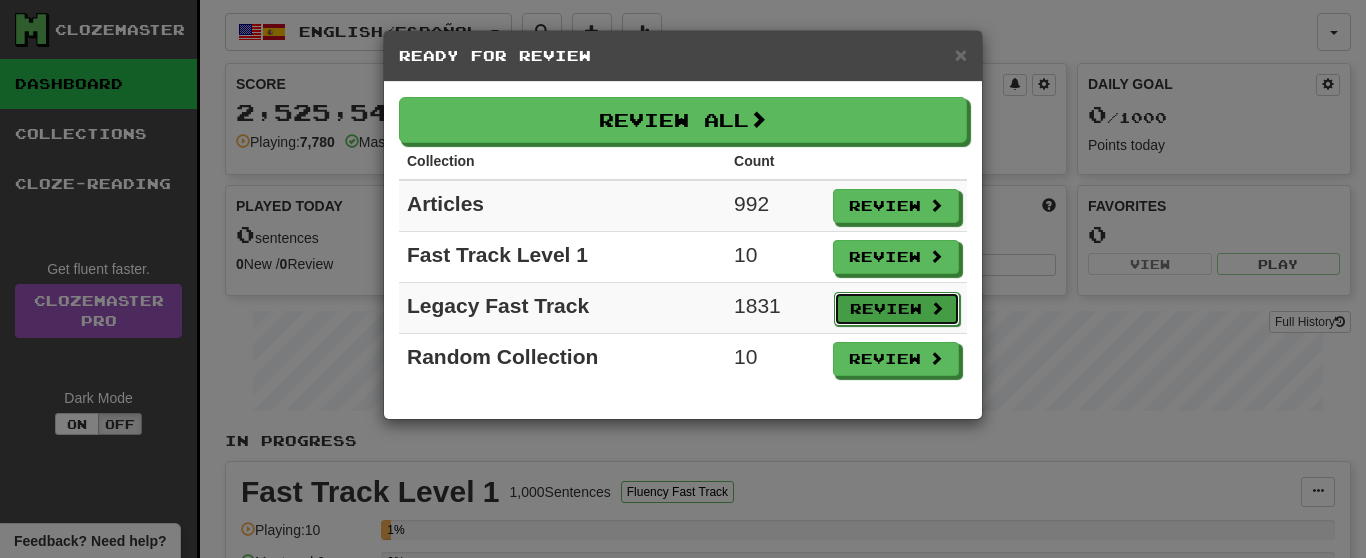 click on "Review" at bounding box center (897, 309) 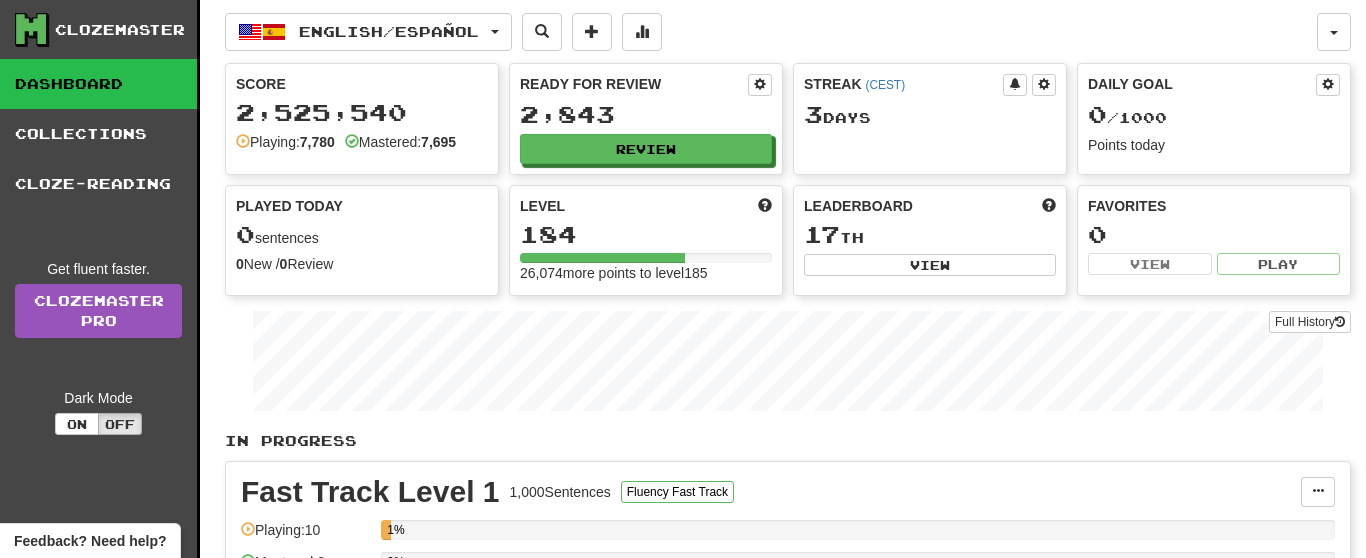 select on "**" 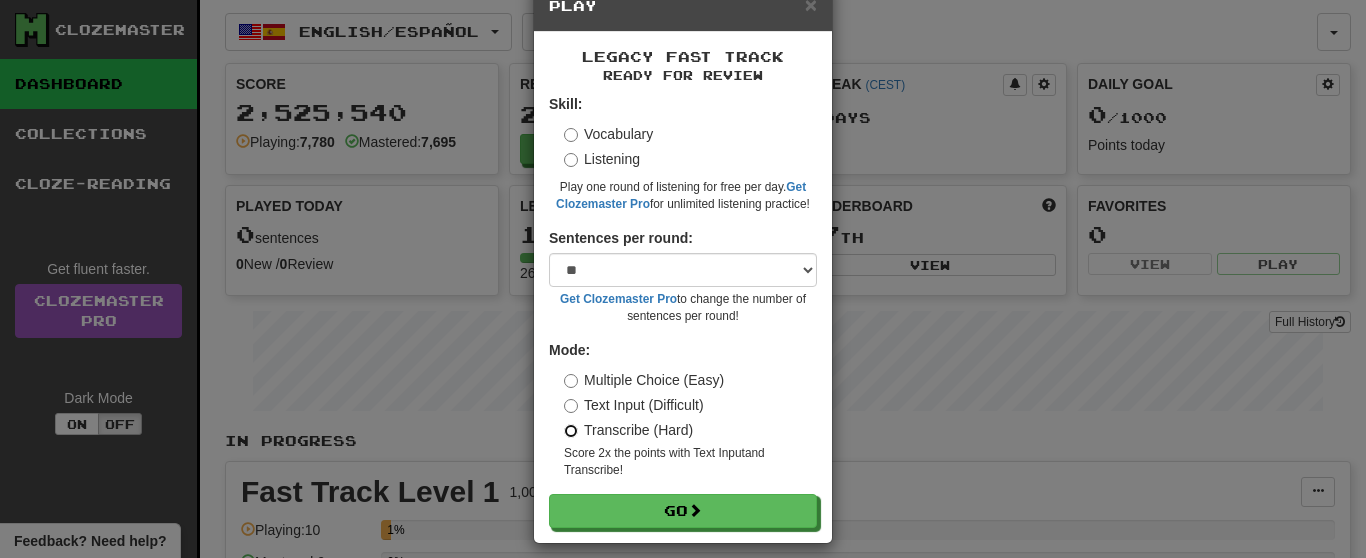 scroll, scrollTop: 68, scrollLeft: 0, axis: vertical 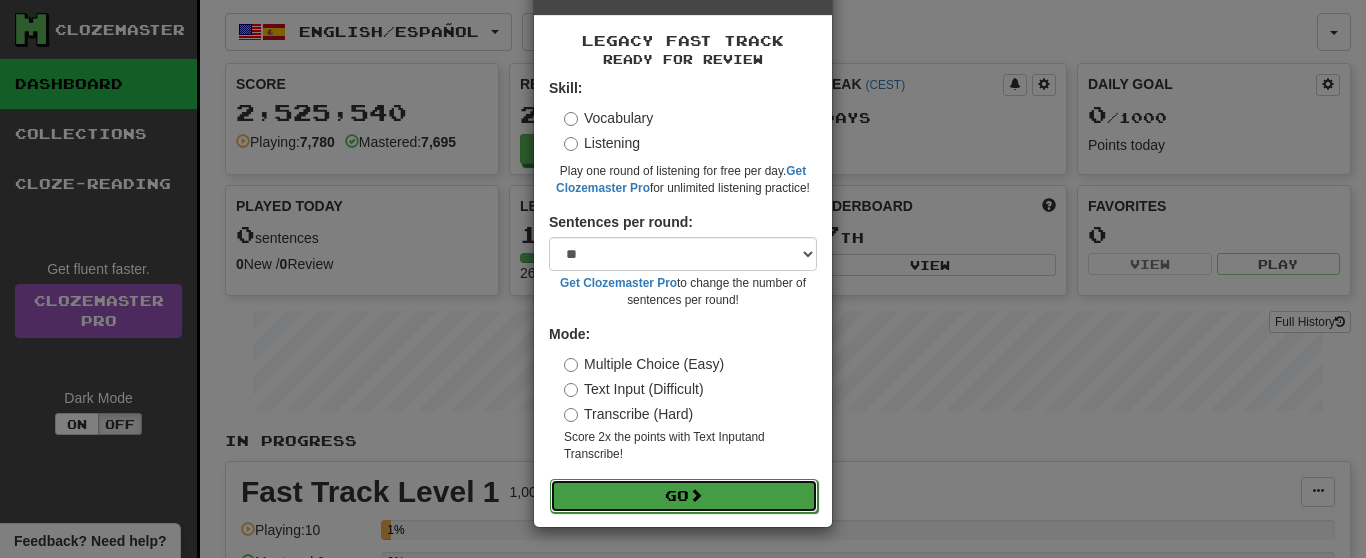 click on "Go" at bounding box center [684, 496] 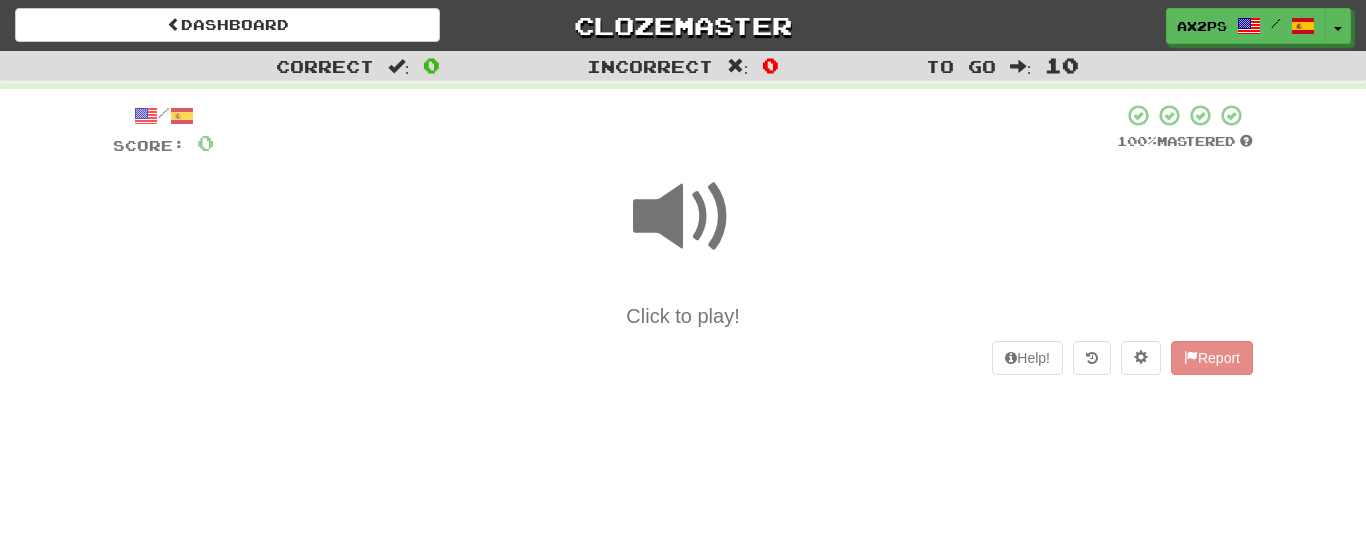 scroll, scrollTop: 0, scrollLeft: 0, axis: both 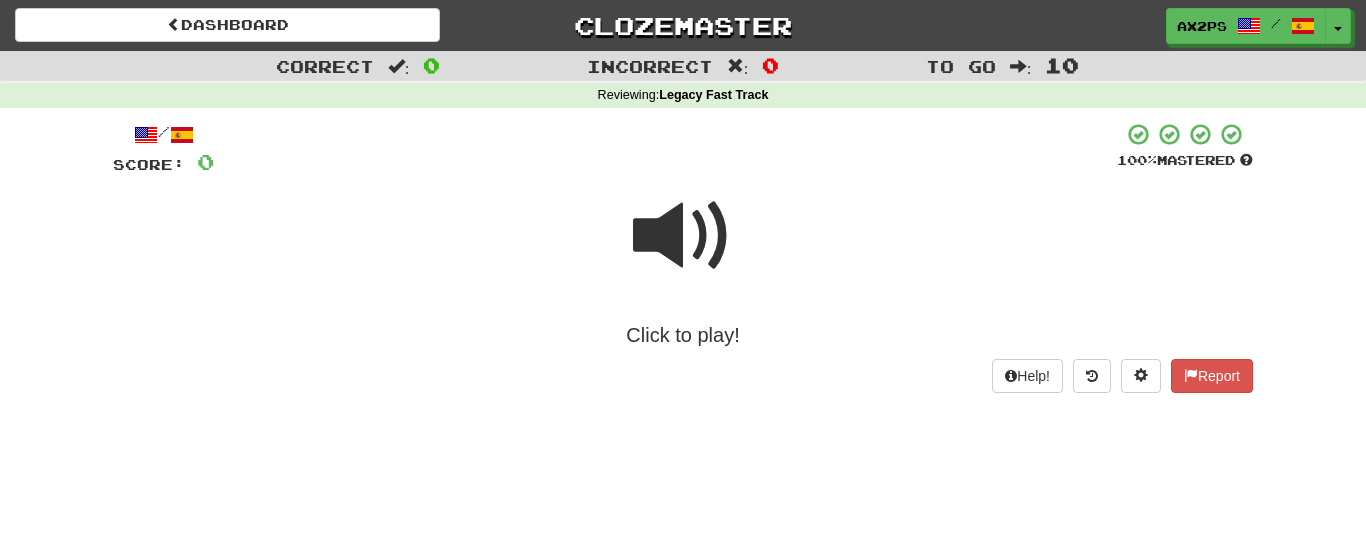click on "Click to play!" at bounding box center (683, 335) 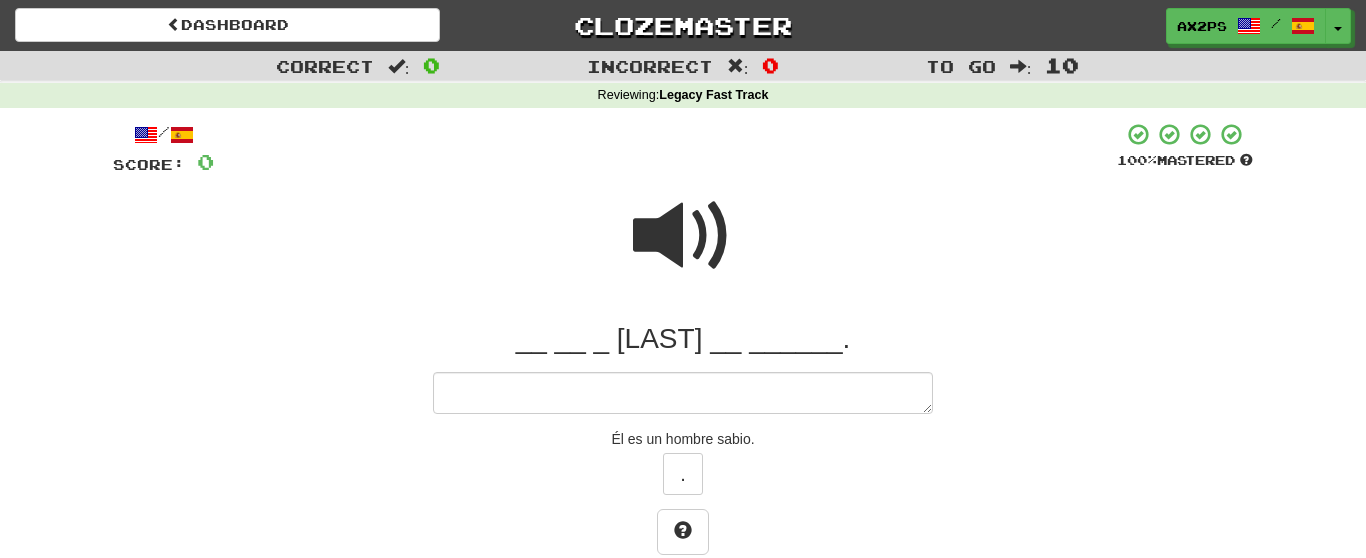 type on "*" 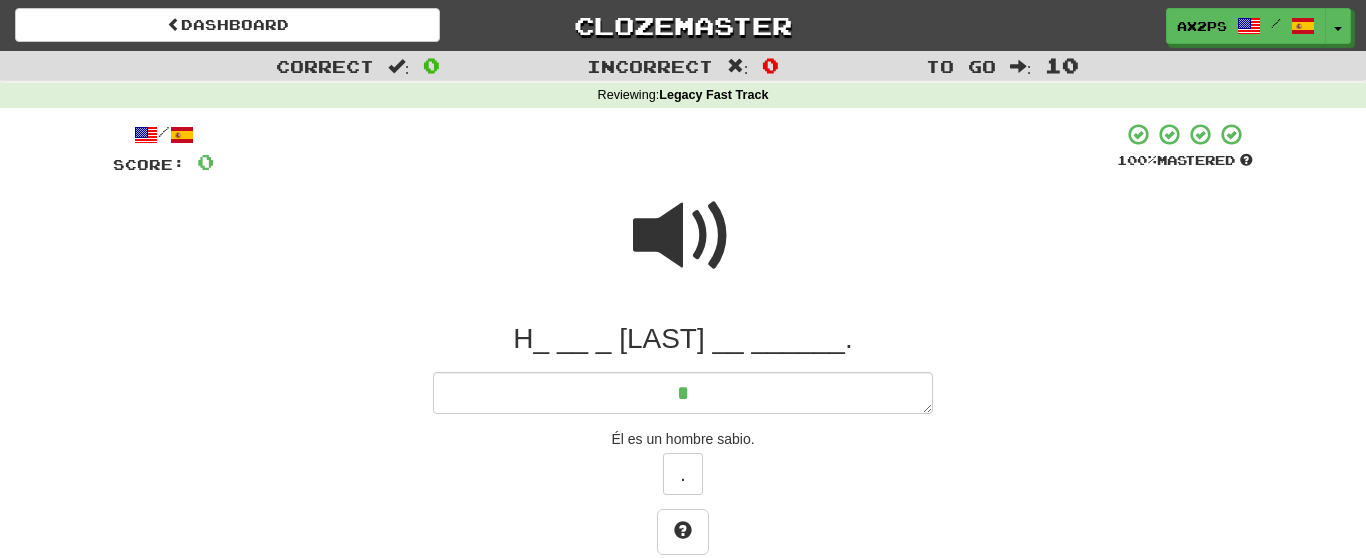 type on "*" 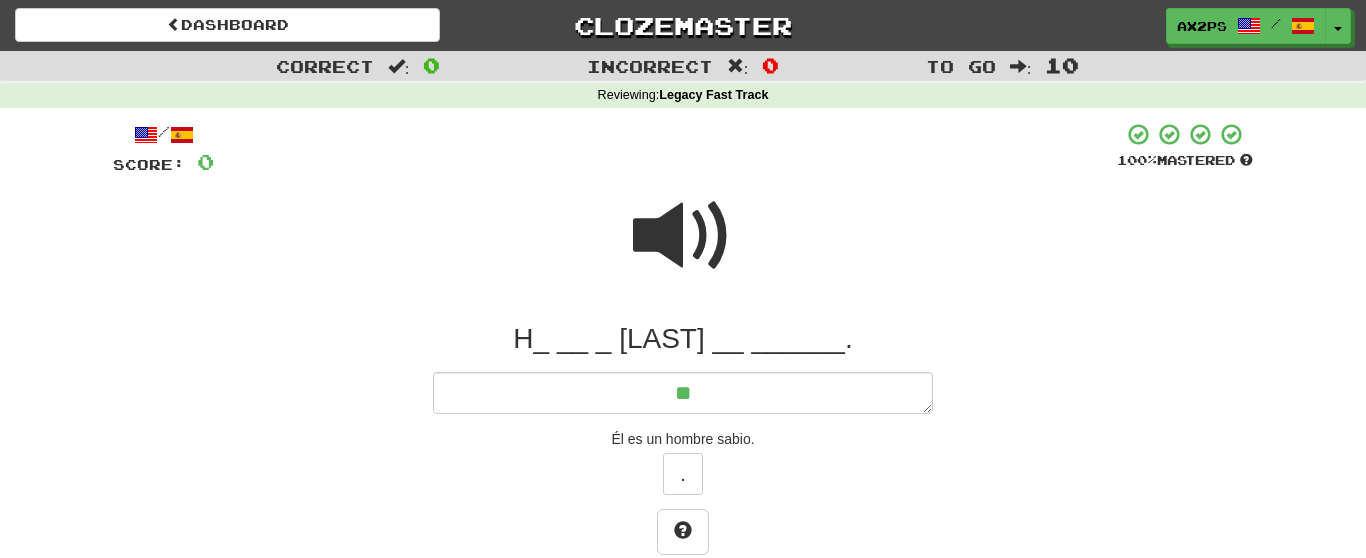 type on "**" 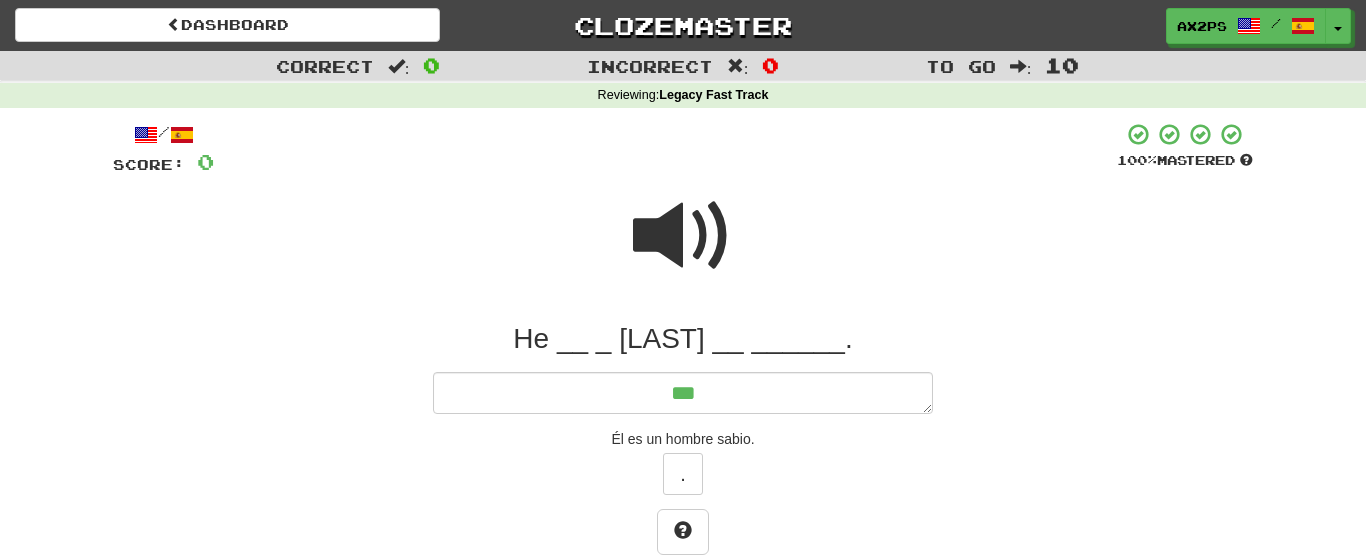 type on "*" 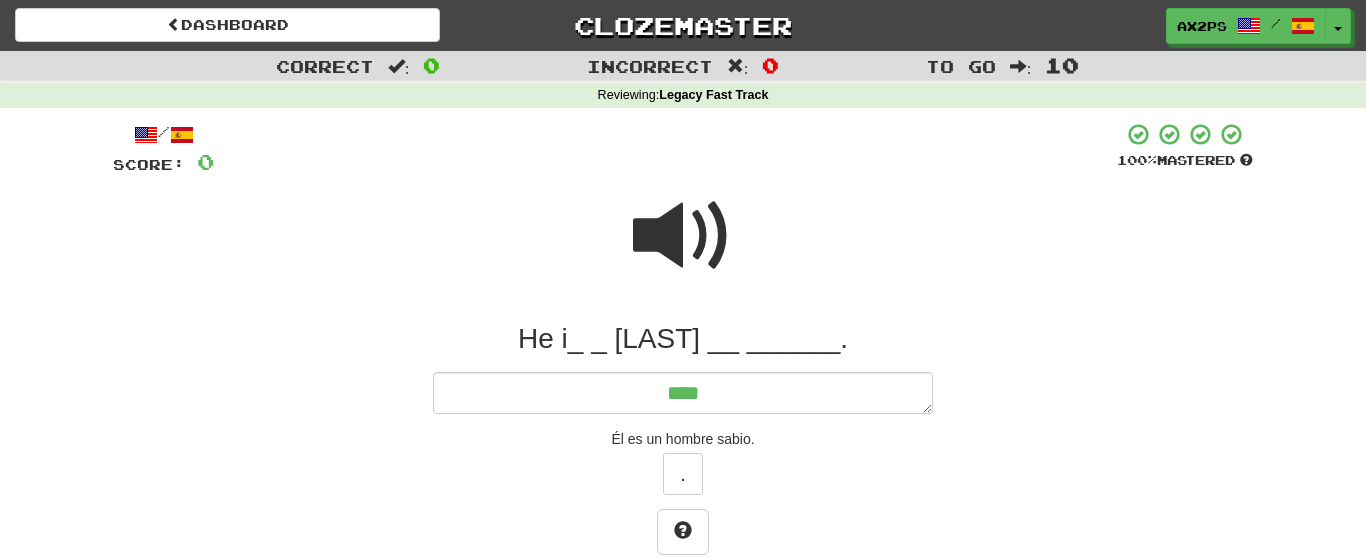 type on "*****" 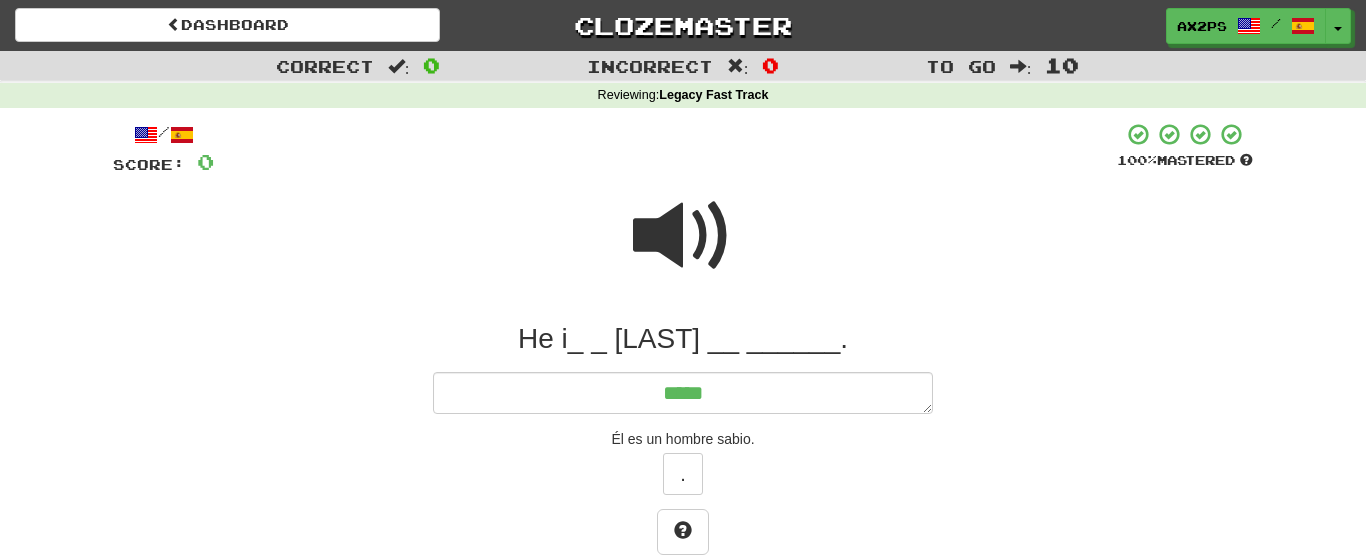 type on "*" 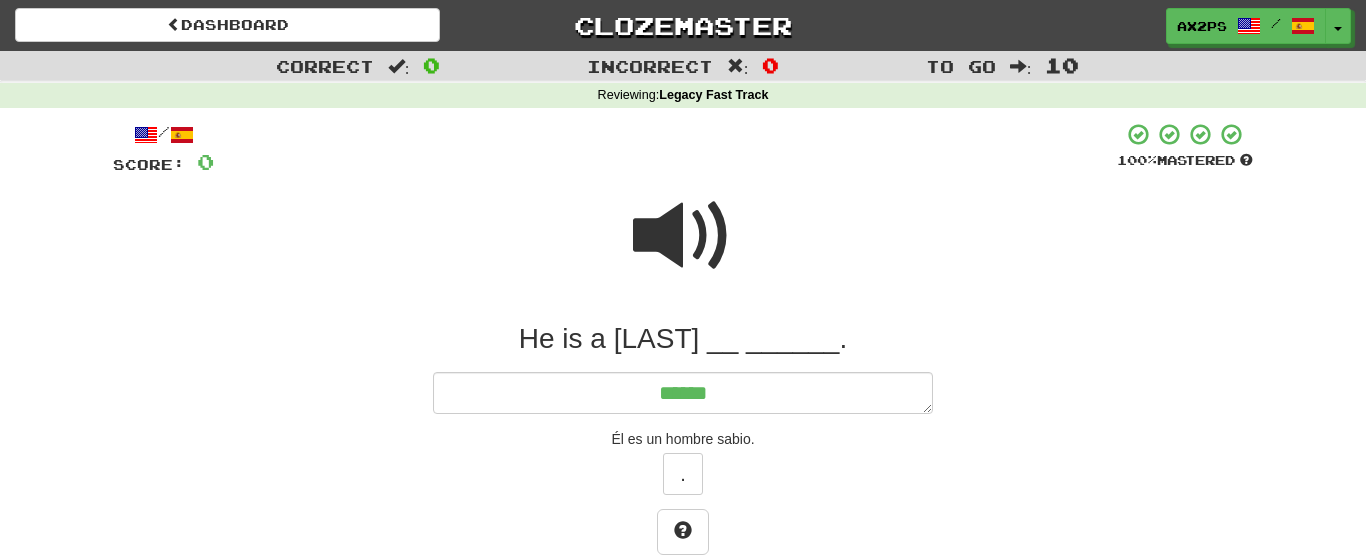 type on "*" 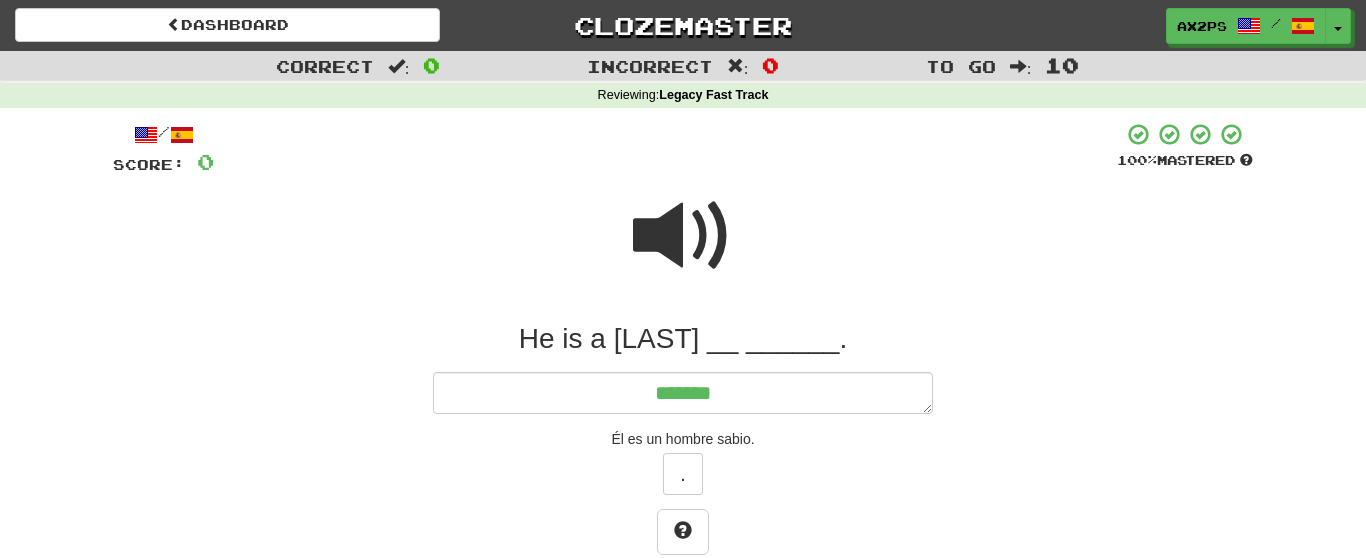 type on "*******" 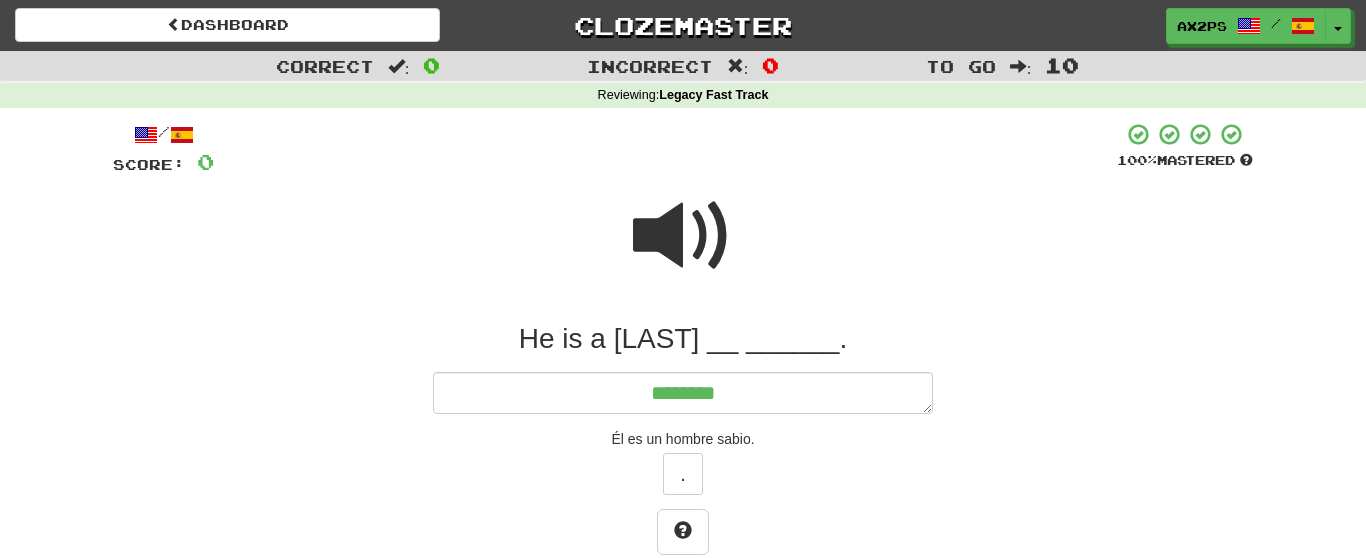 type on "*" 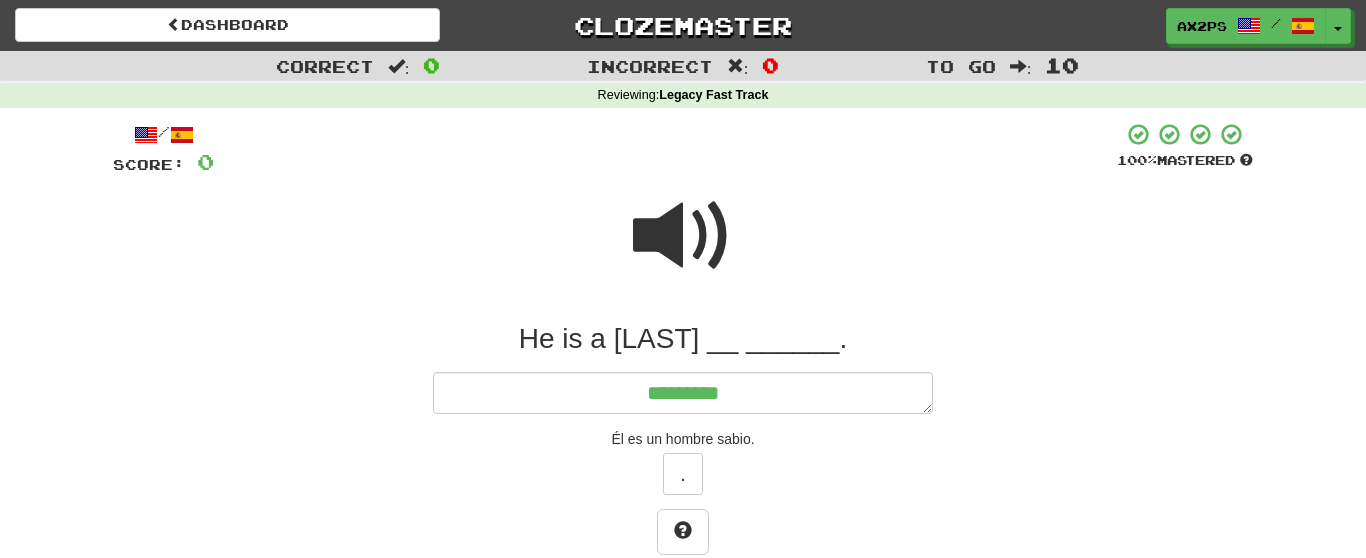 type on "*" 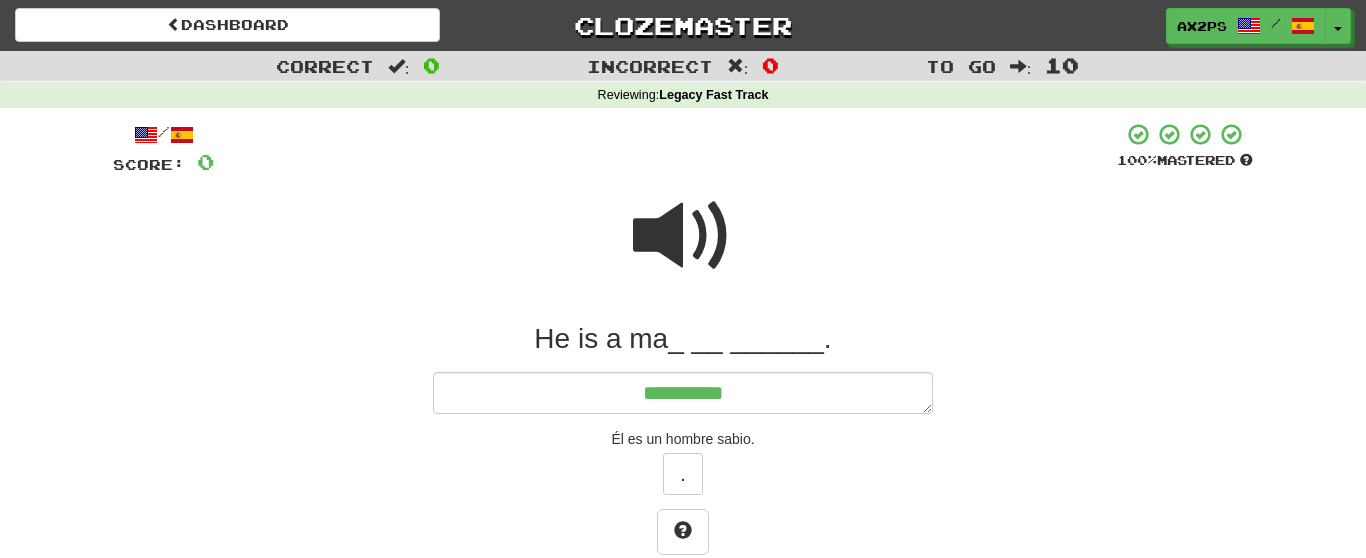 type on "**********" 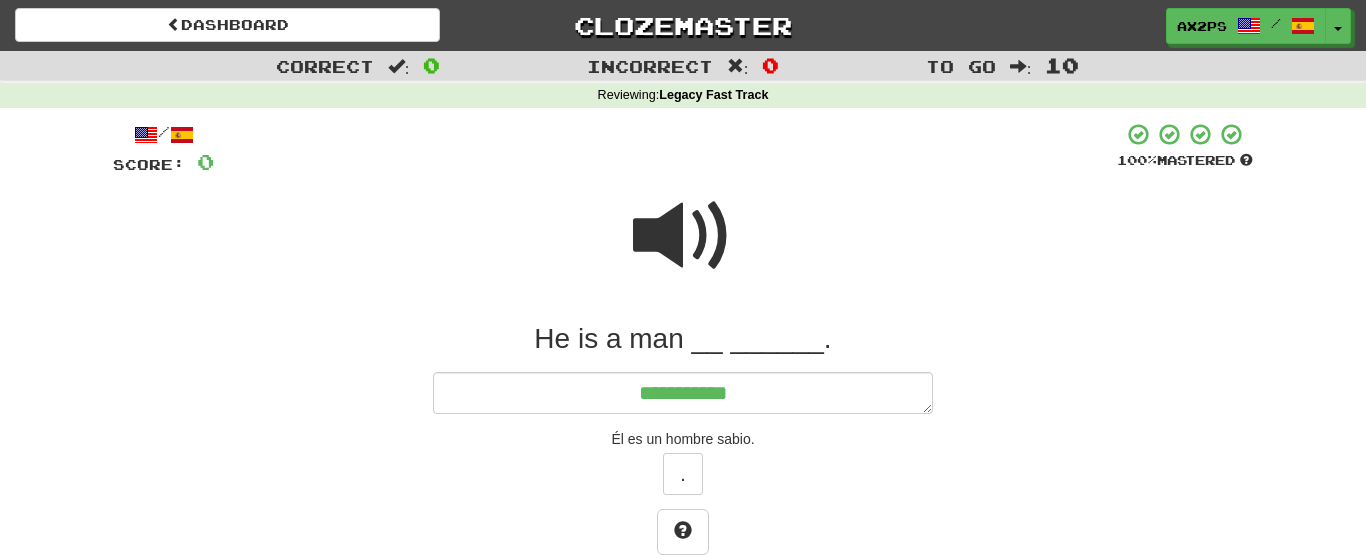type on "*" 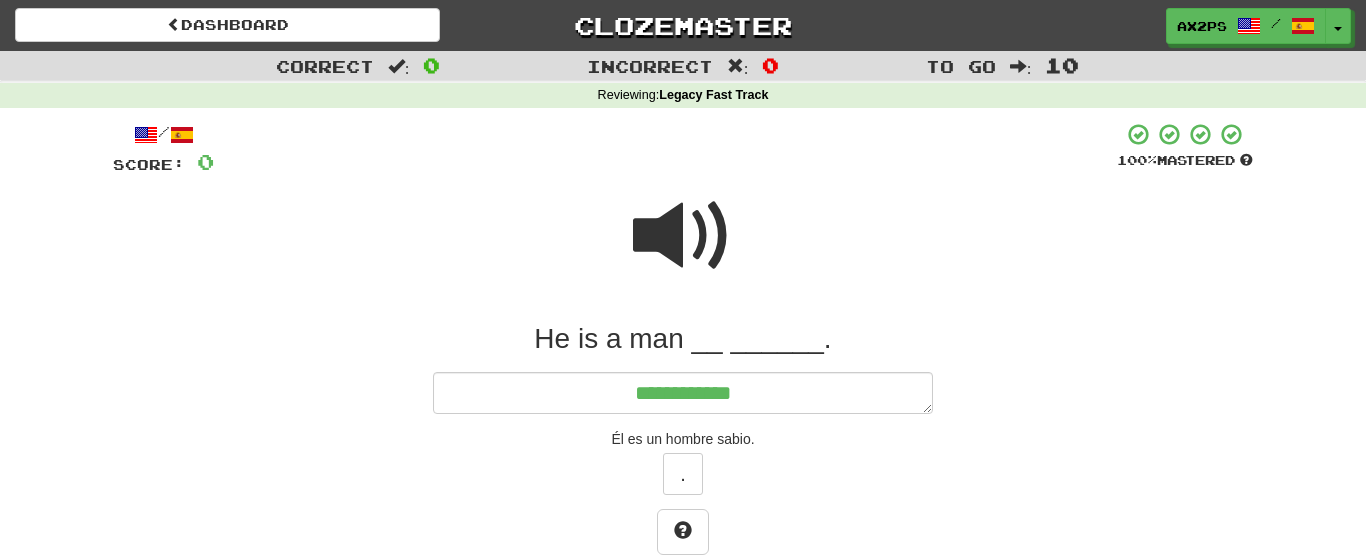 type on "*" 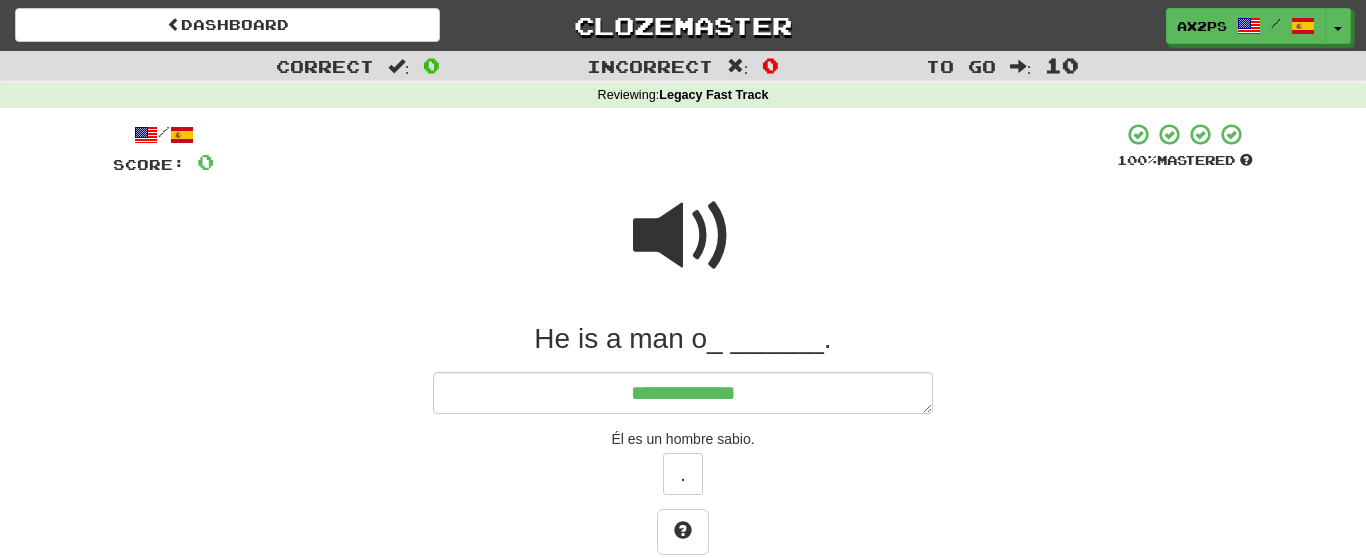 type on "*" 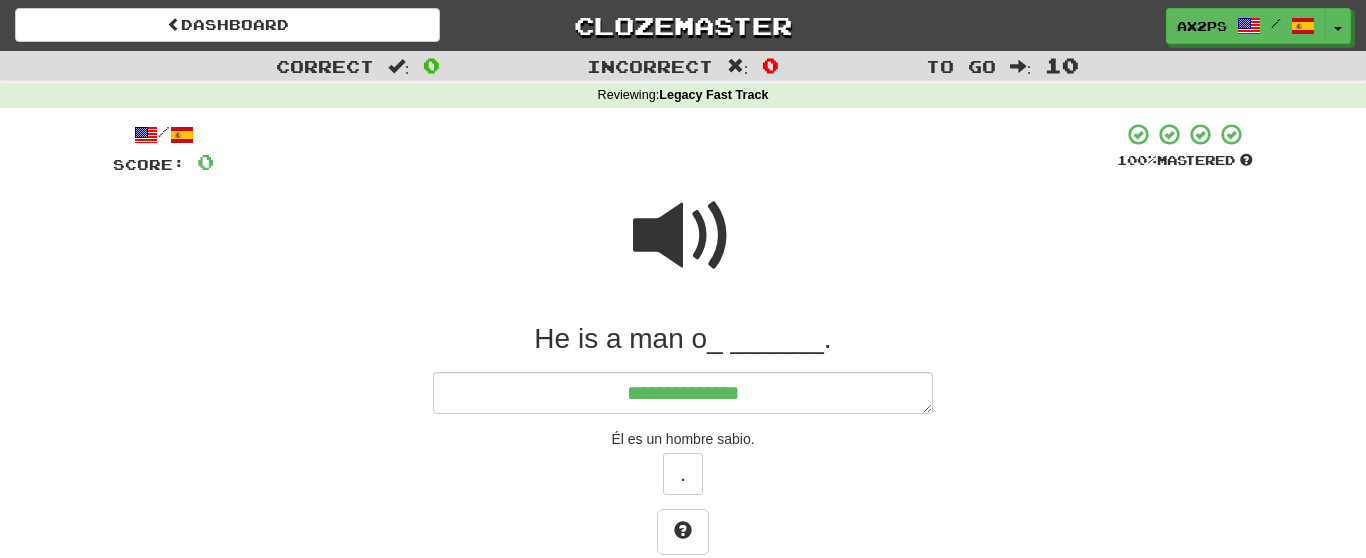 type on "*" 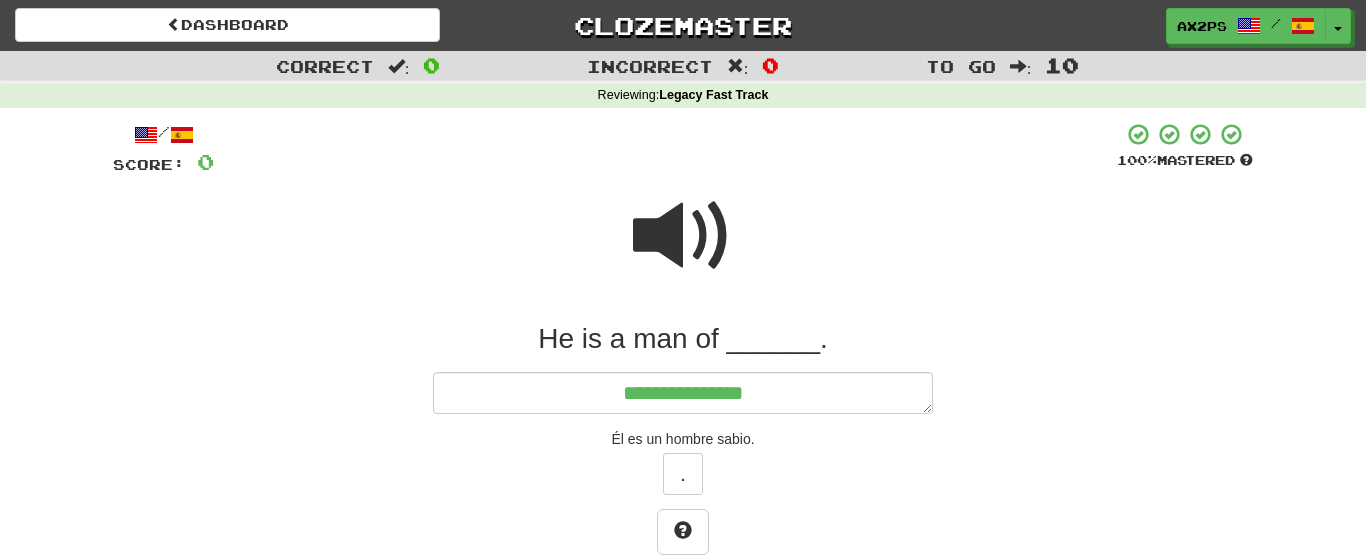 type on "*" 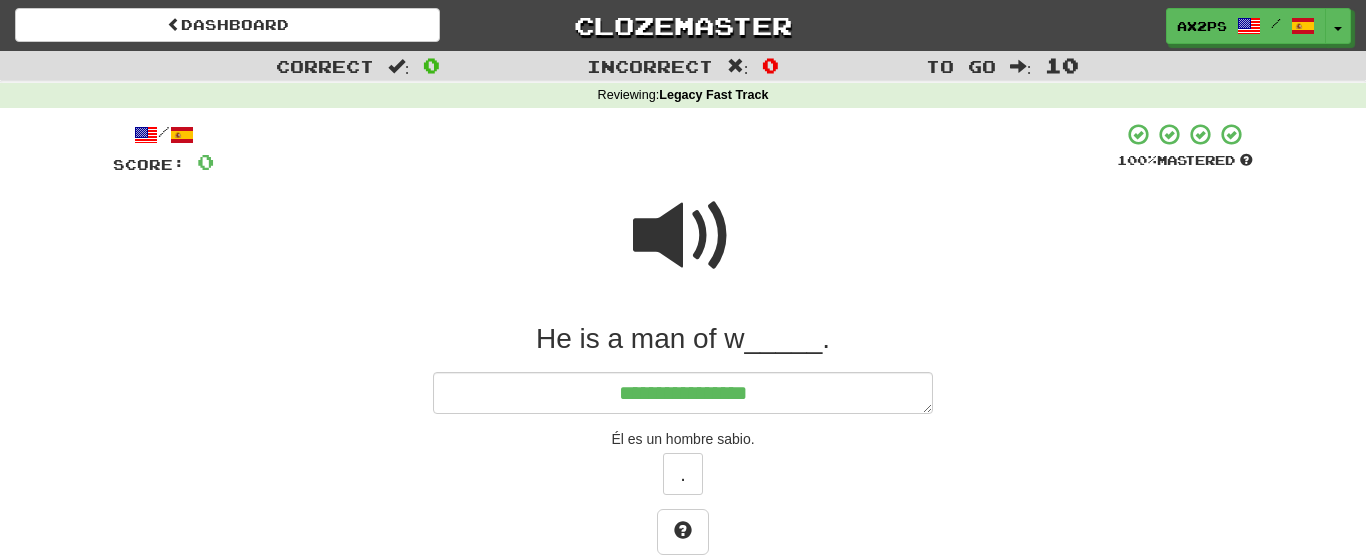 type on "*" 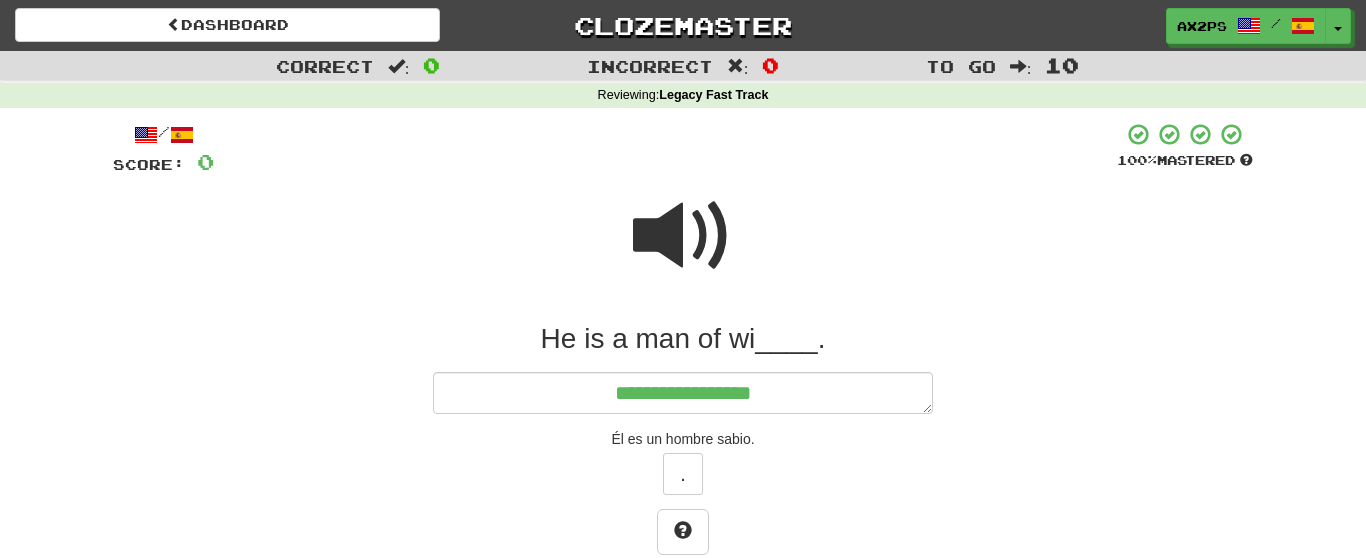 type on "**********" 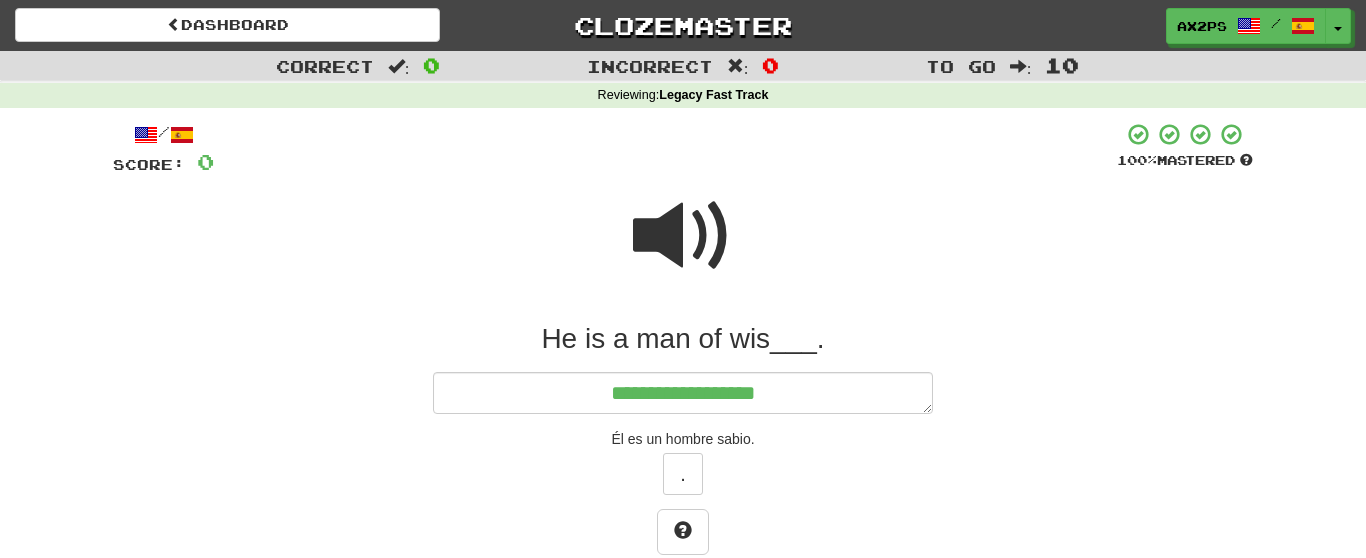 type on "*" 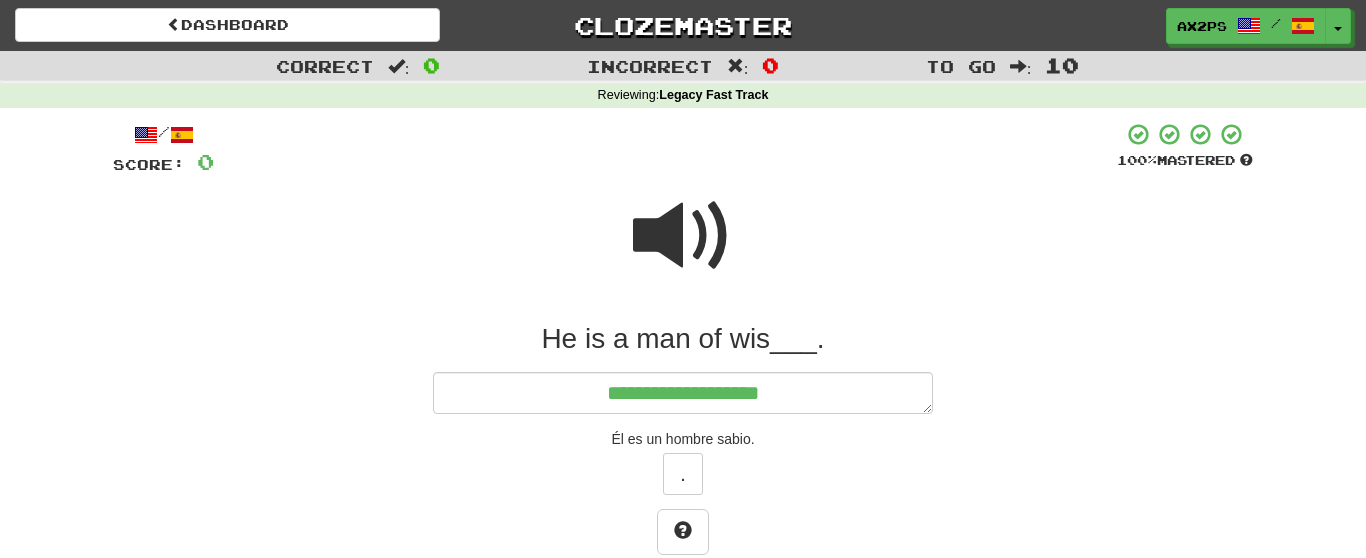 type on "*" 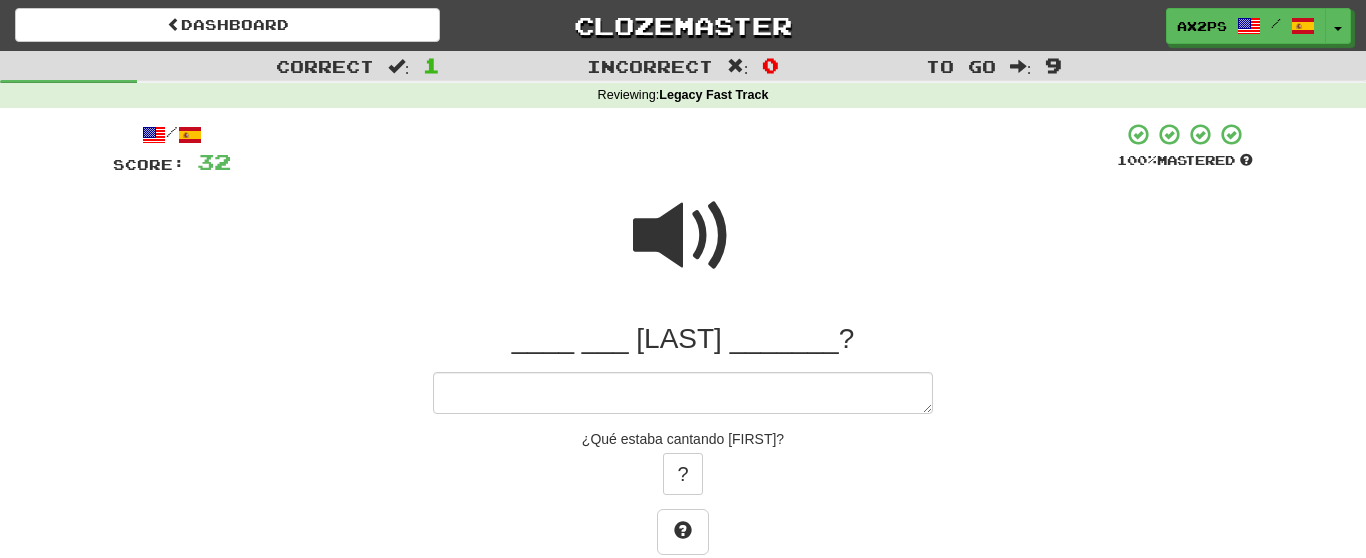 type on "*" 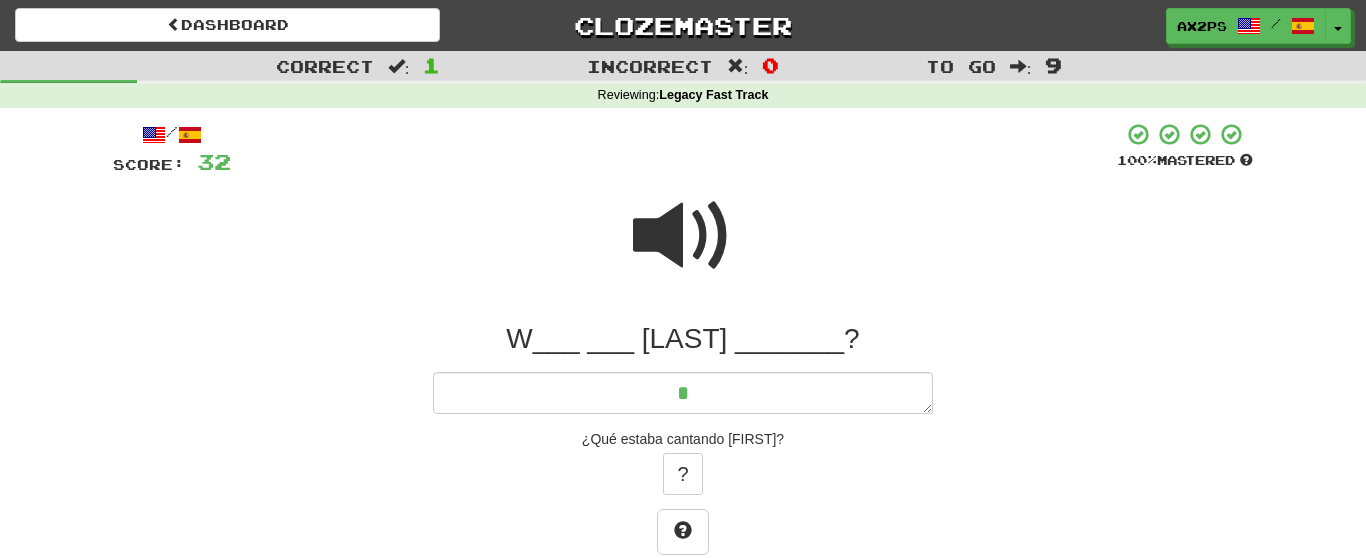 type on "*" 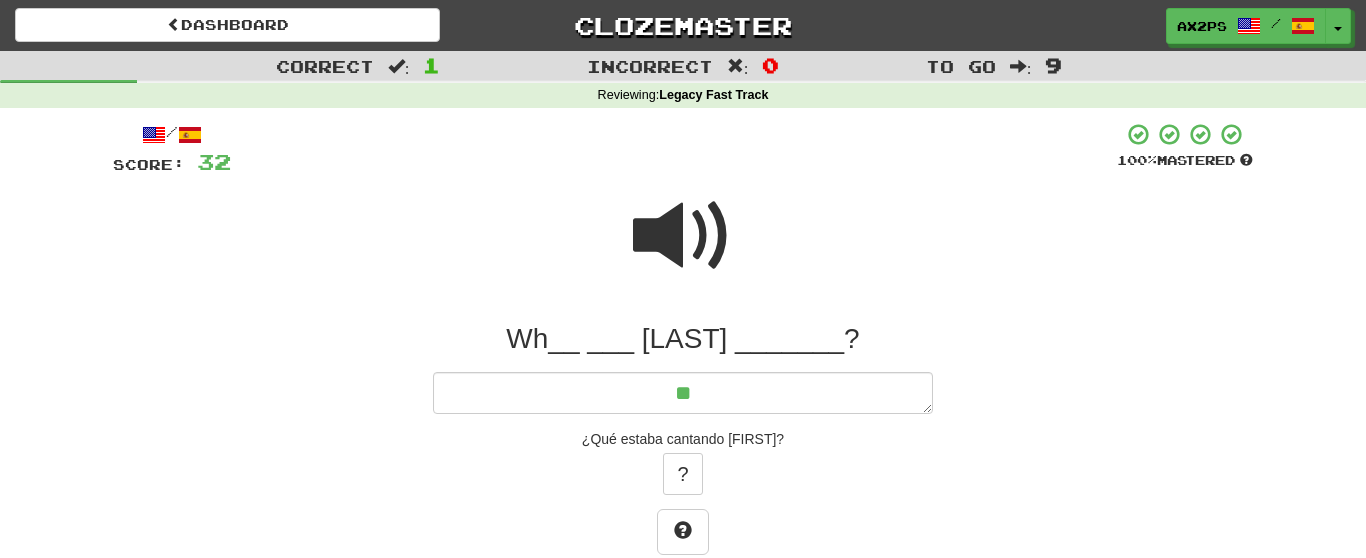 type on "*" 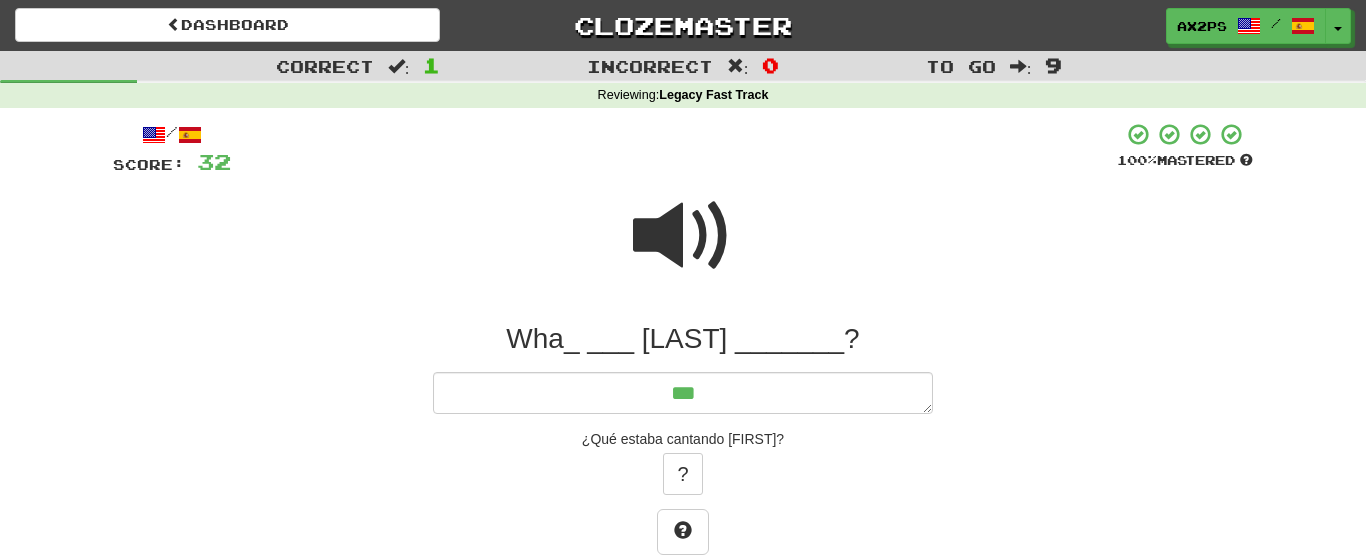type on "*" 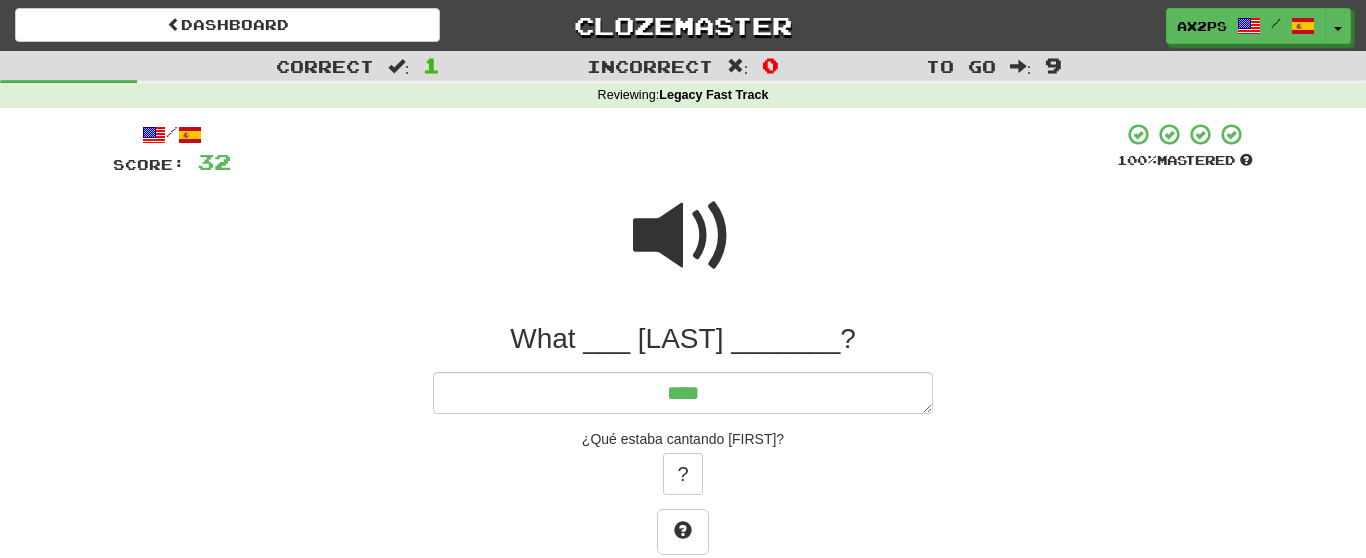 type on "*" 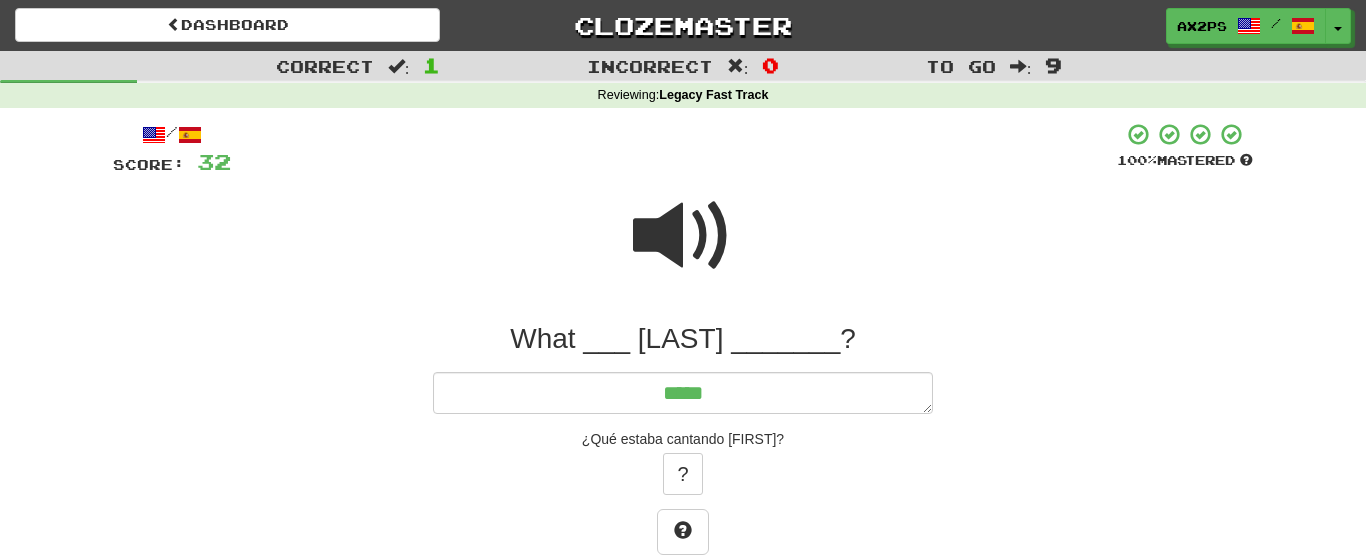 type on "*" 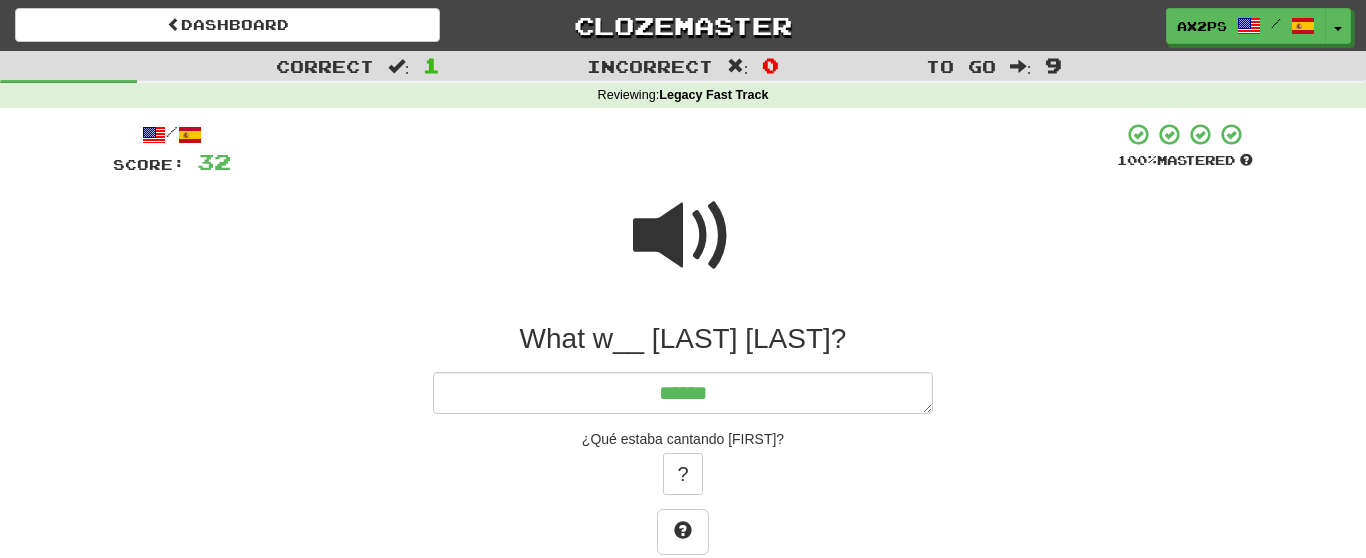 type on "*" 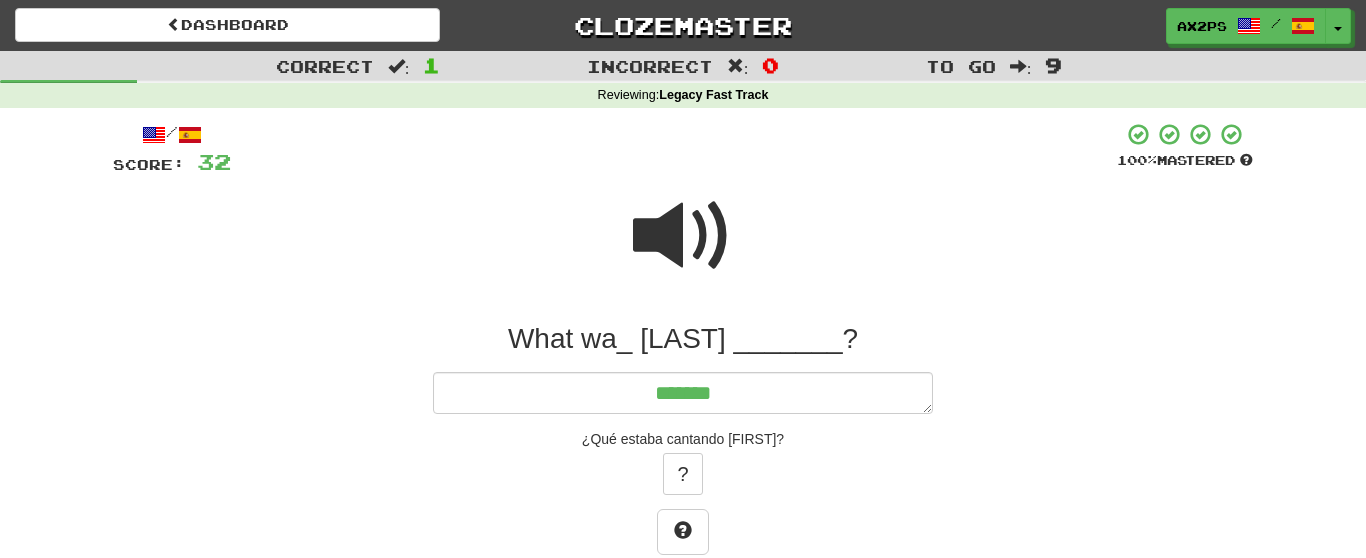 type on "*" 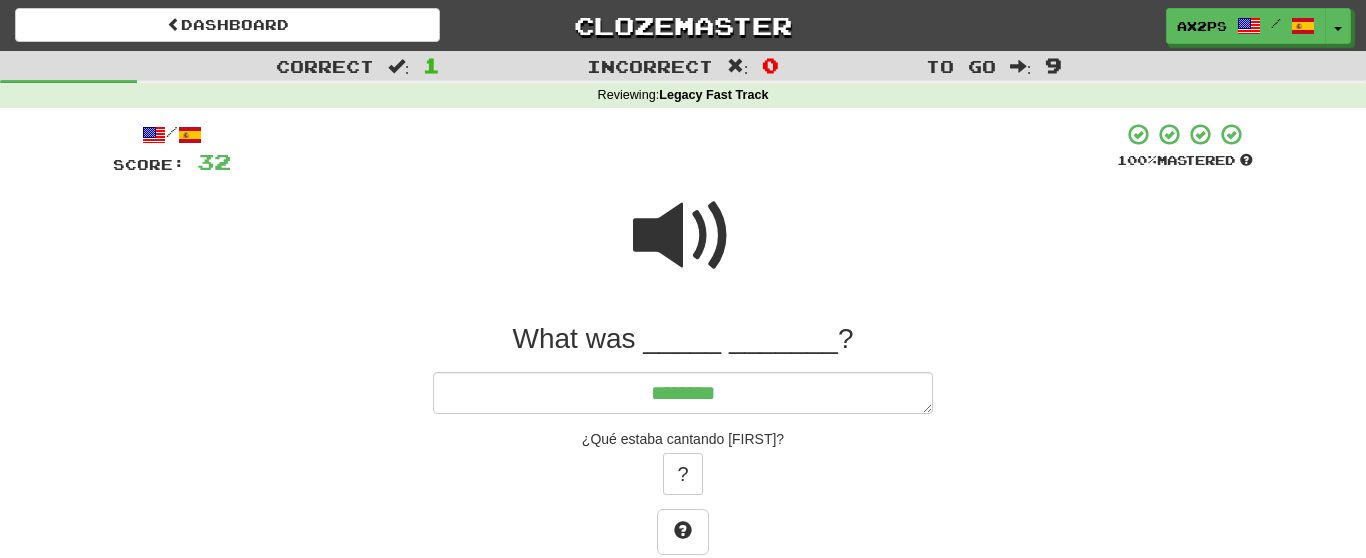 type on "*" 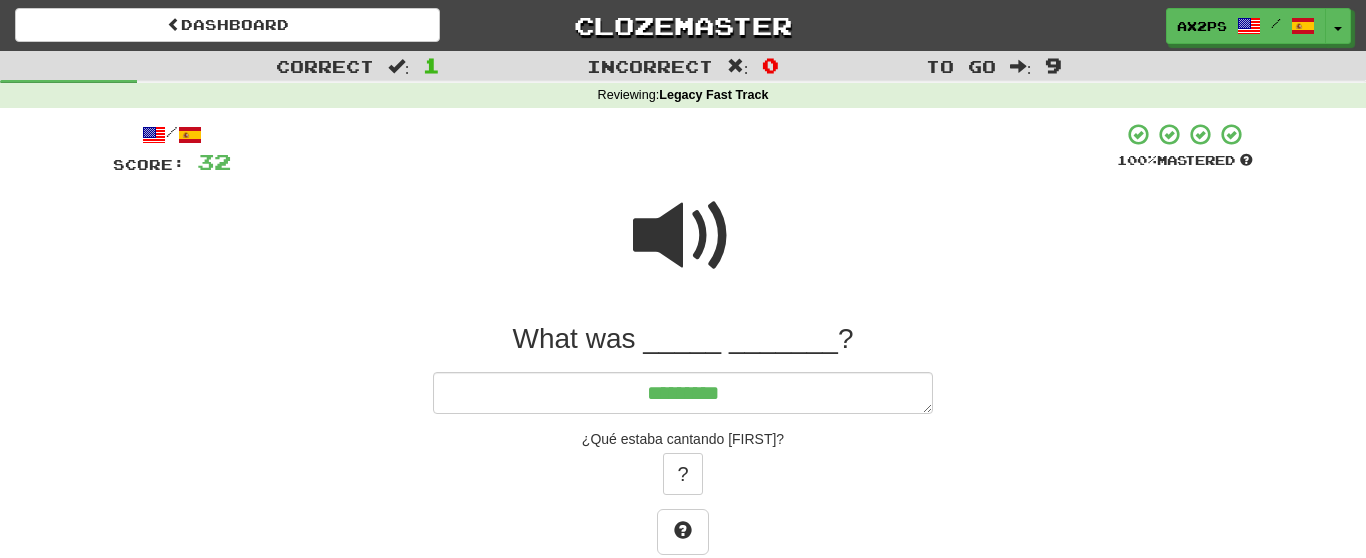 type on "*" 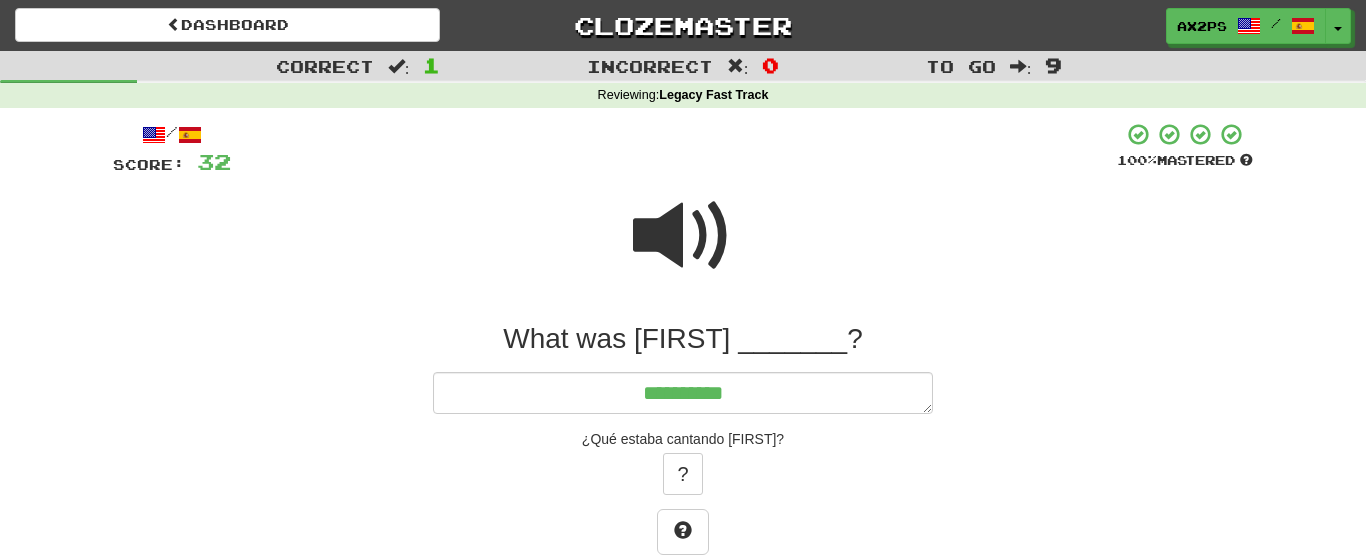 type on "*" 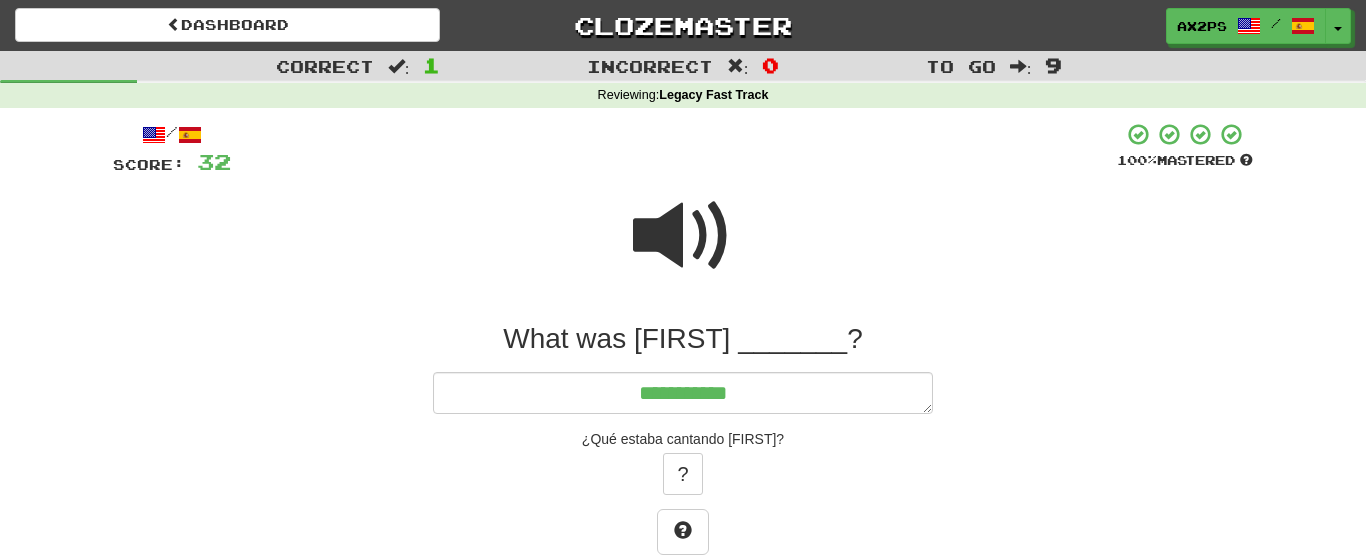 type on "*" 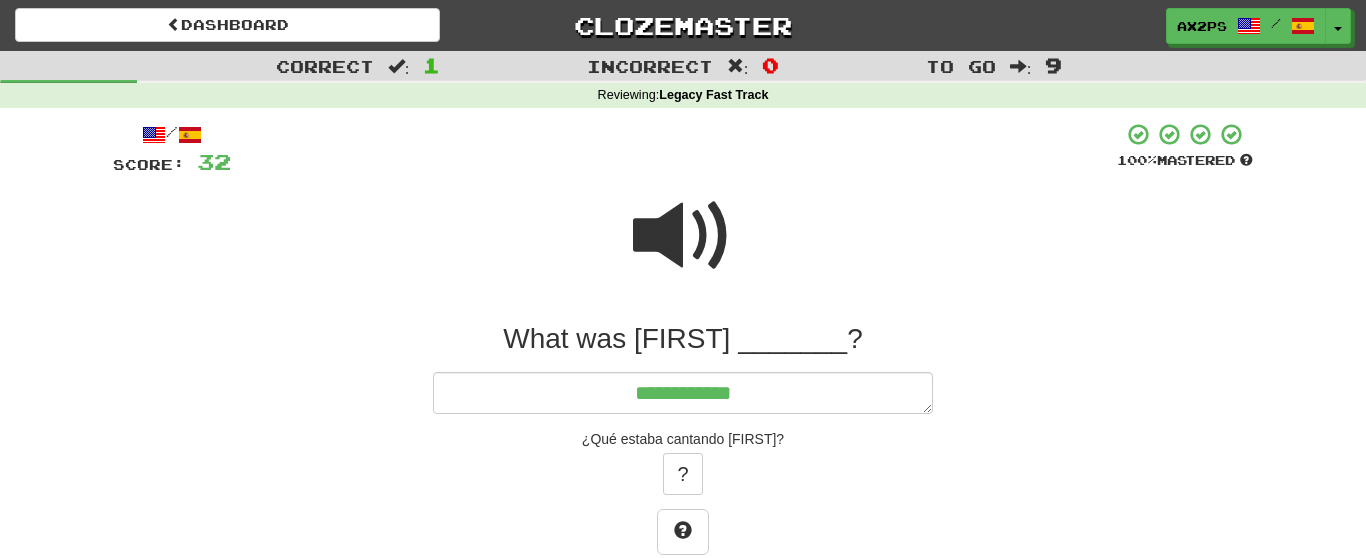 type on "*" 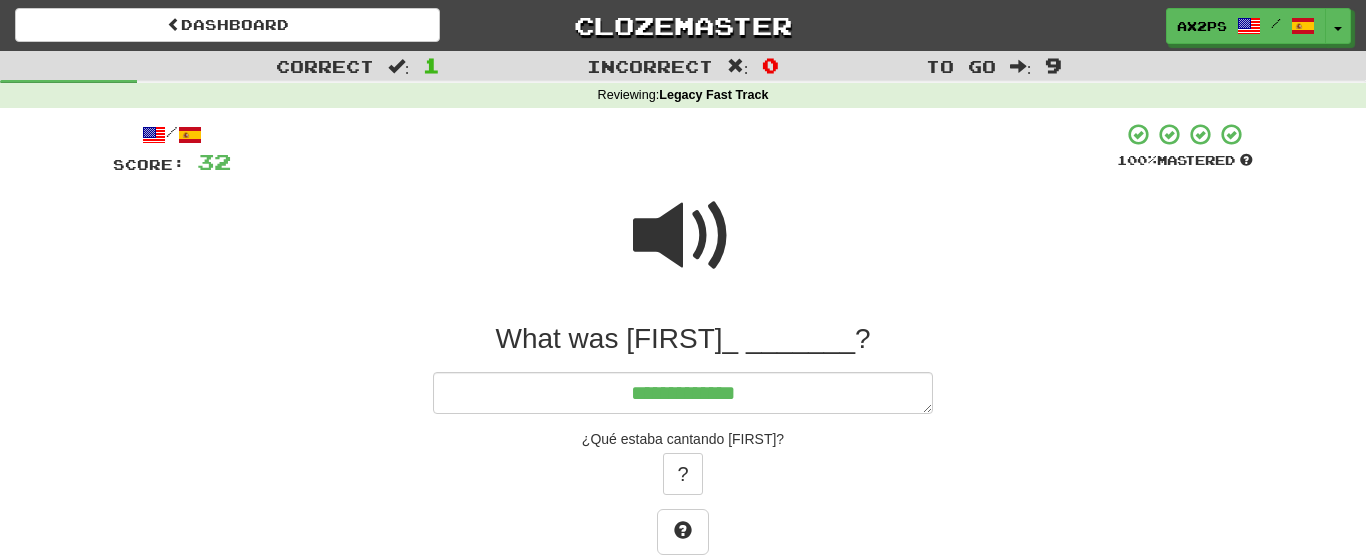 type on "*" 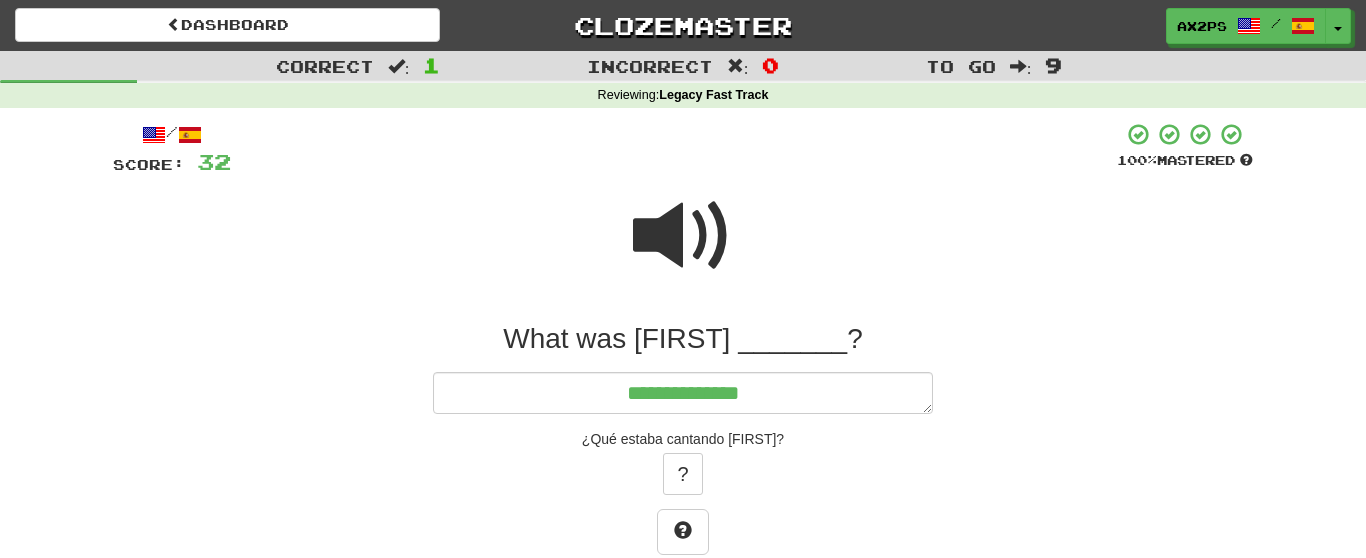 type on "*" 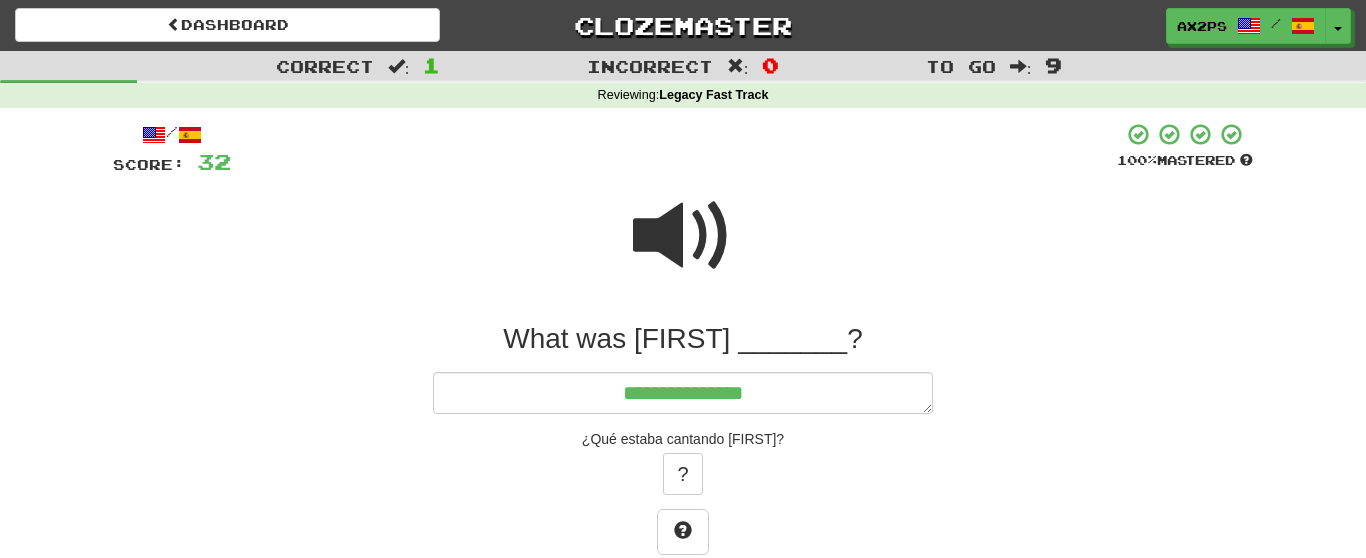 type on "*" 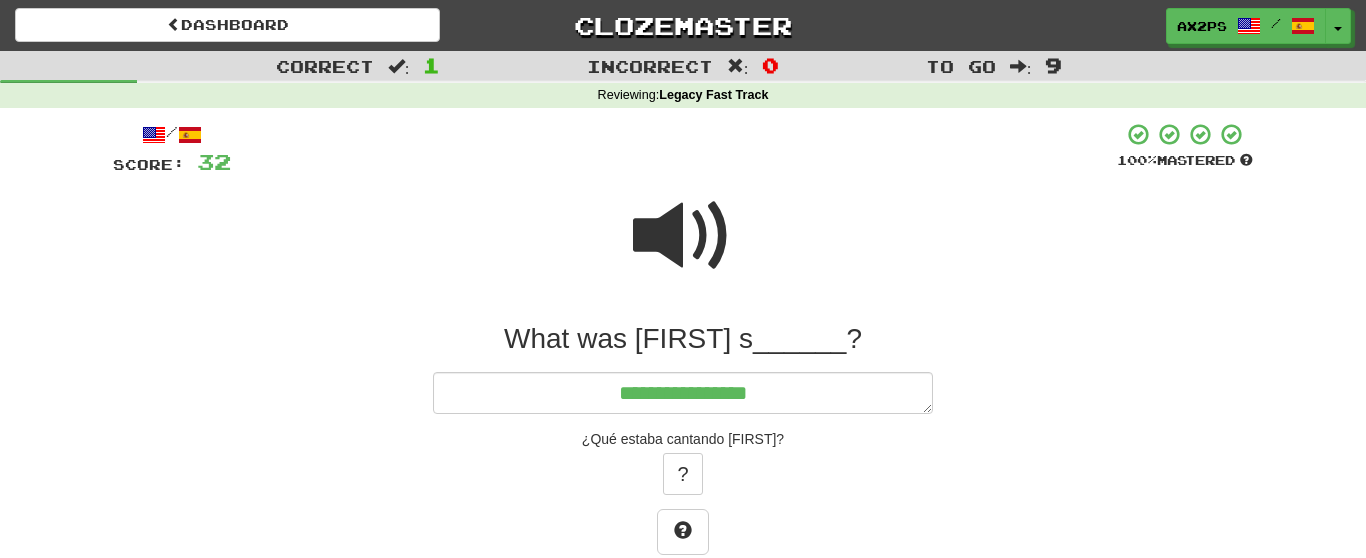 type on "*" 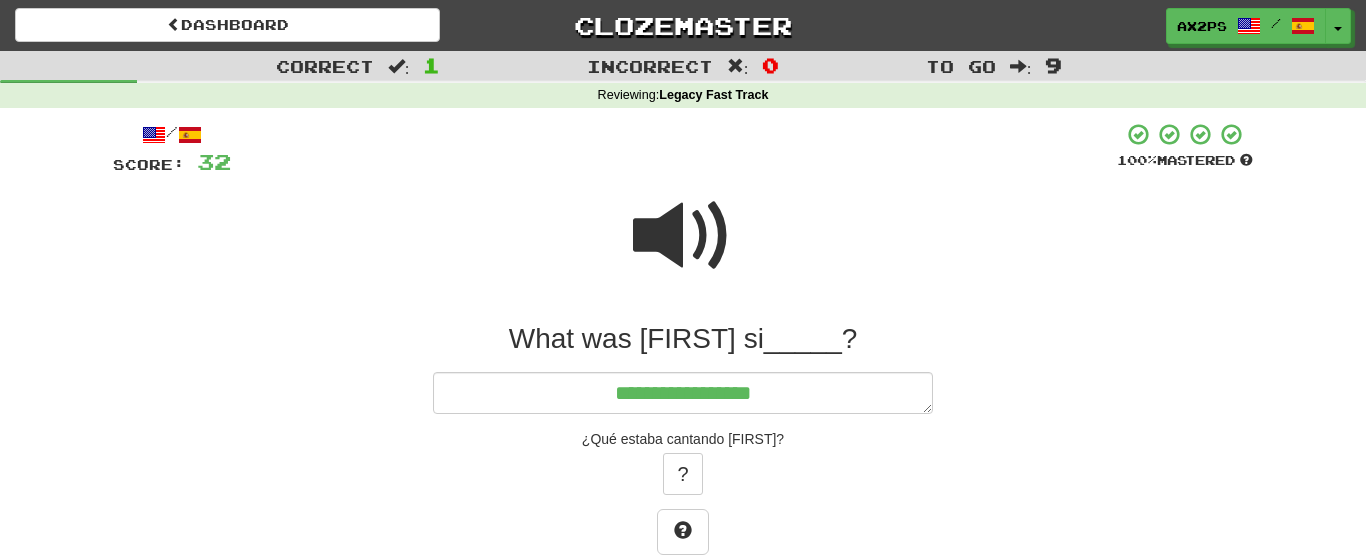 type on "*" 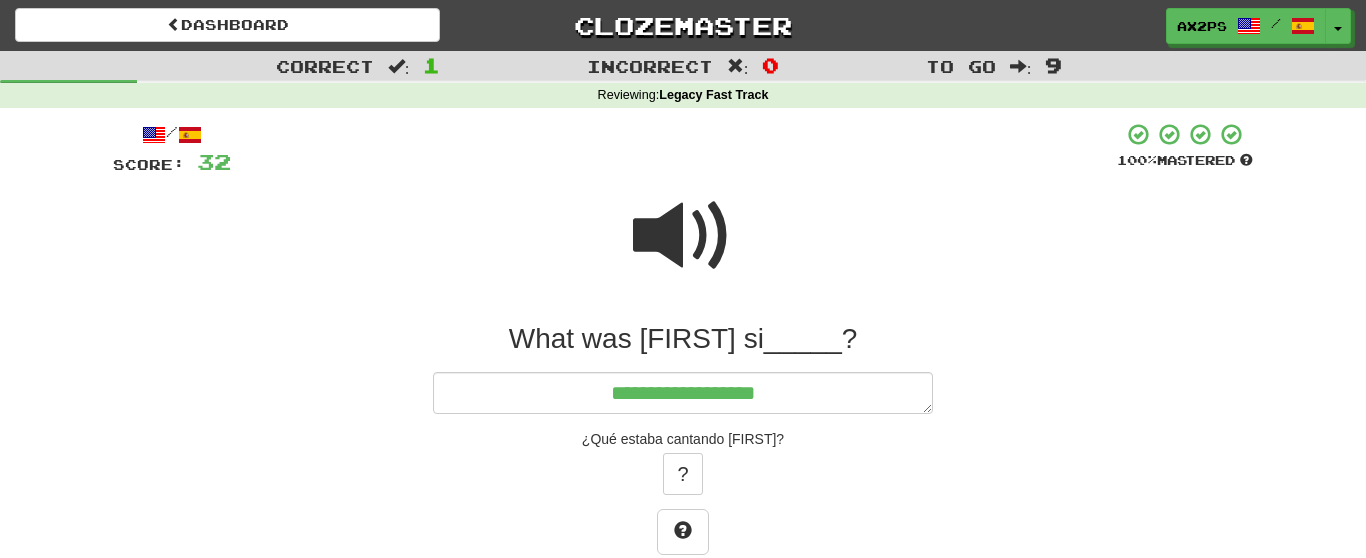 type on "*" 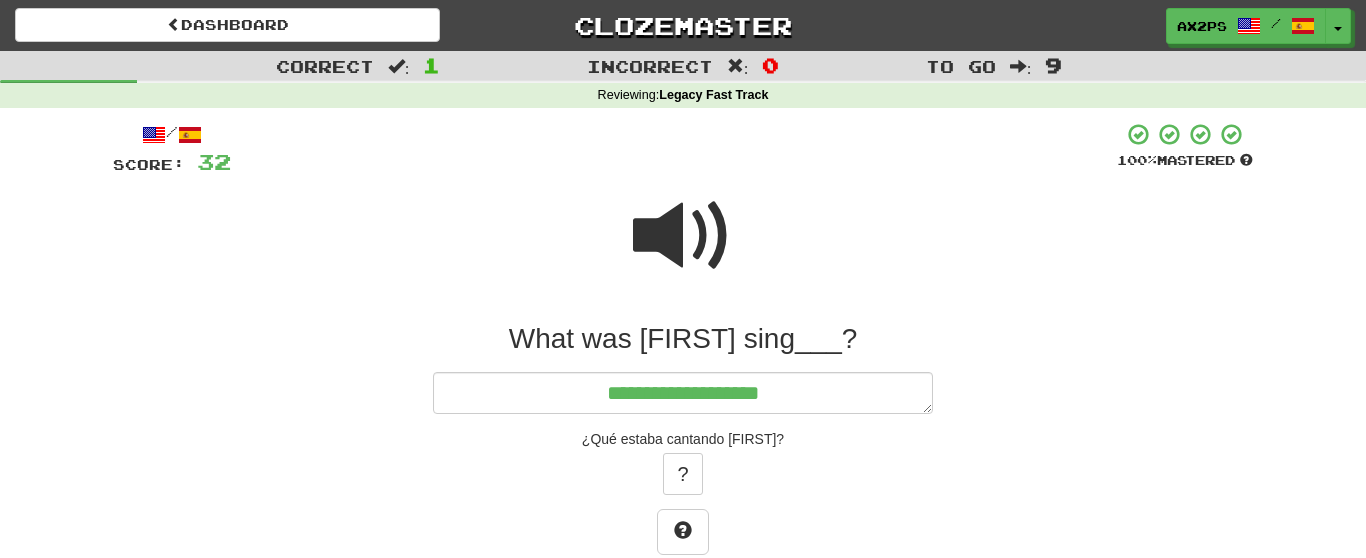 type on "**********" 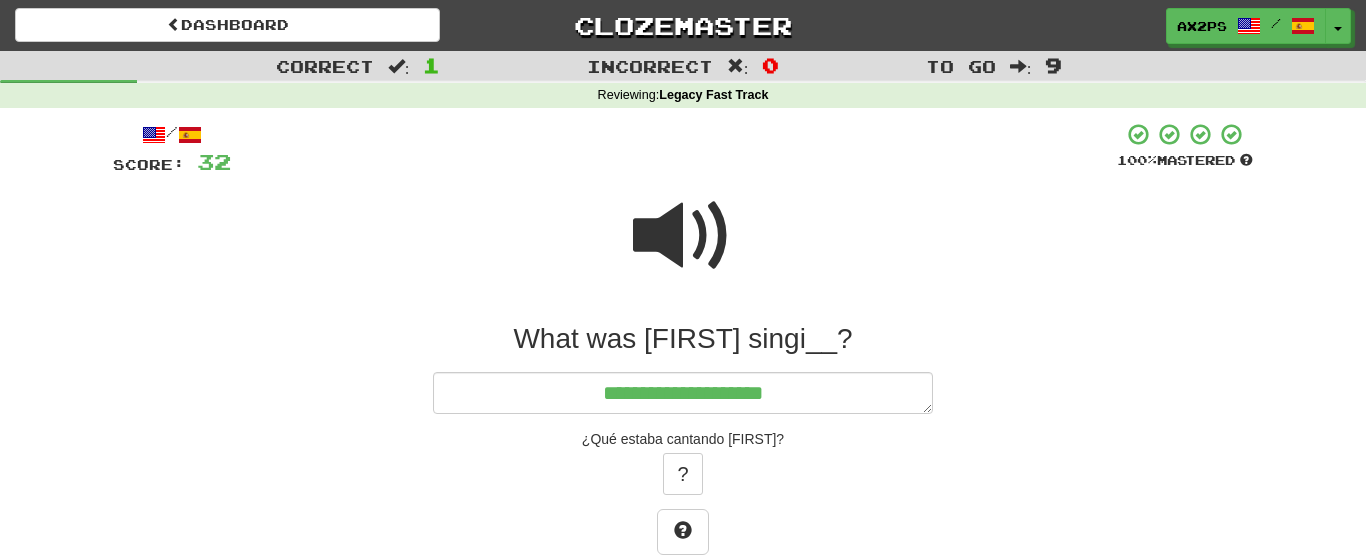 type on "*" 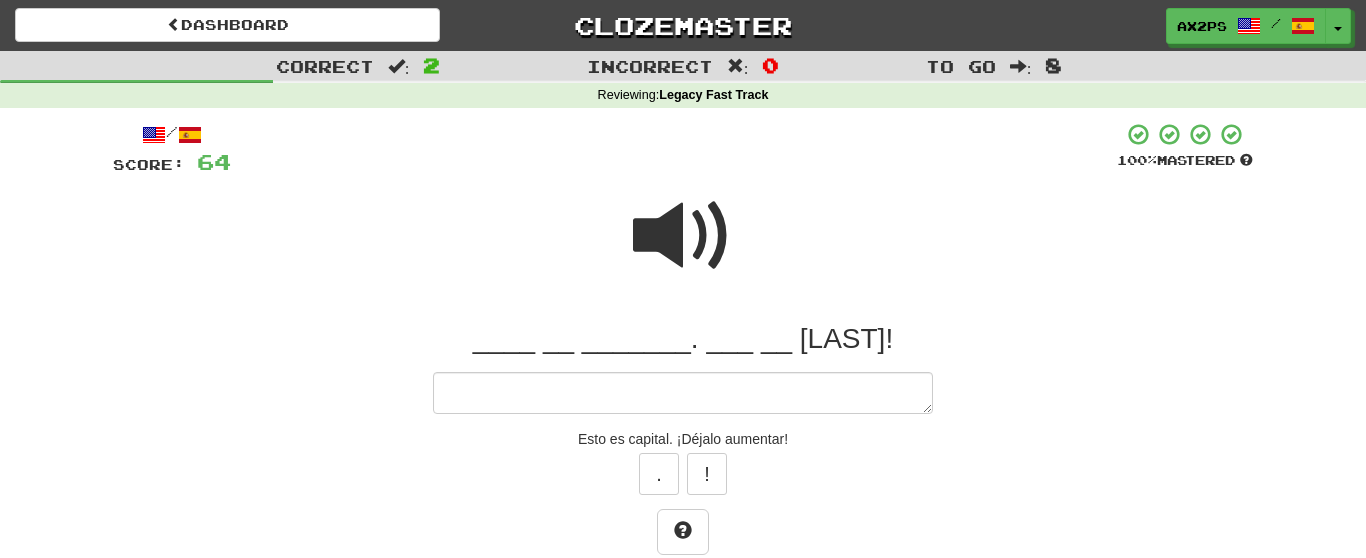 type on "*" 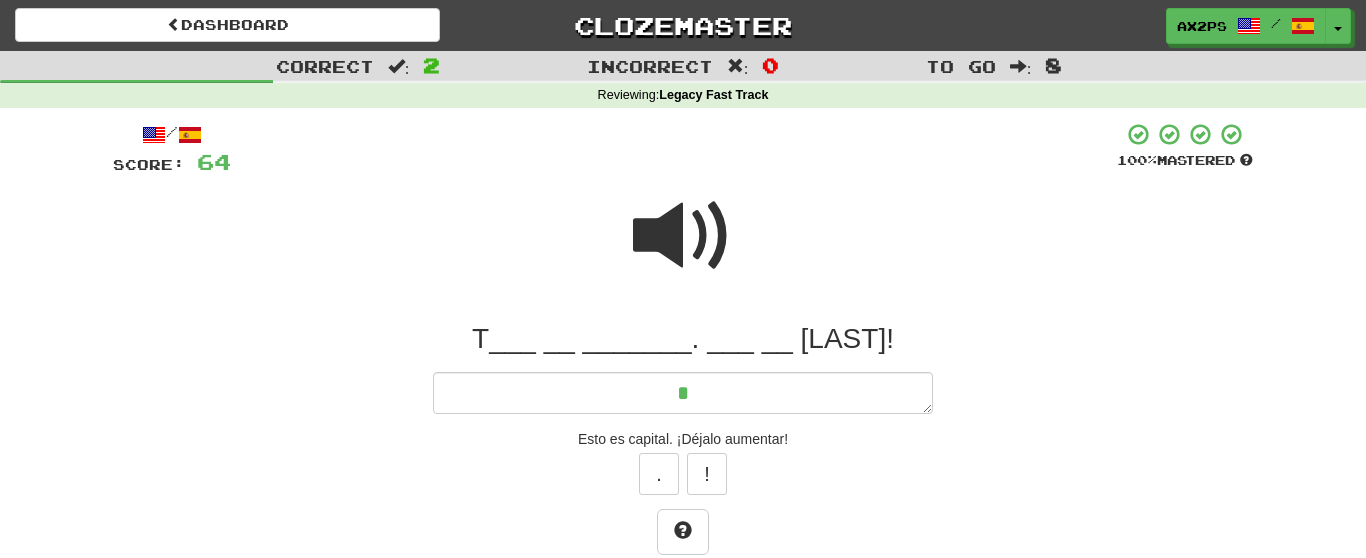 type on "*" 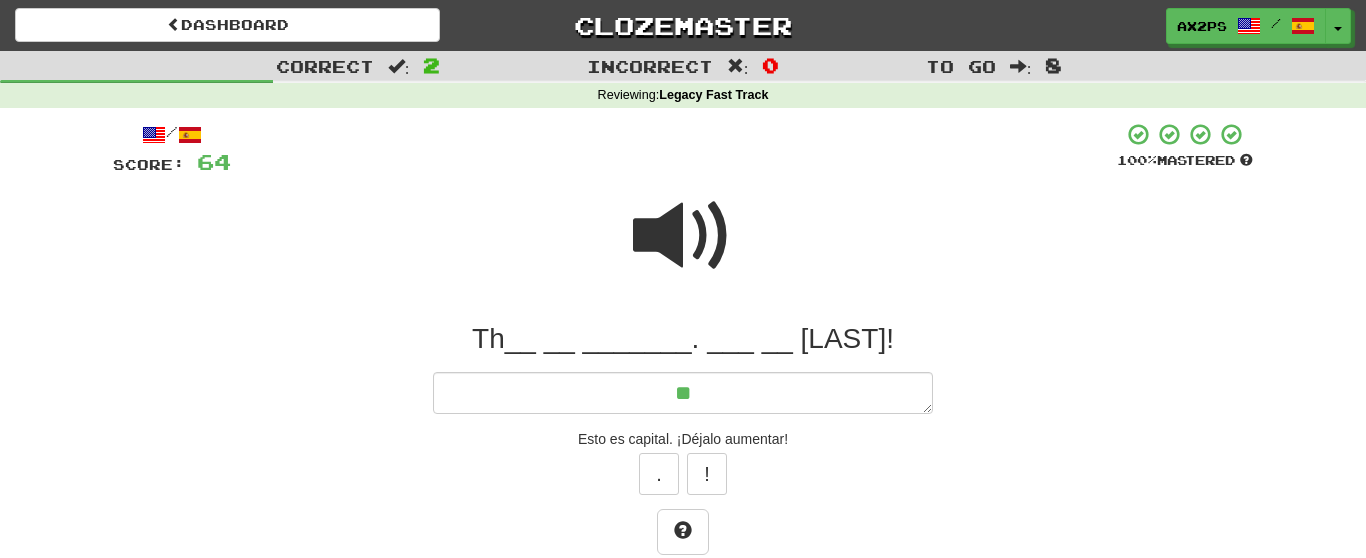 type on "*" 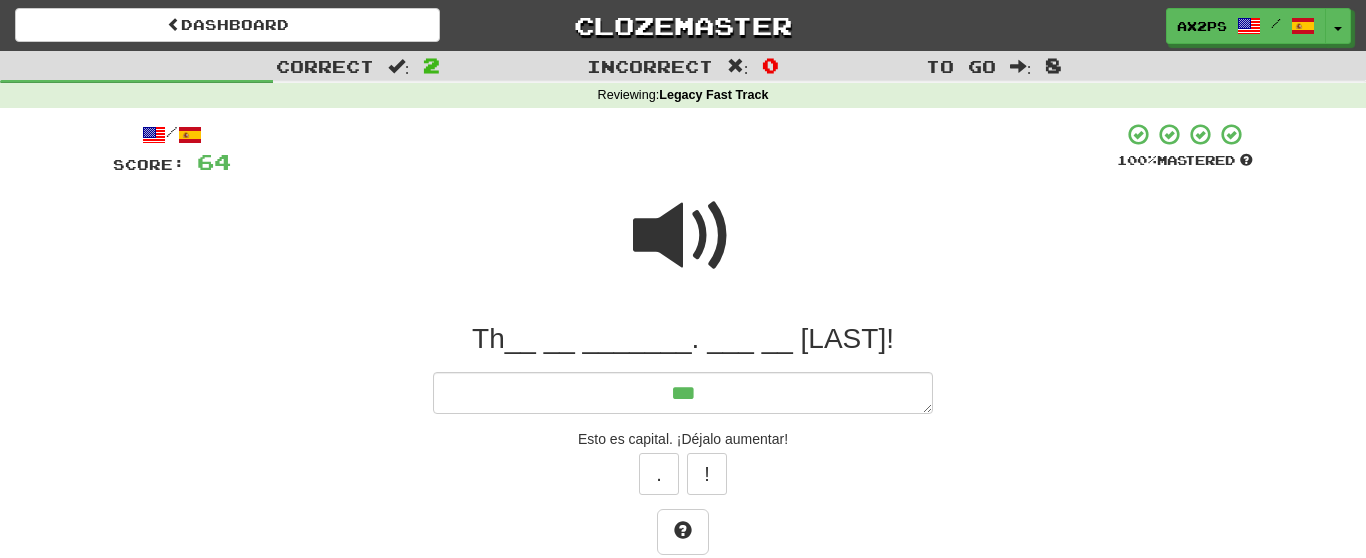 type on "****" 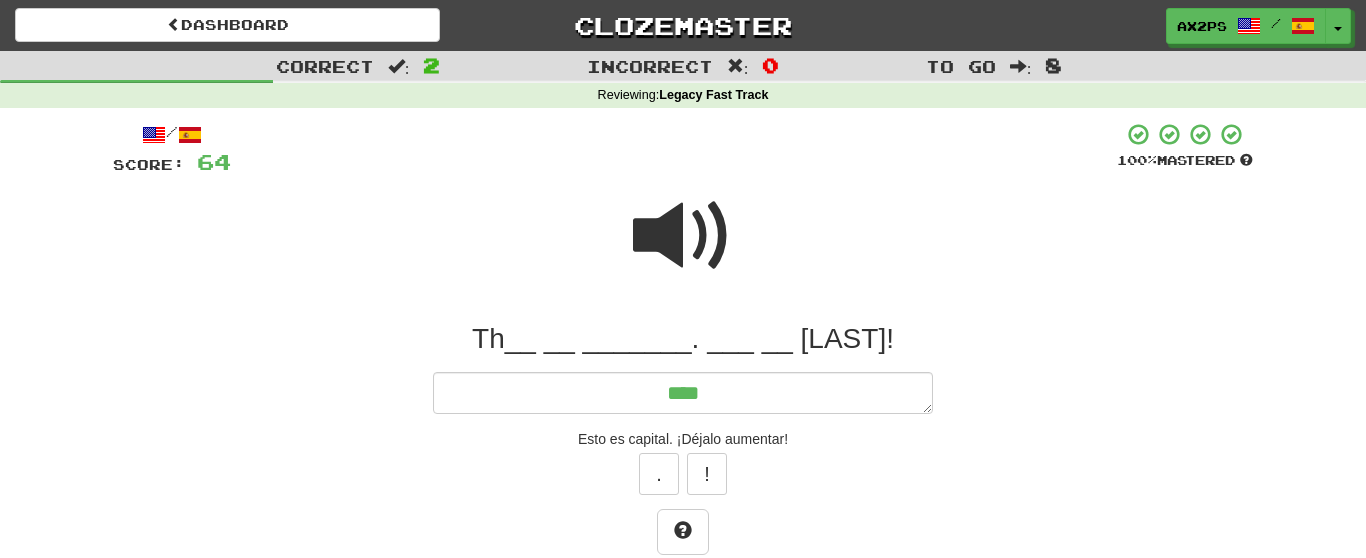 type on "*" 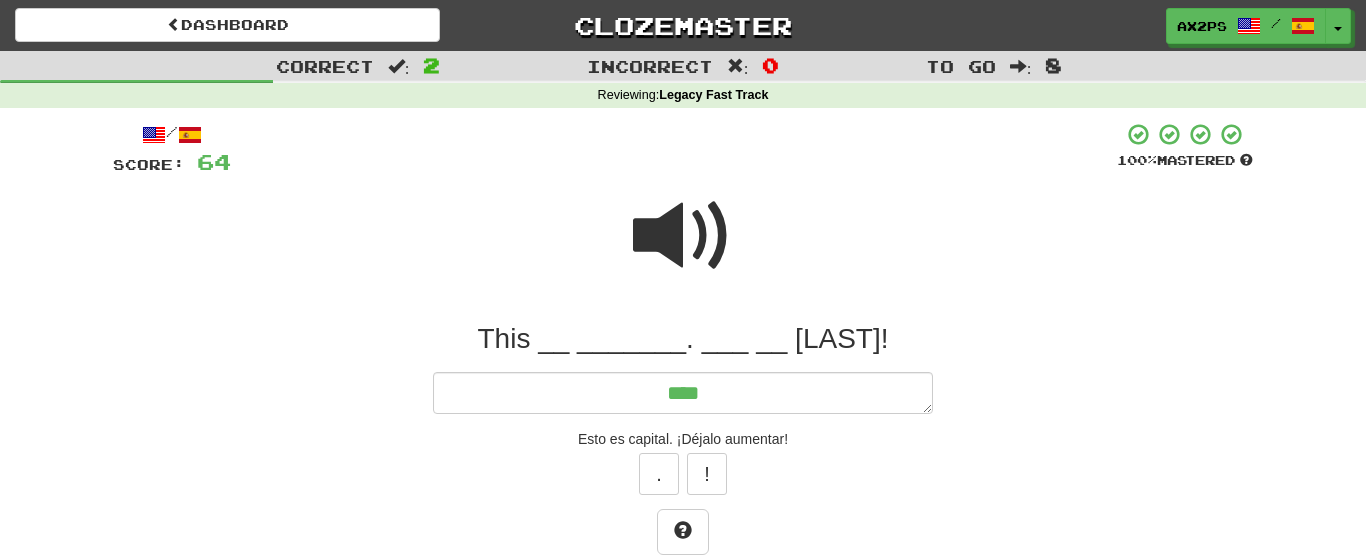 type on "****" 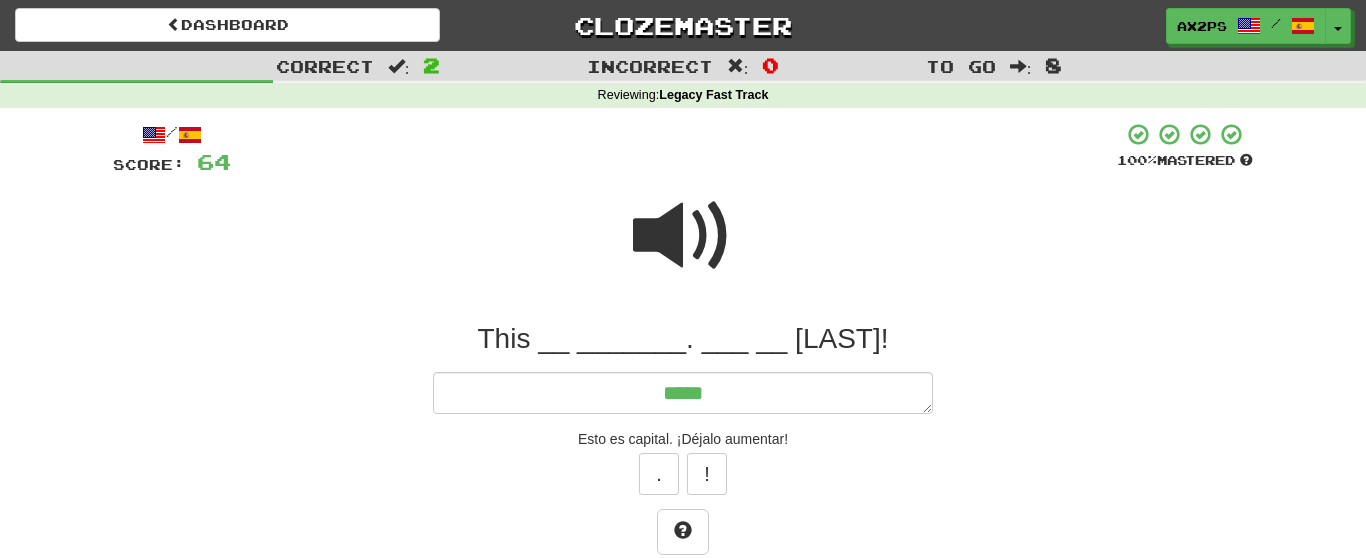 type on "*" 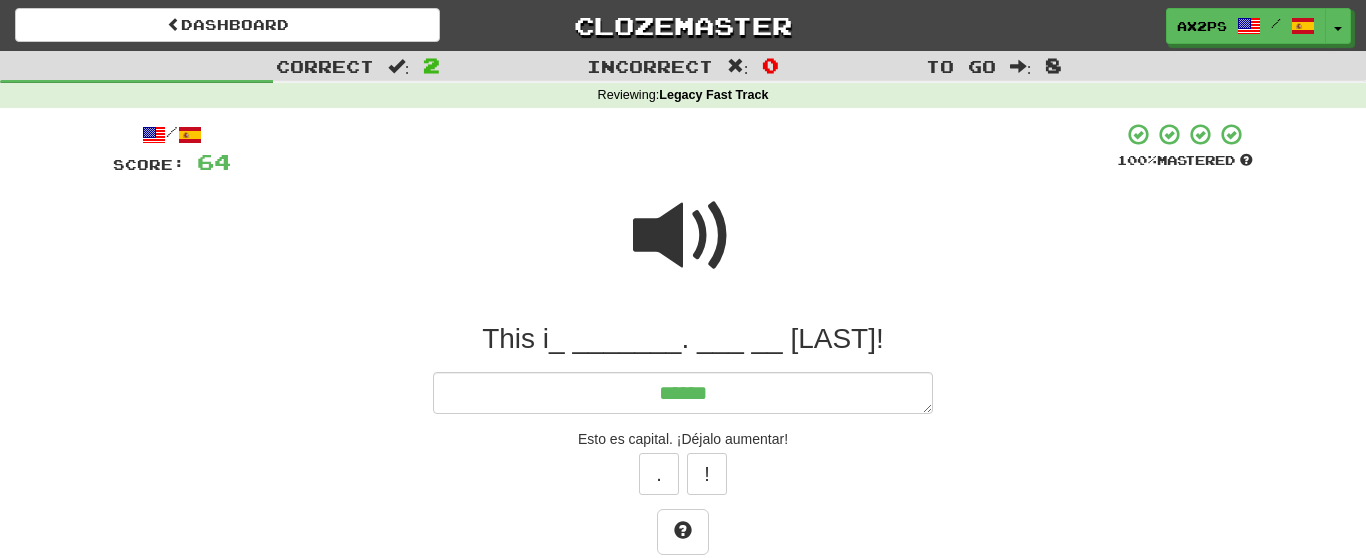 type on "*" 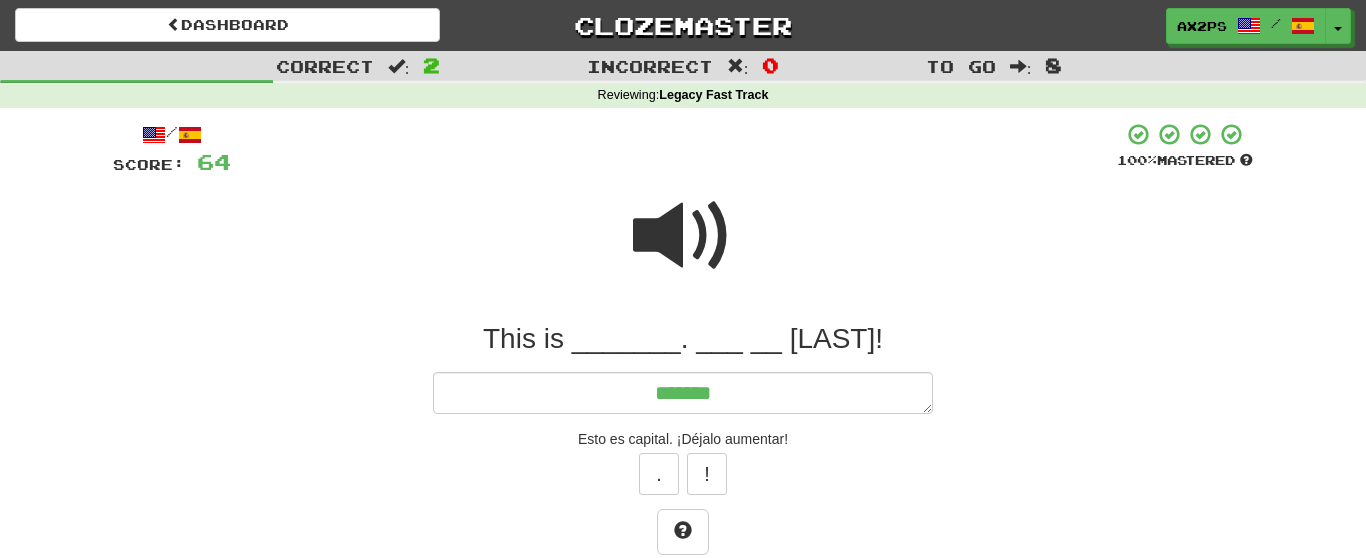 type on "*" 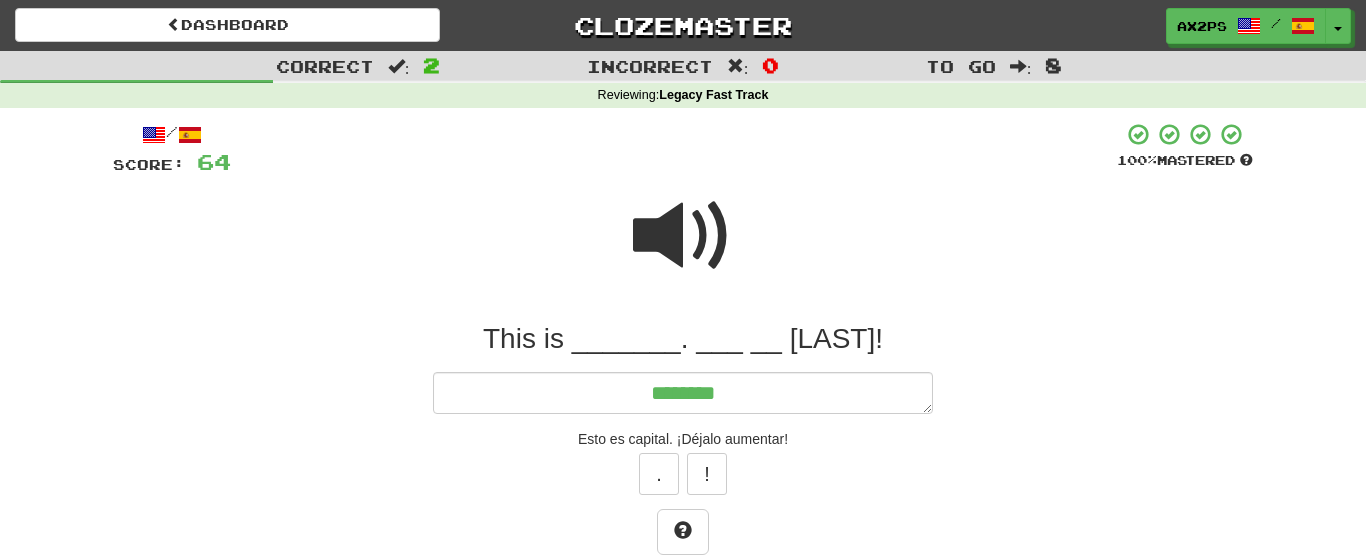 type on "*" 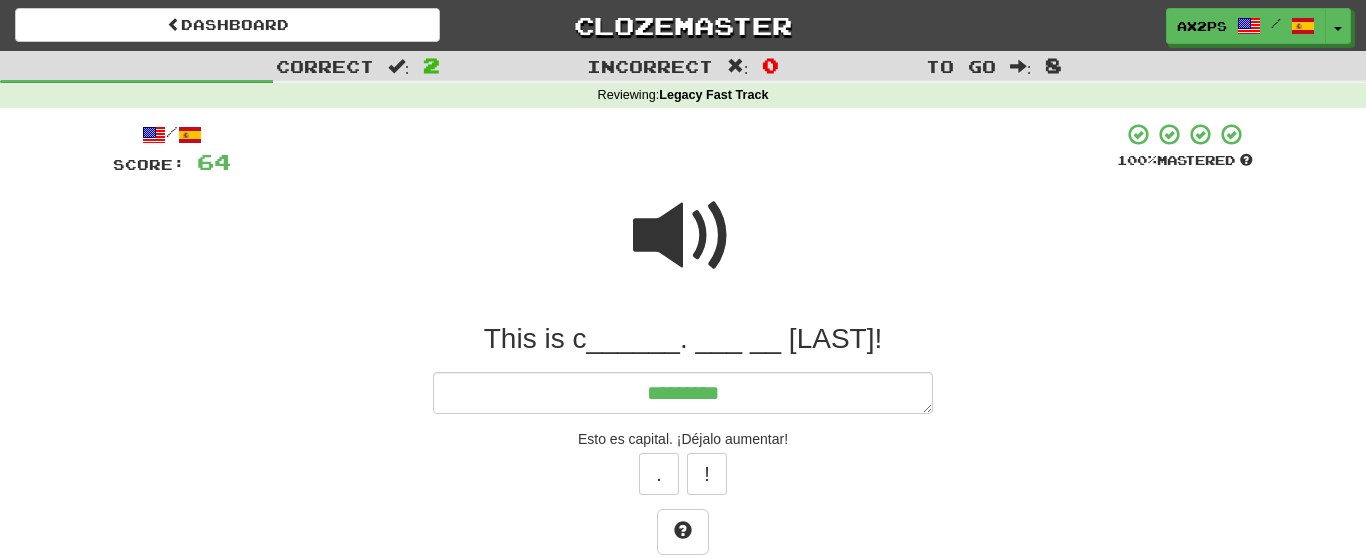 type on "*" 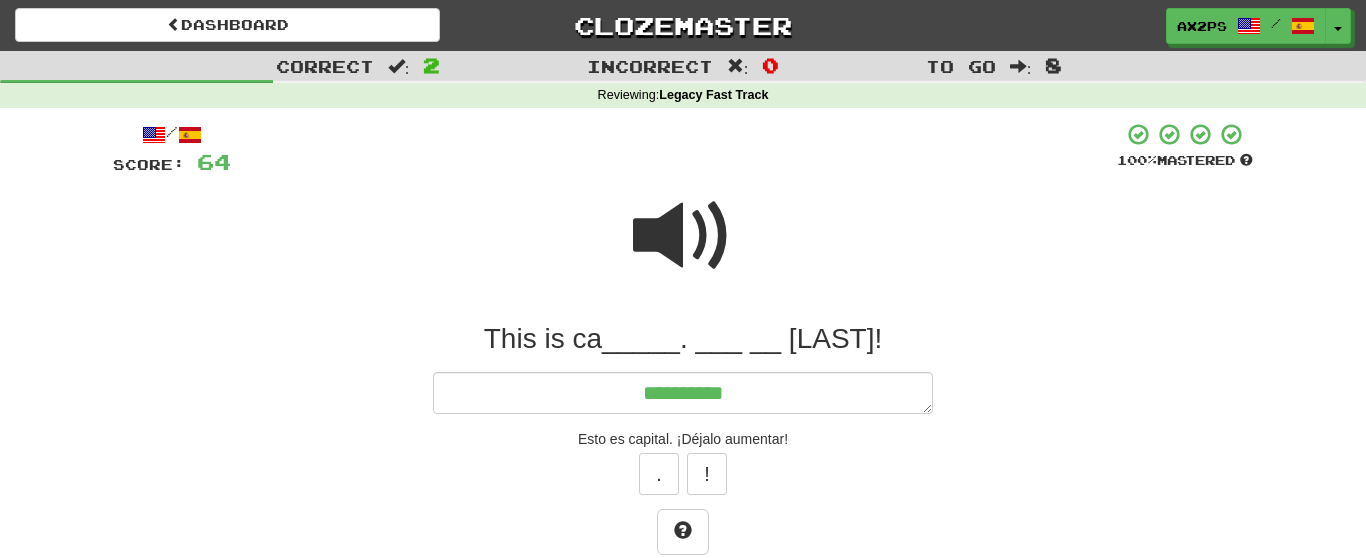 type on "*" 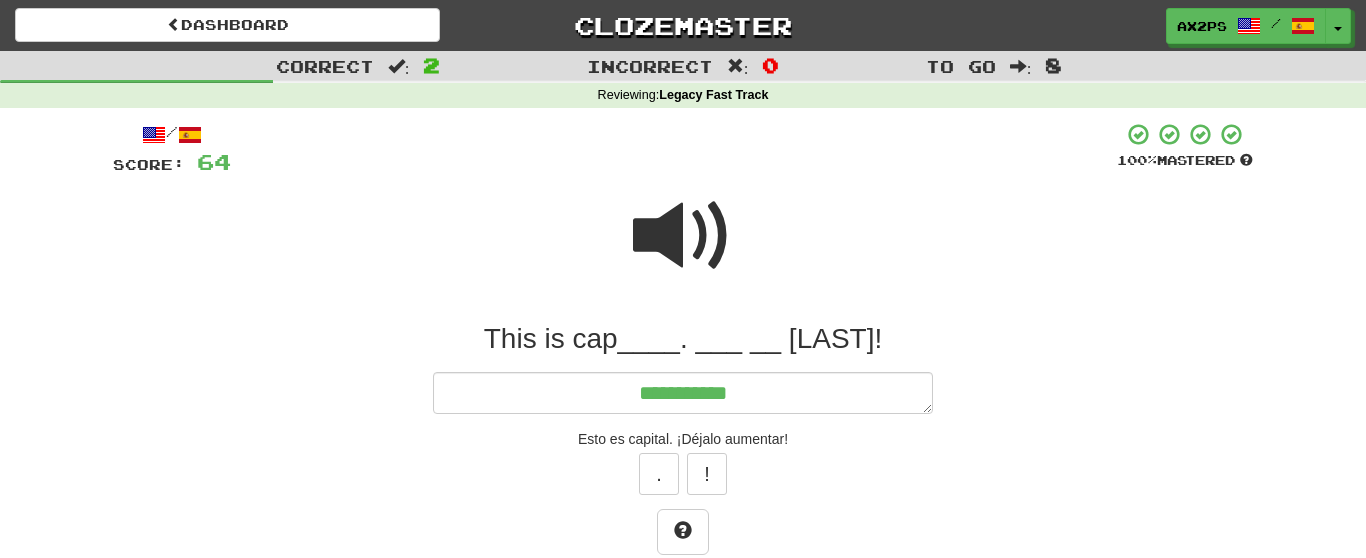 type on "*" 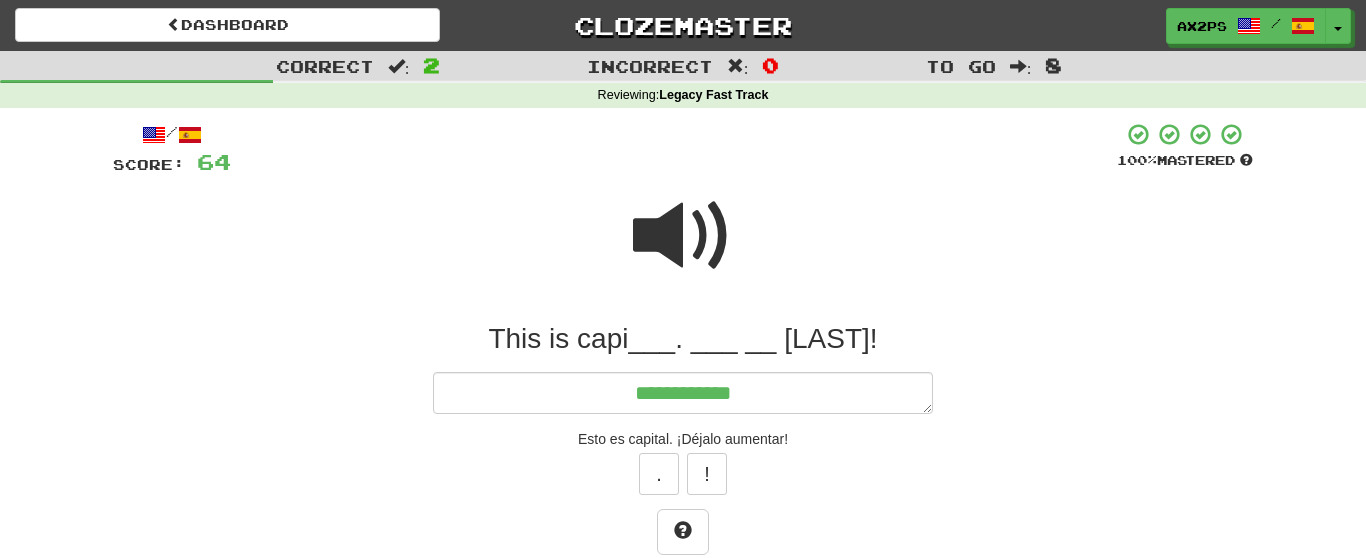 type on "**********" 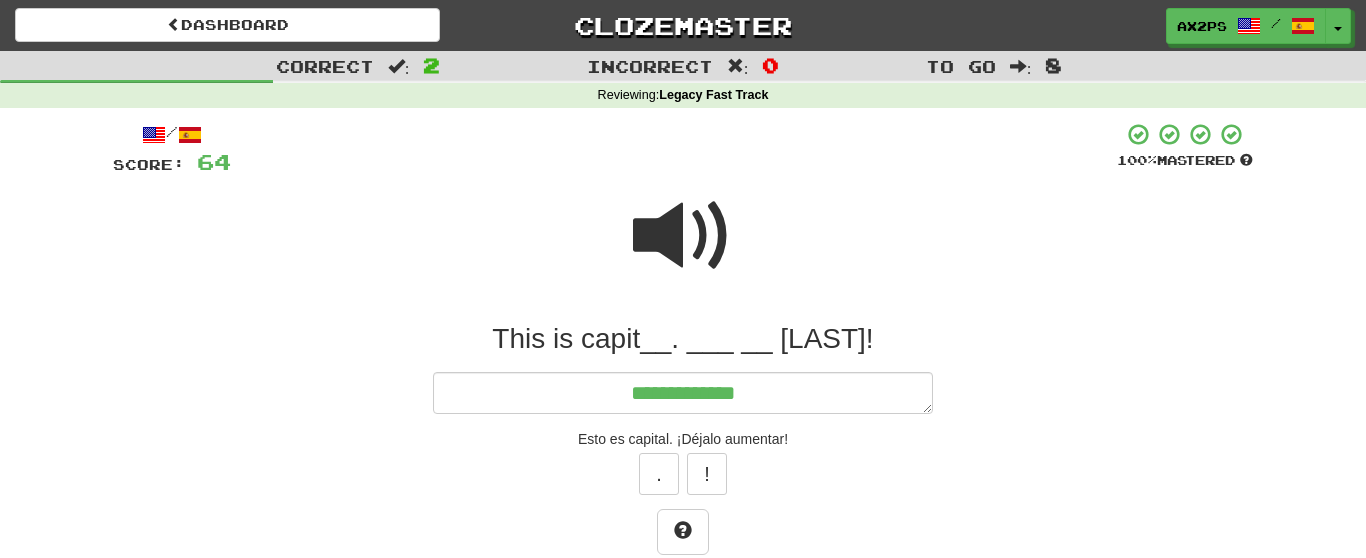 type on "*" 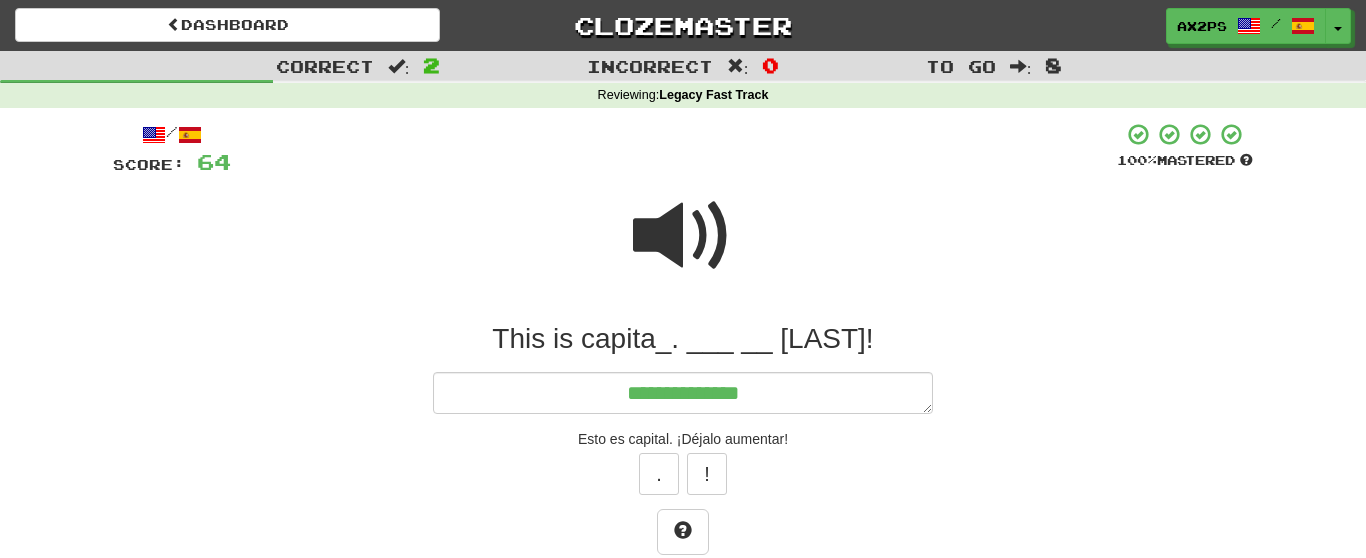 type on "*" 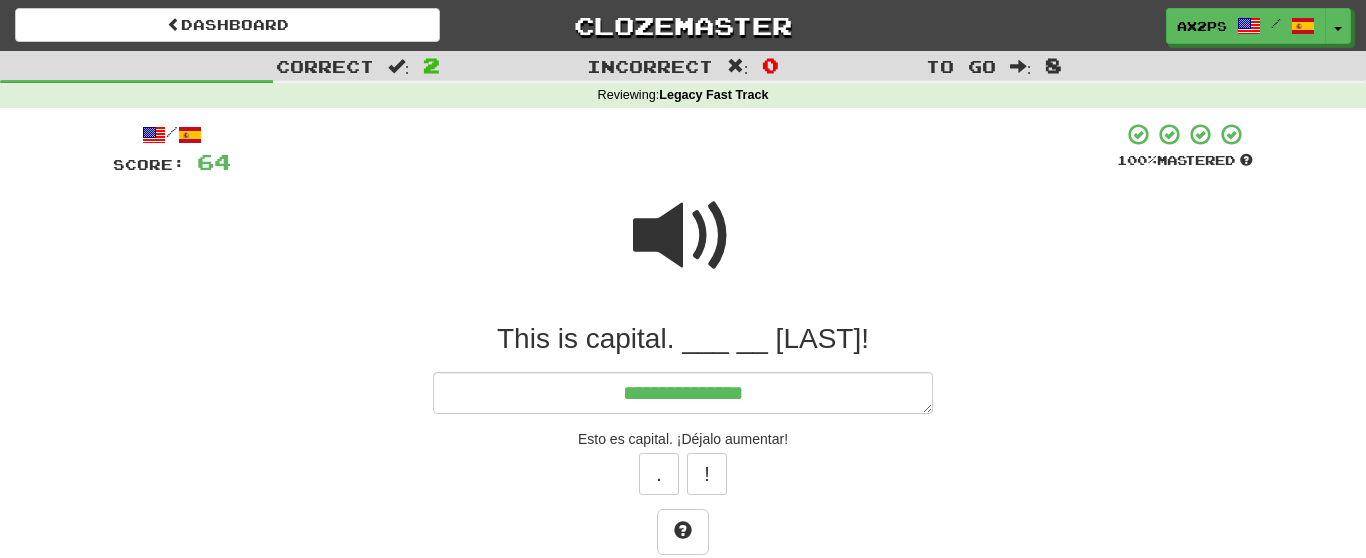 type on "*" 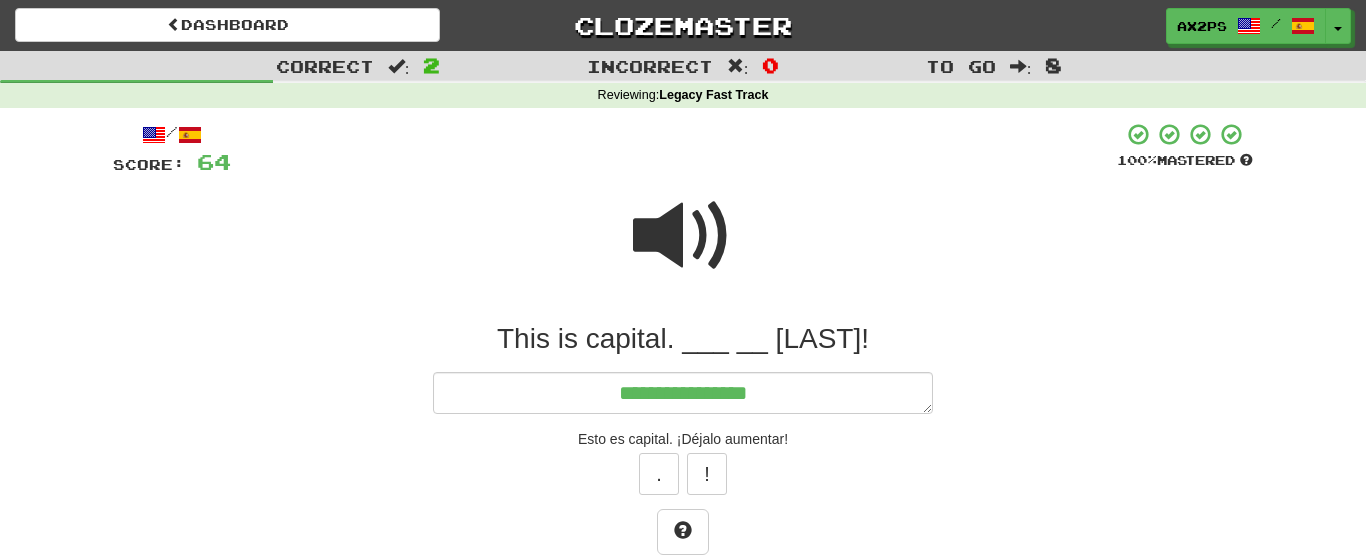 type on "*" 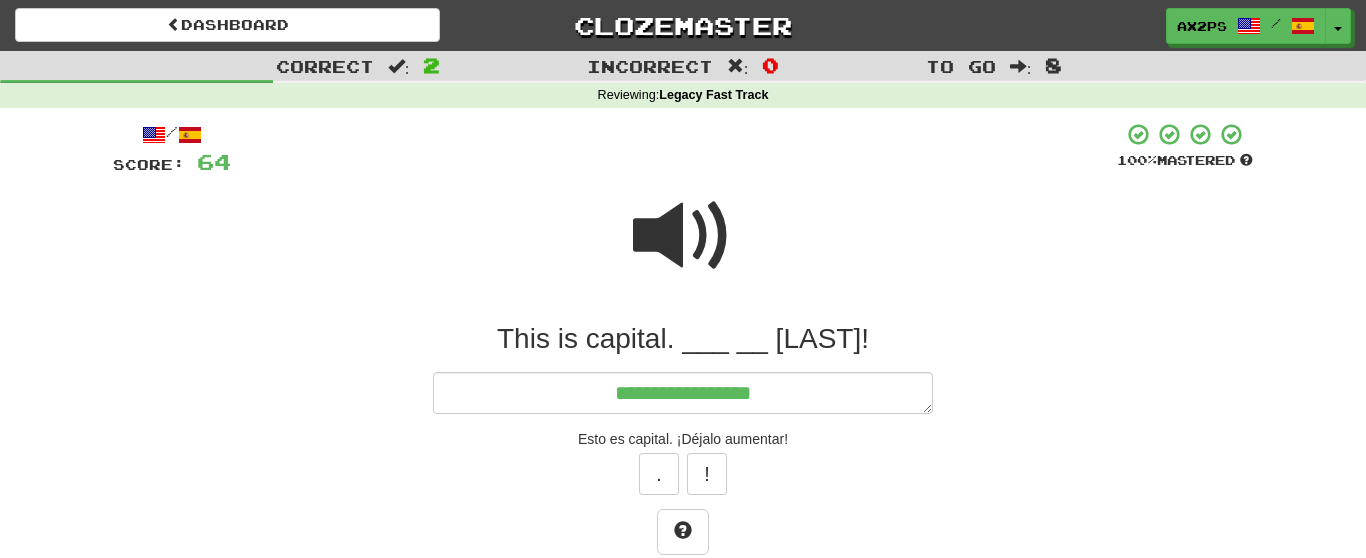 type on "*" 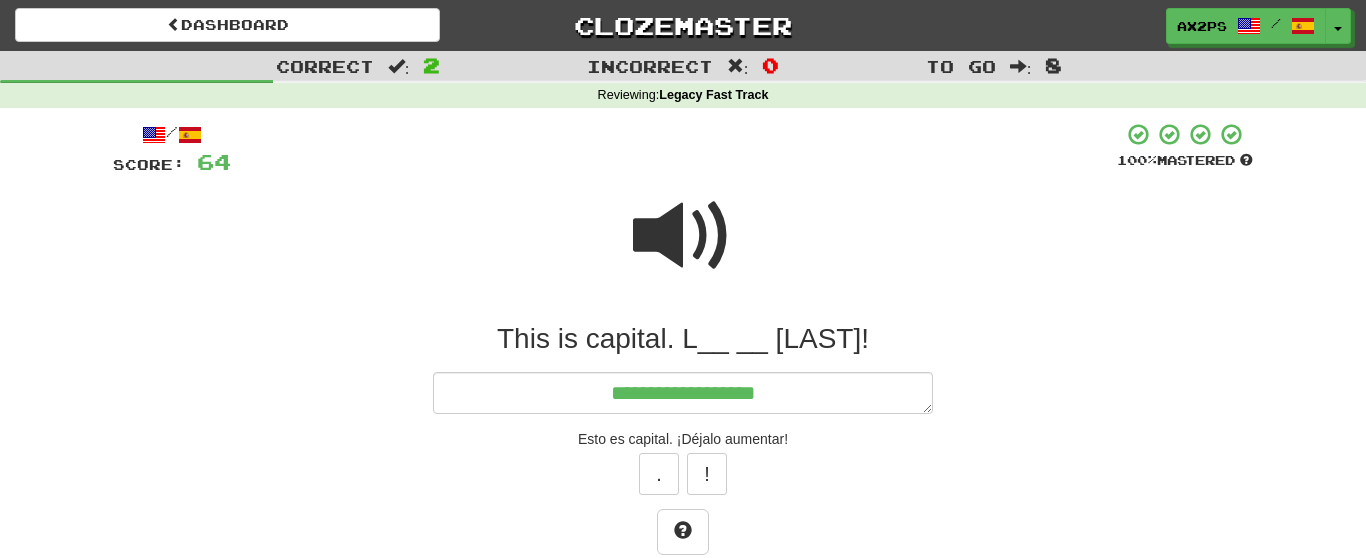 type on "*" 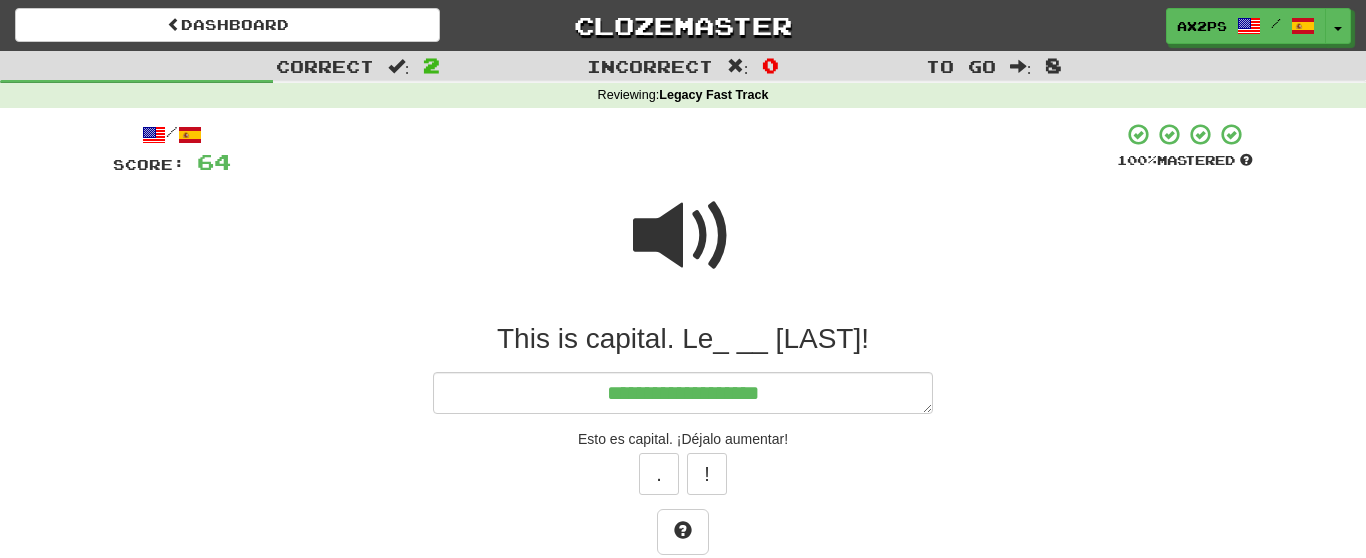 type on "*" 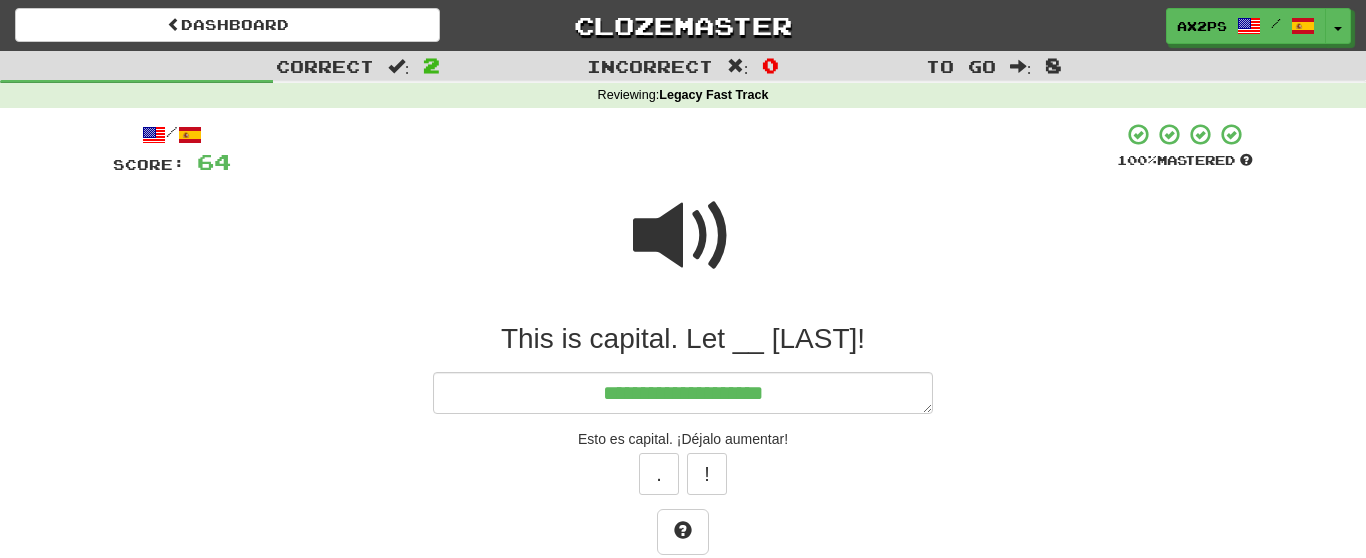 type on "*" 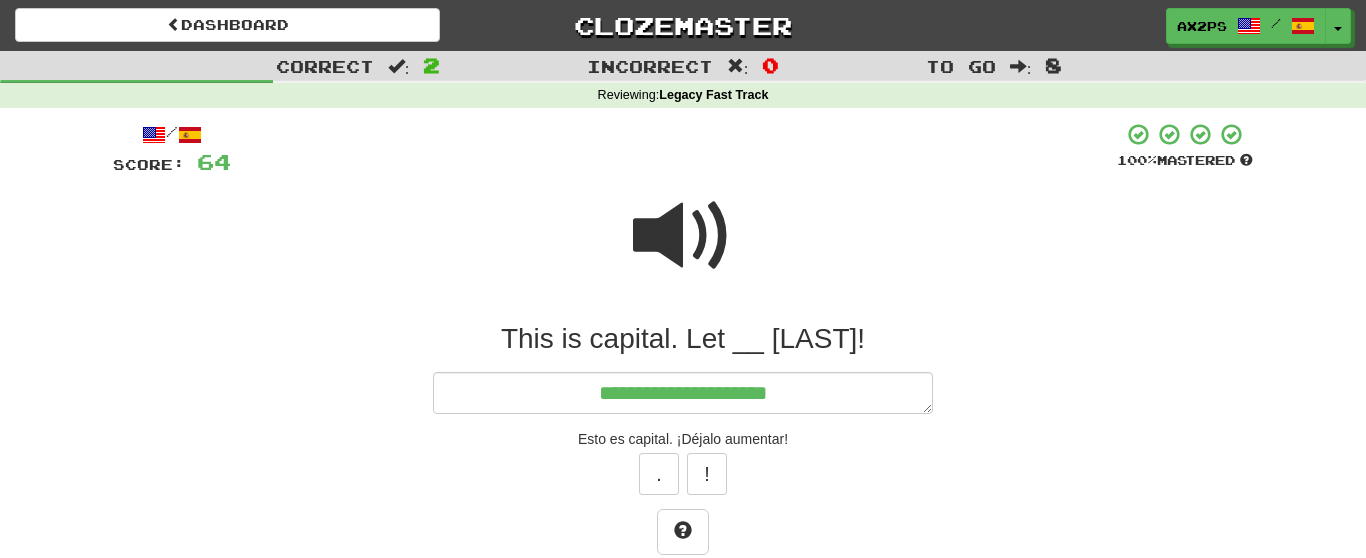 type on "*" 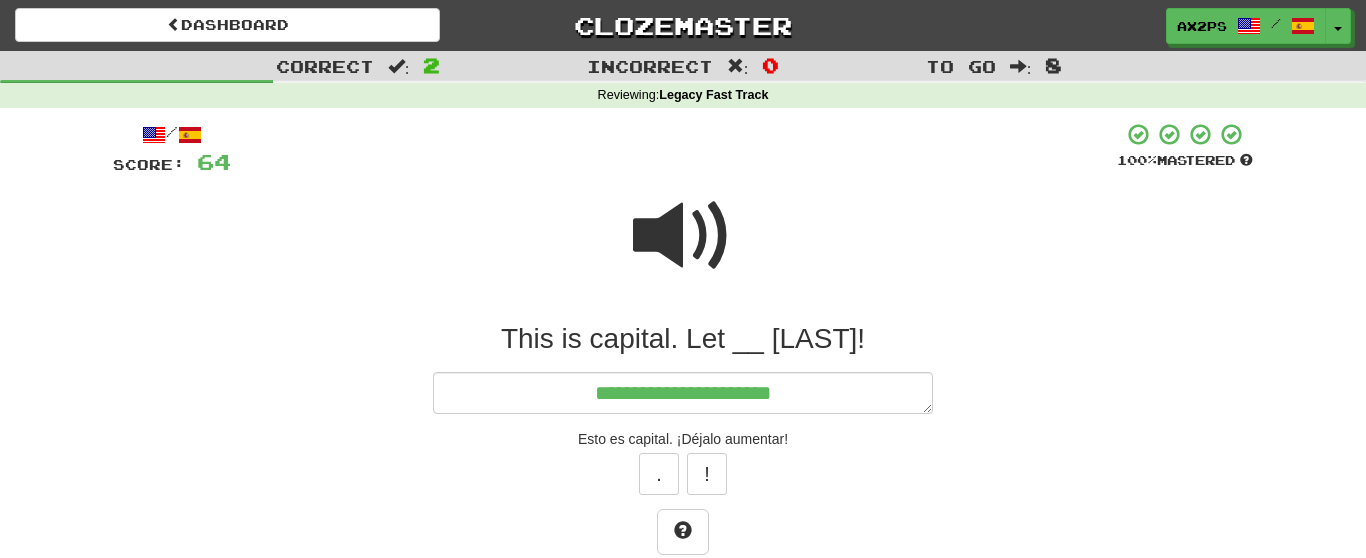 type on "**********" 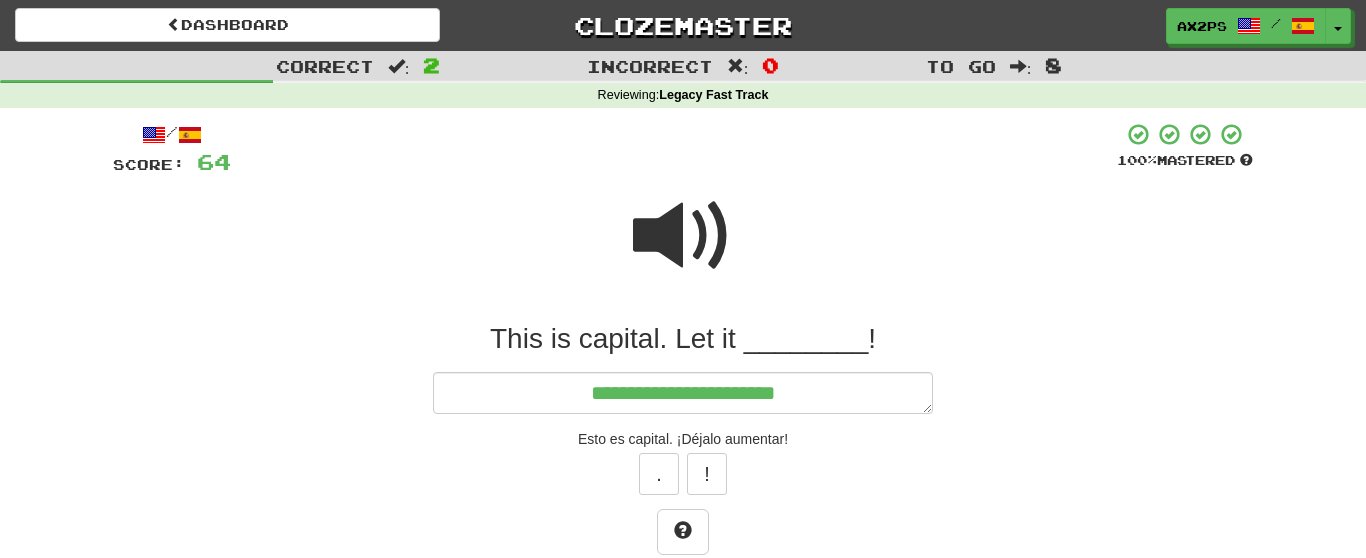 type on "*" 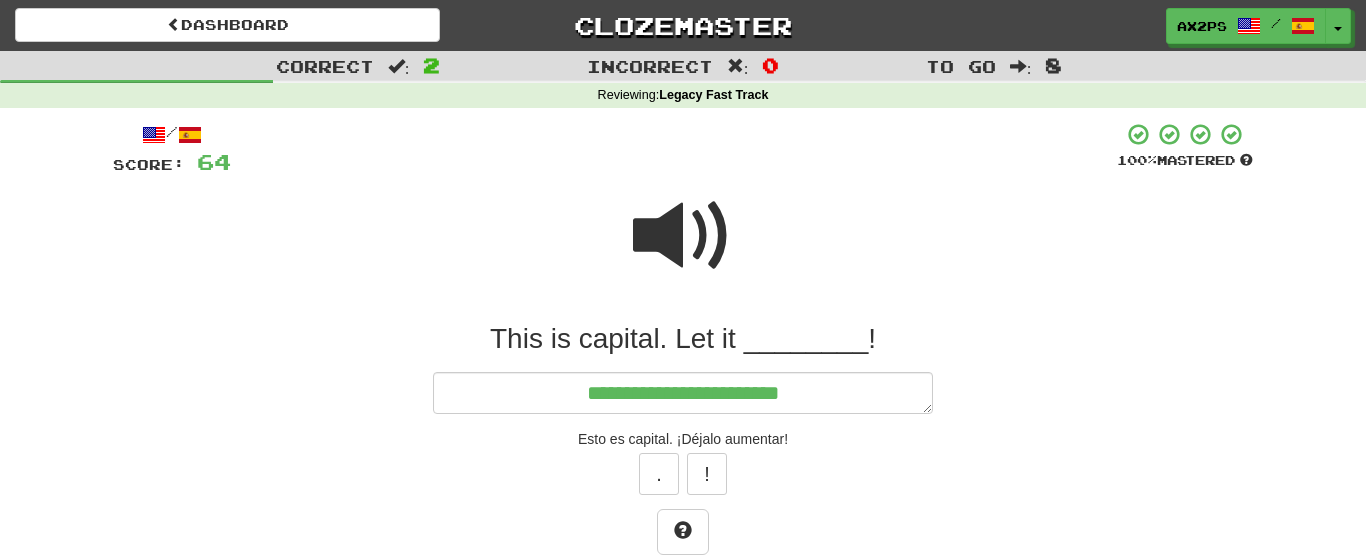 type on "*" 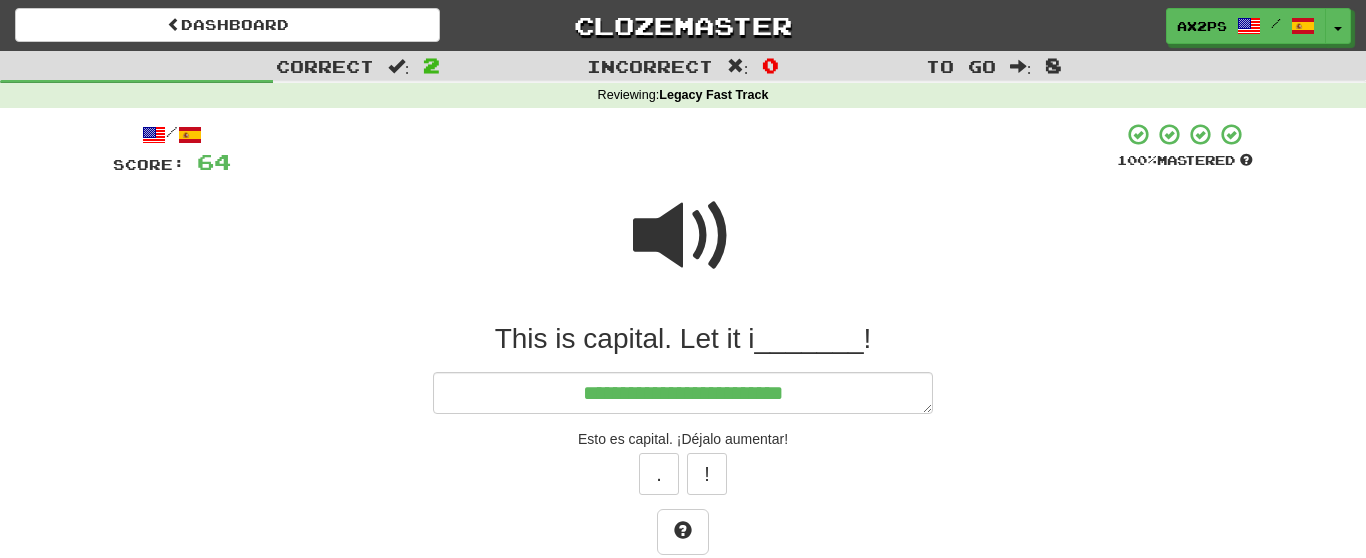 type on "*" 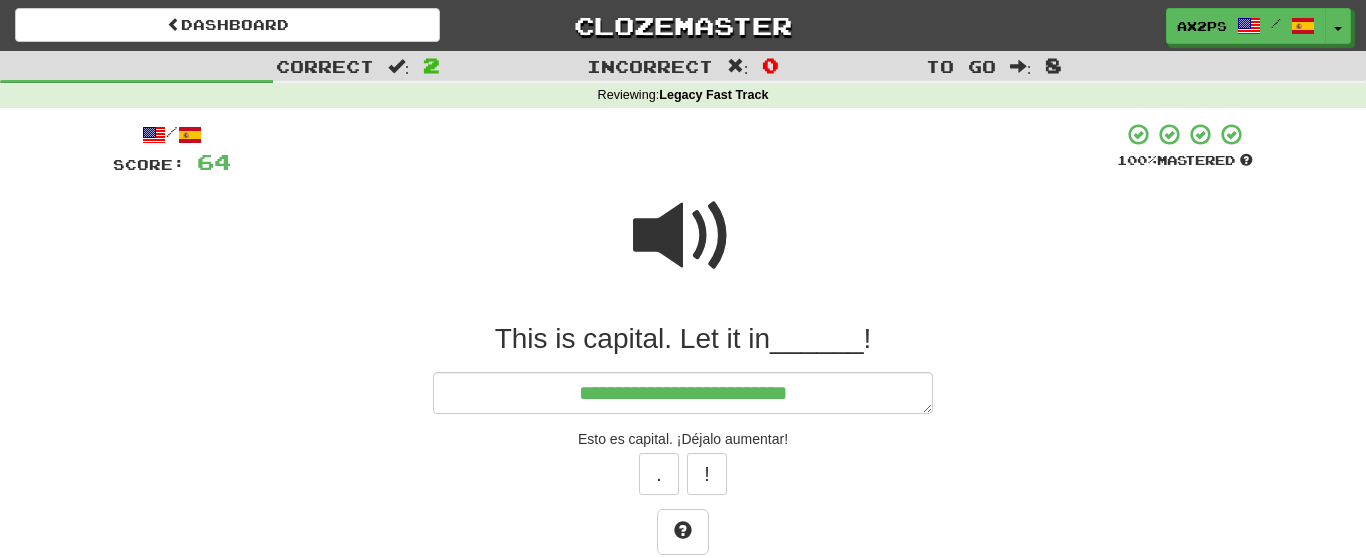 type on "*" 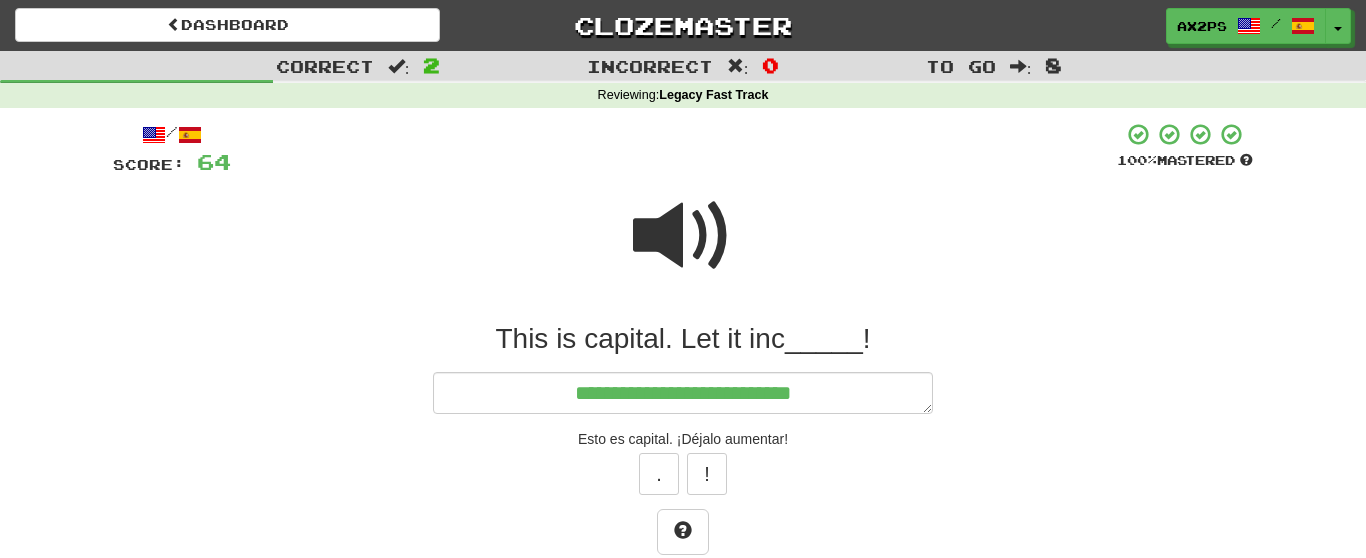 type on "*" 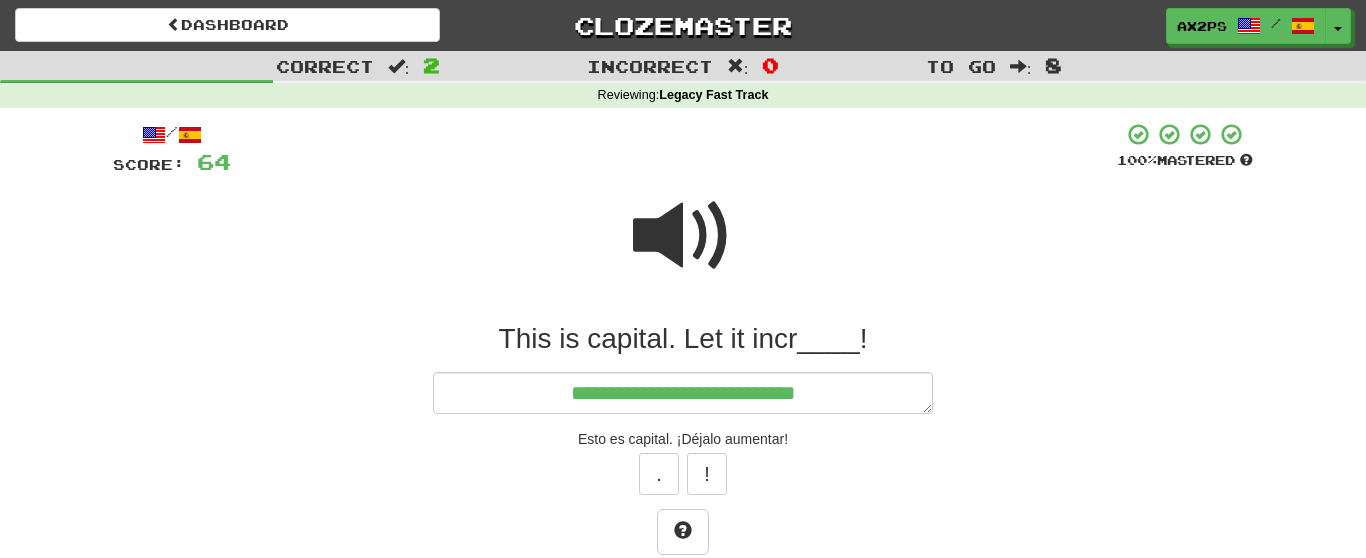 type on "*" 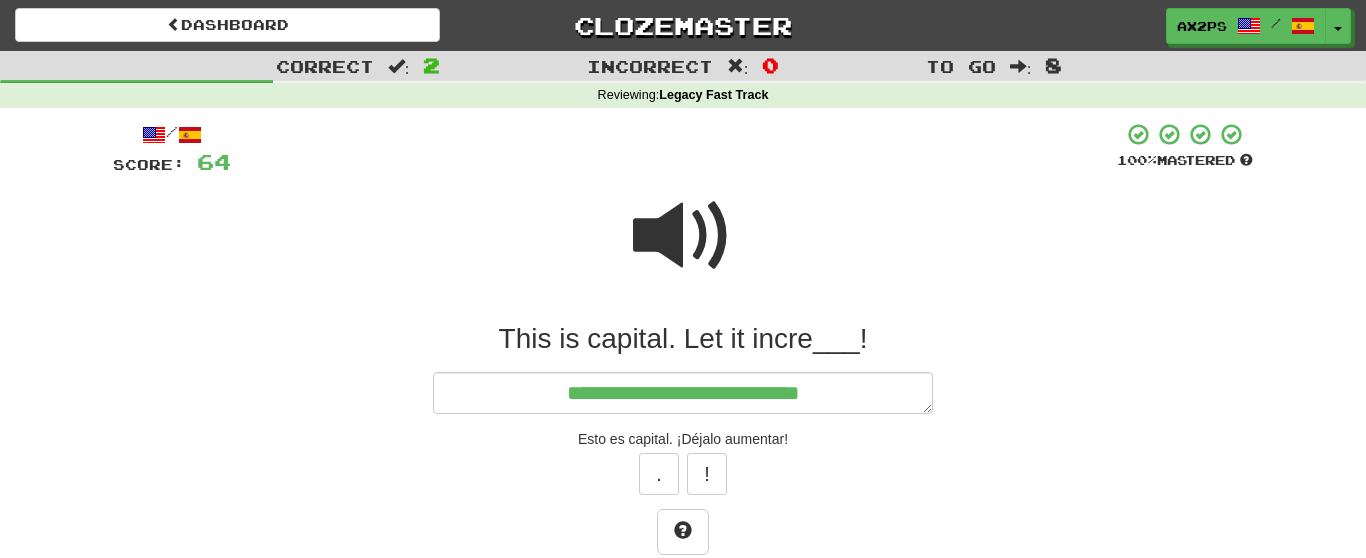 type on "*" 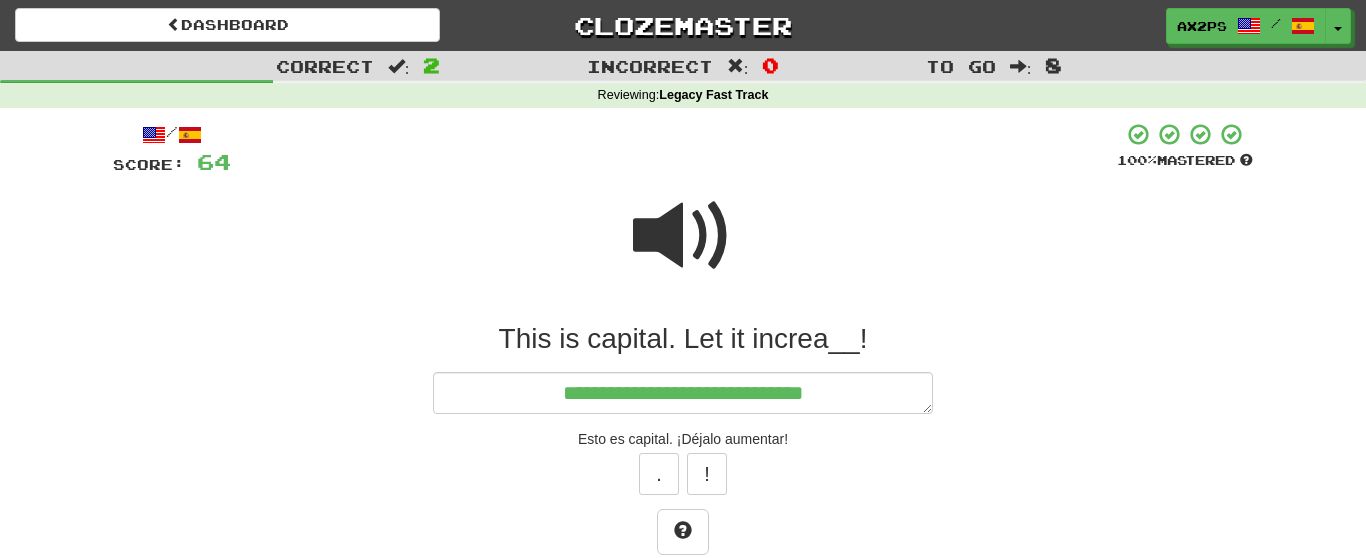 type on "*" 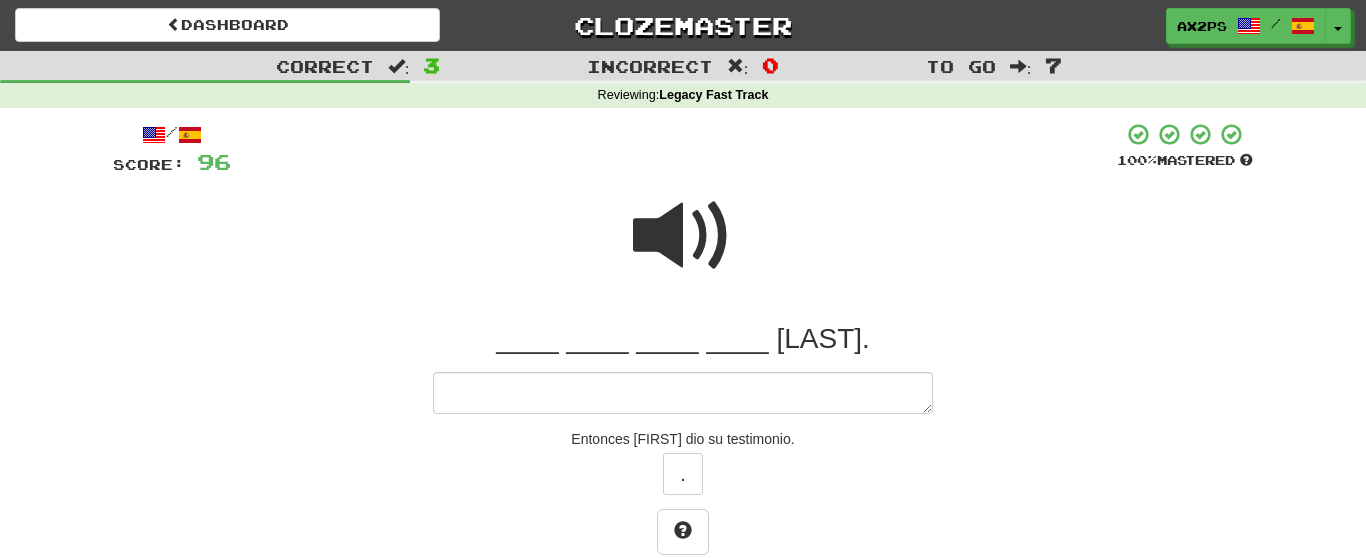 type on "*" 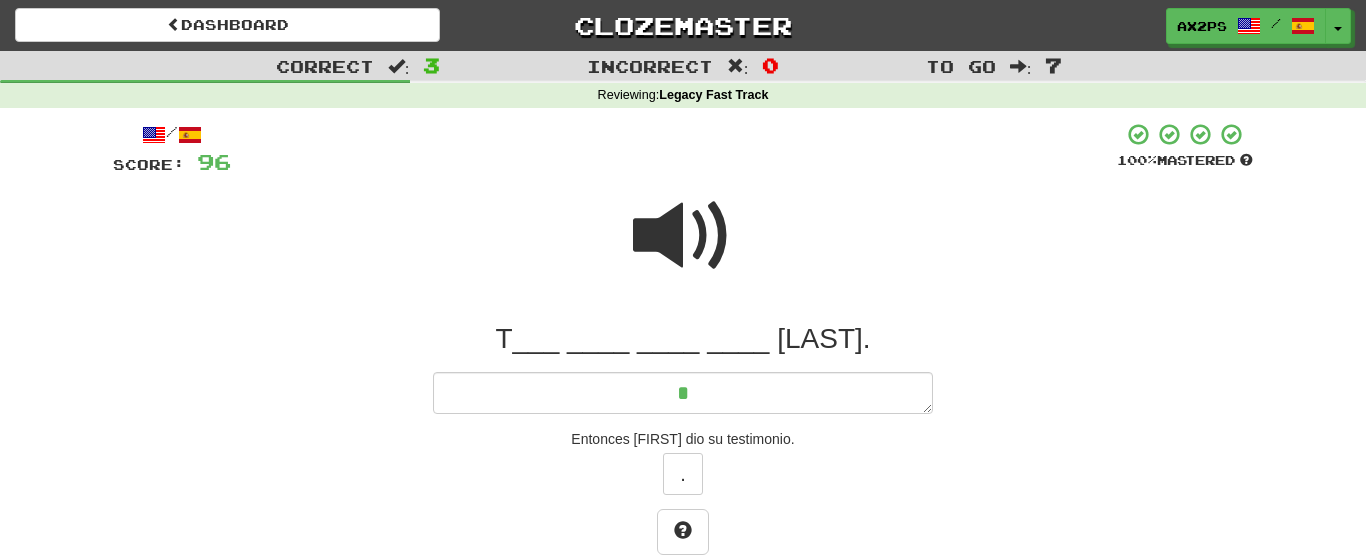 type on "*" 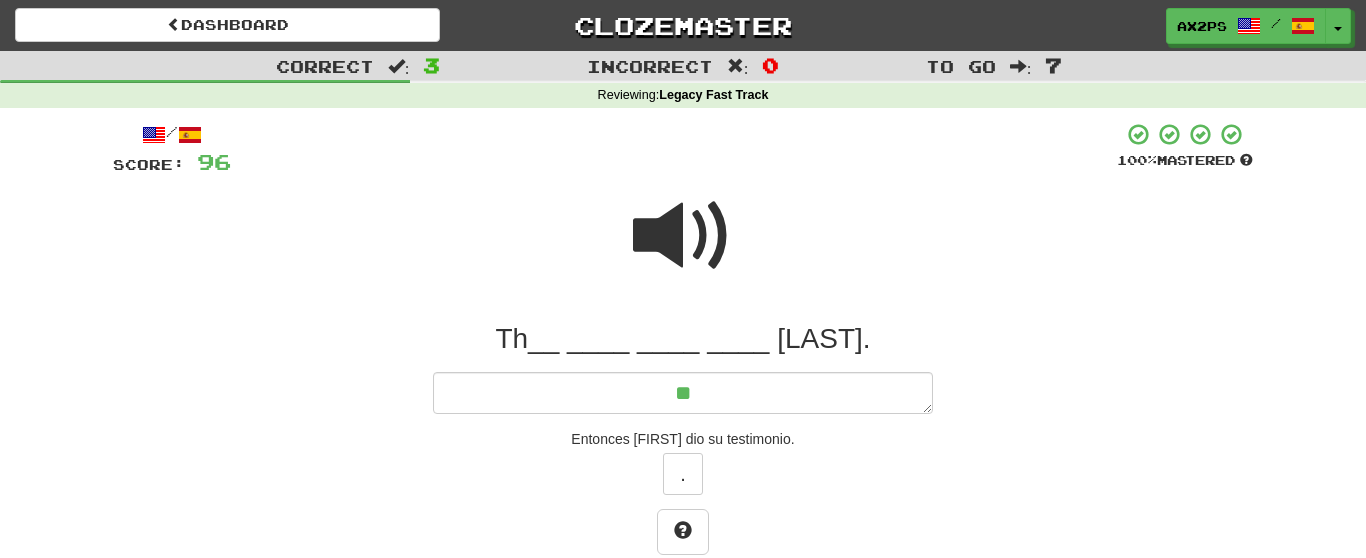 type on "*" 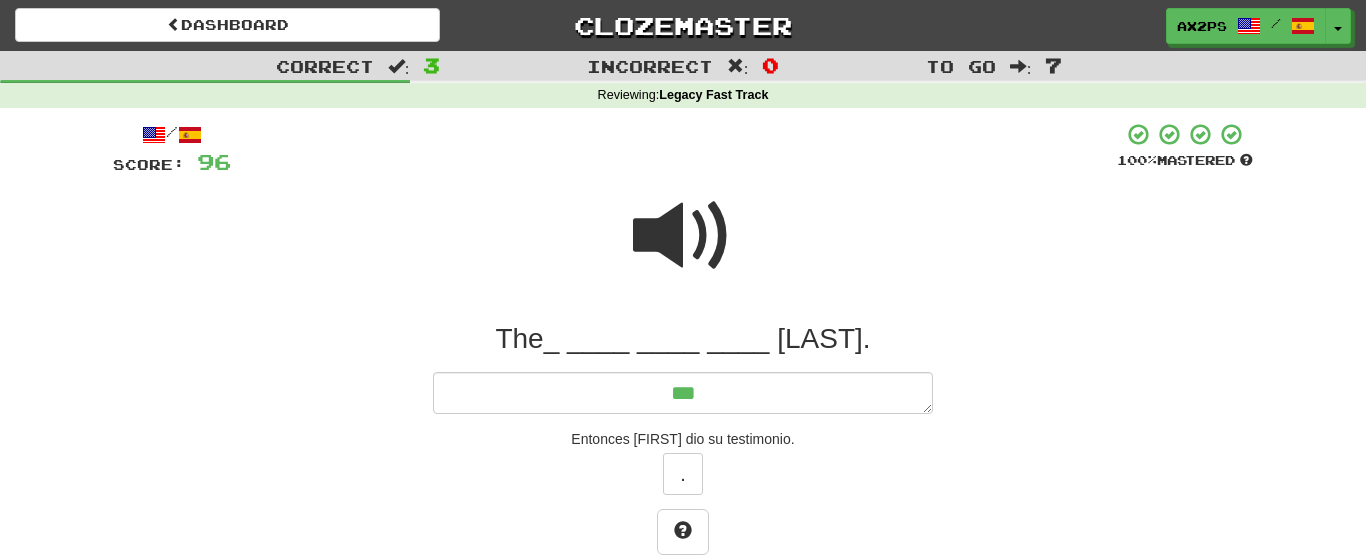 type on "*" 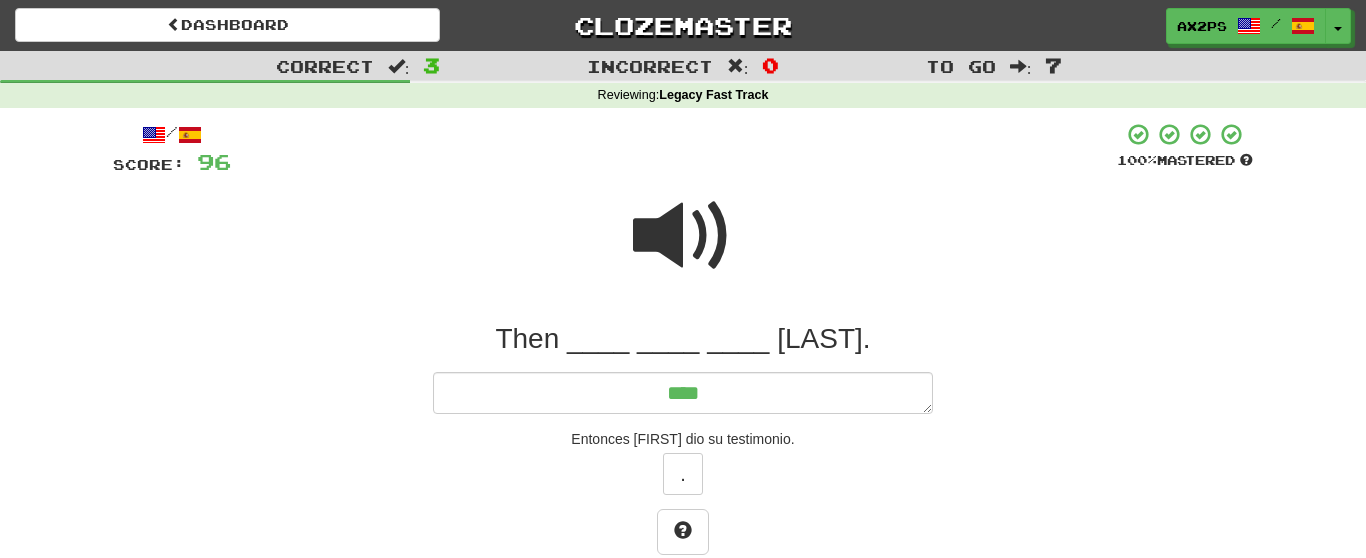 type on "*" 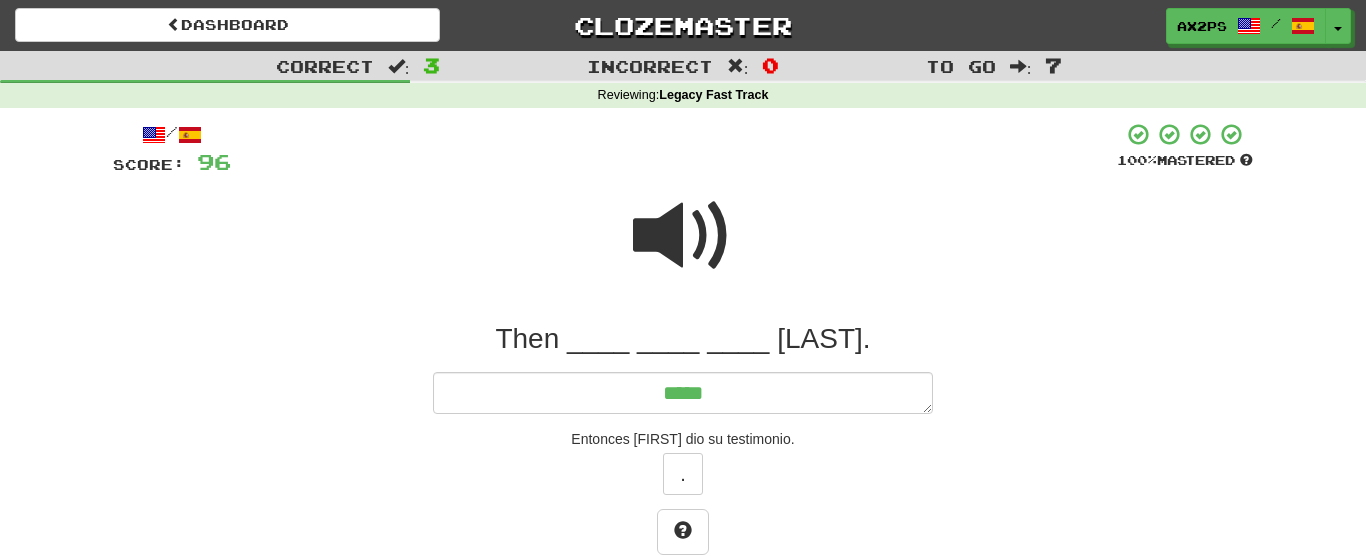 type on "*" 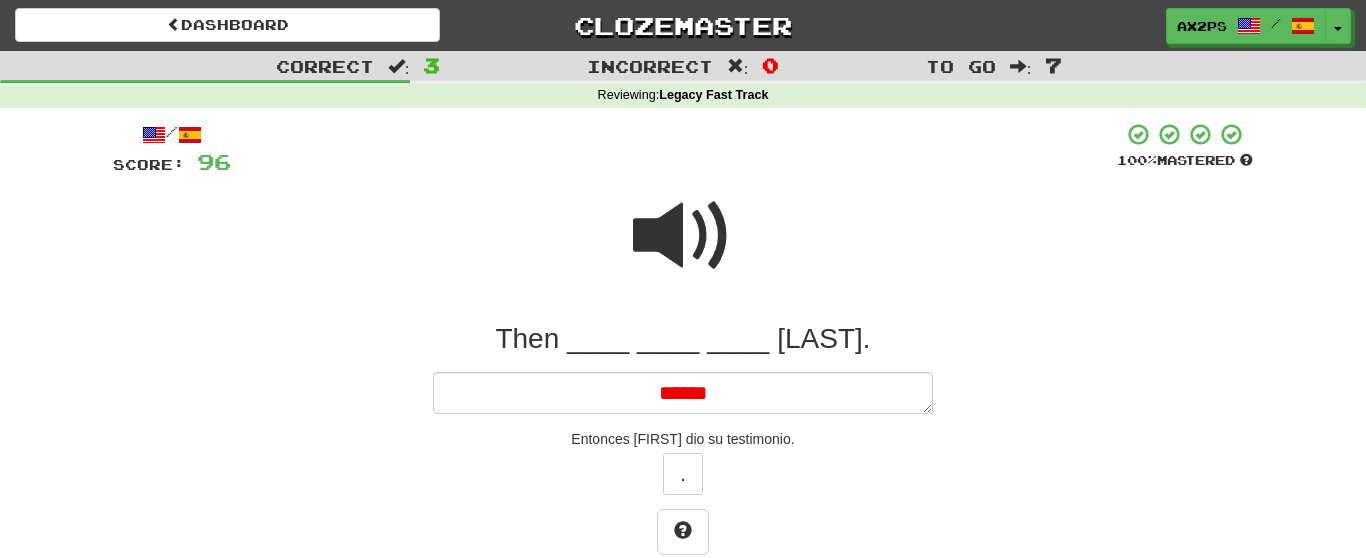 type on "*" 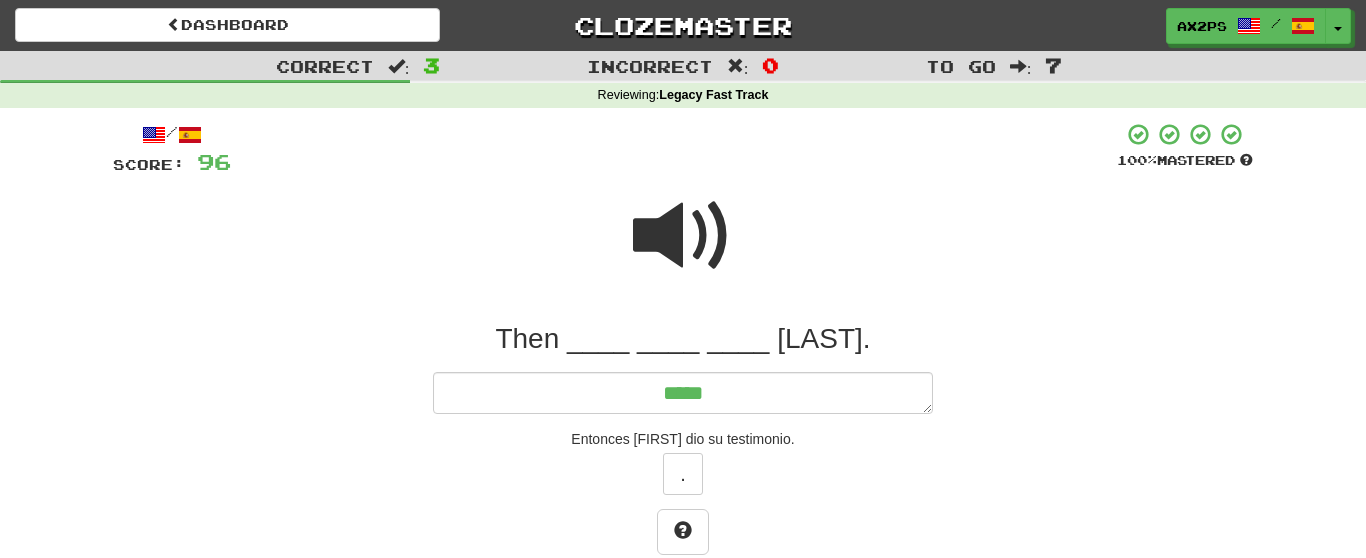 type on "*" 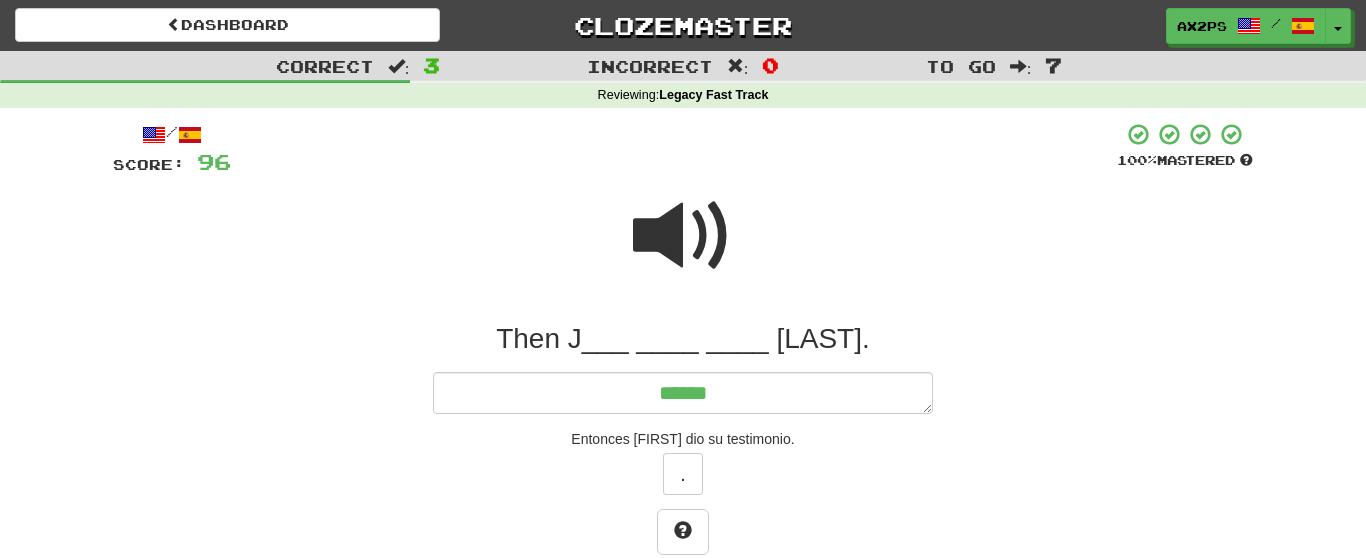 type on "*" 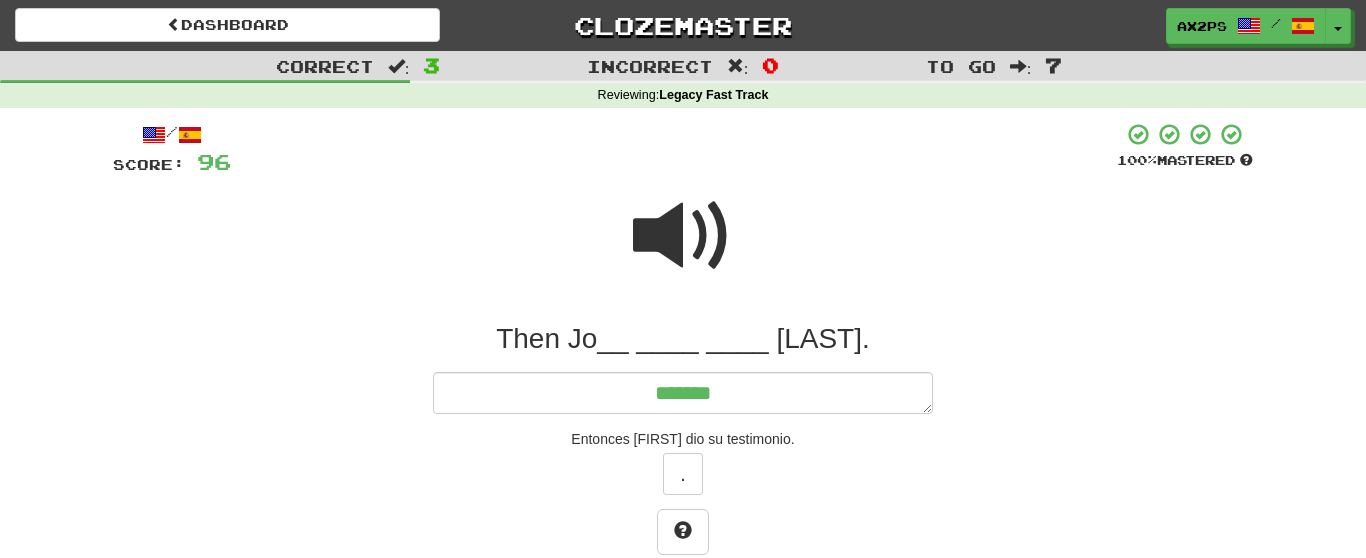 type on "*" 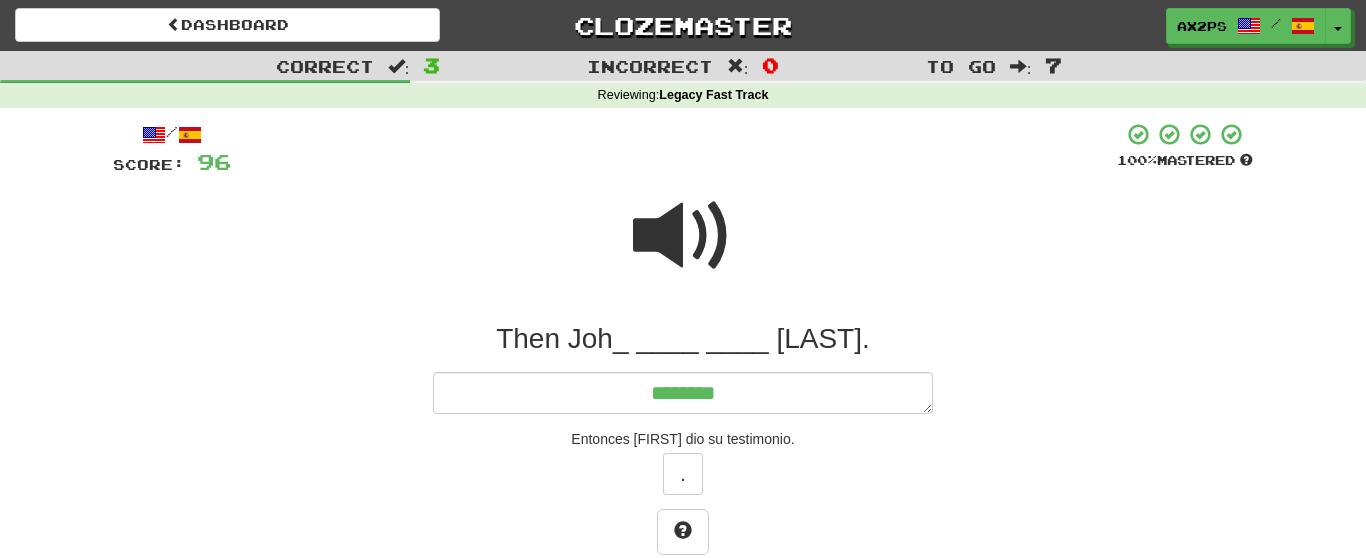 type on "*" 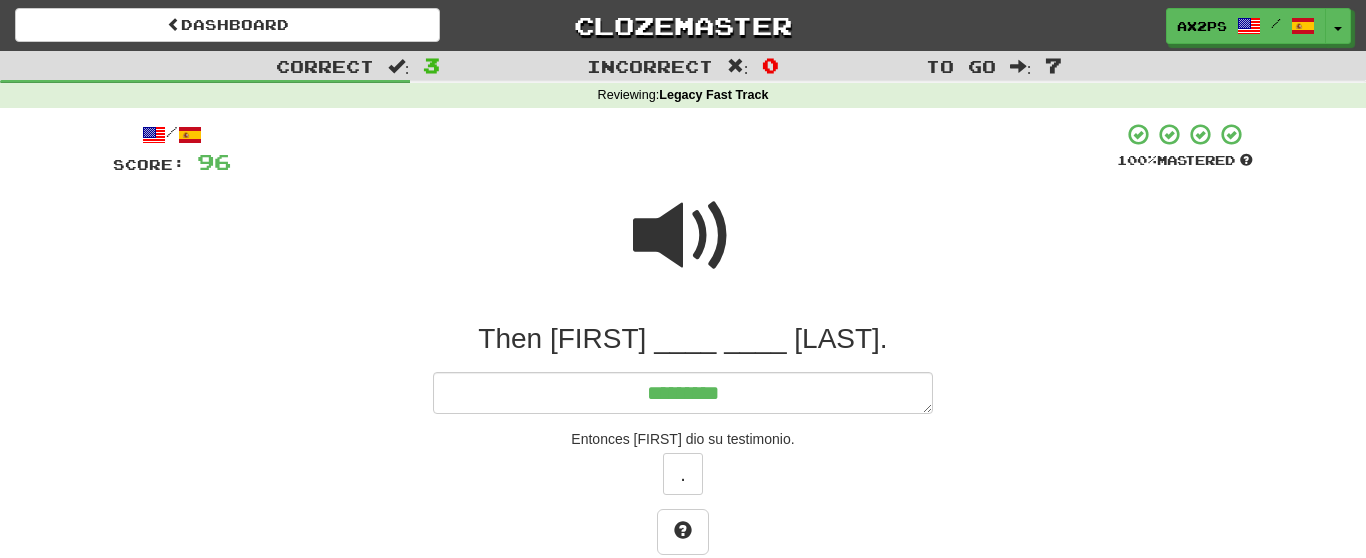 type on "*" 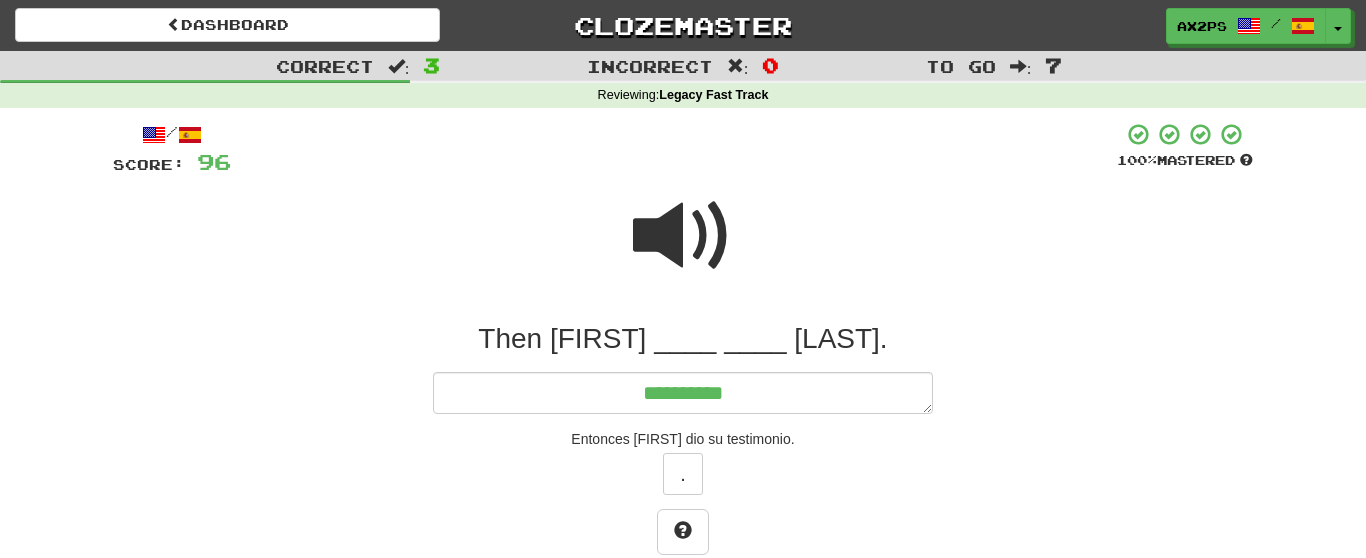 type on "*" 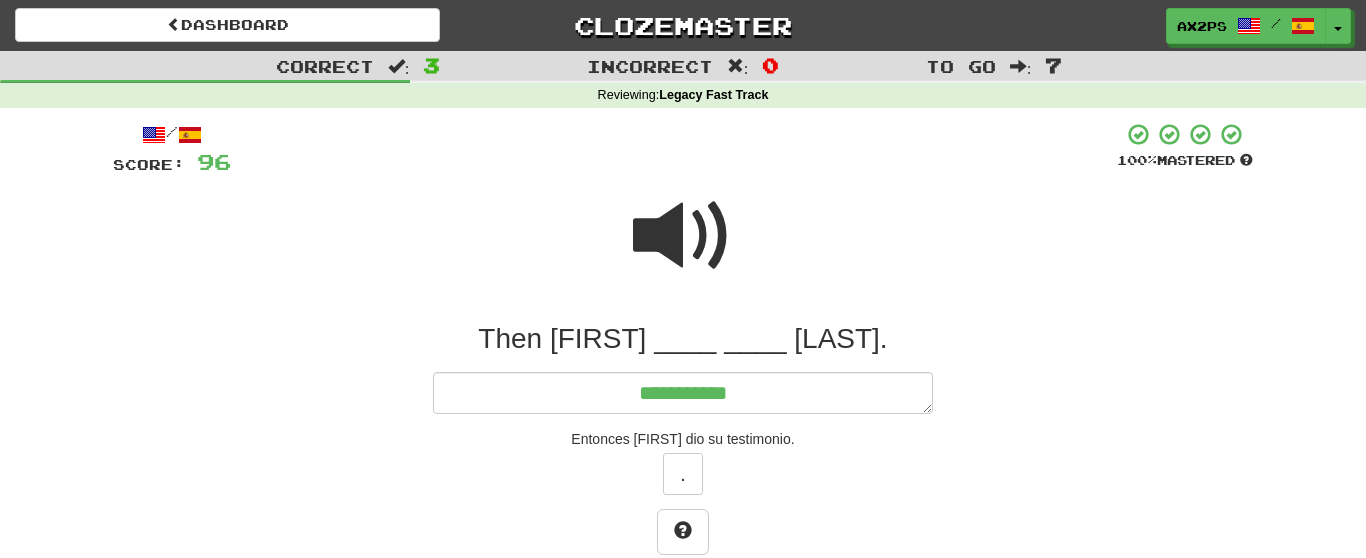 type on "**********" 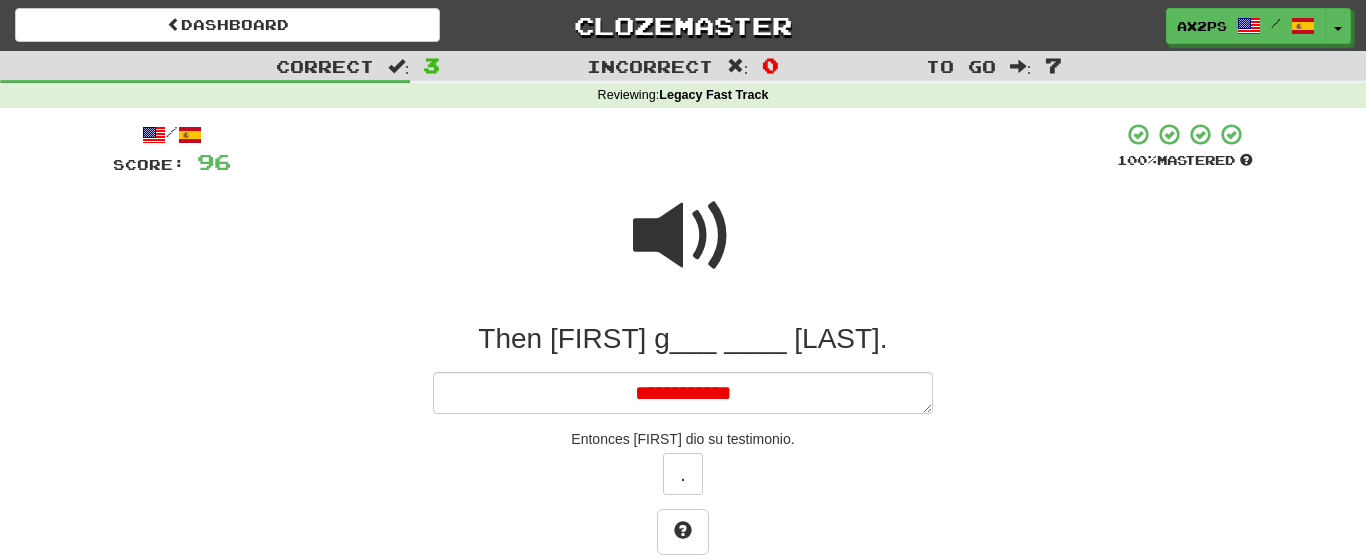 type on "*" 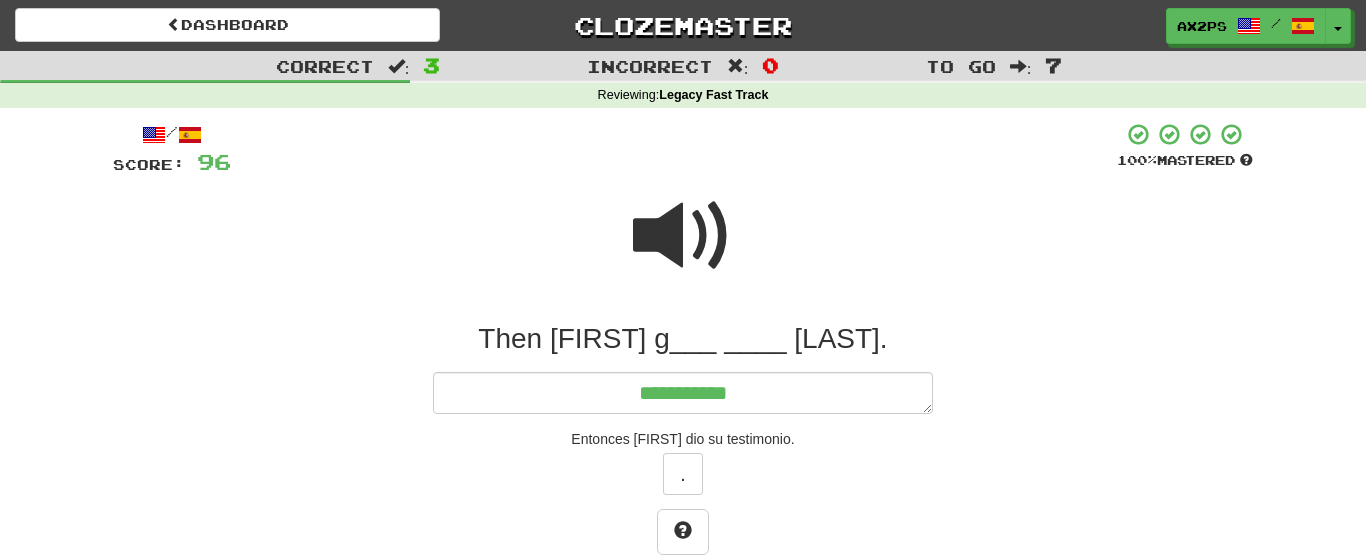 type on "*" 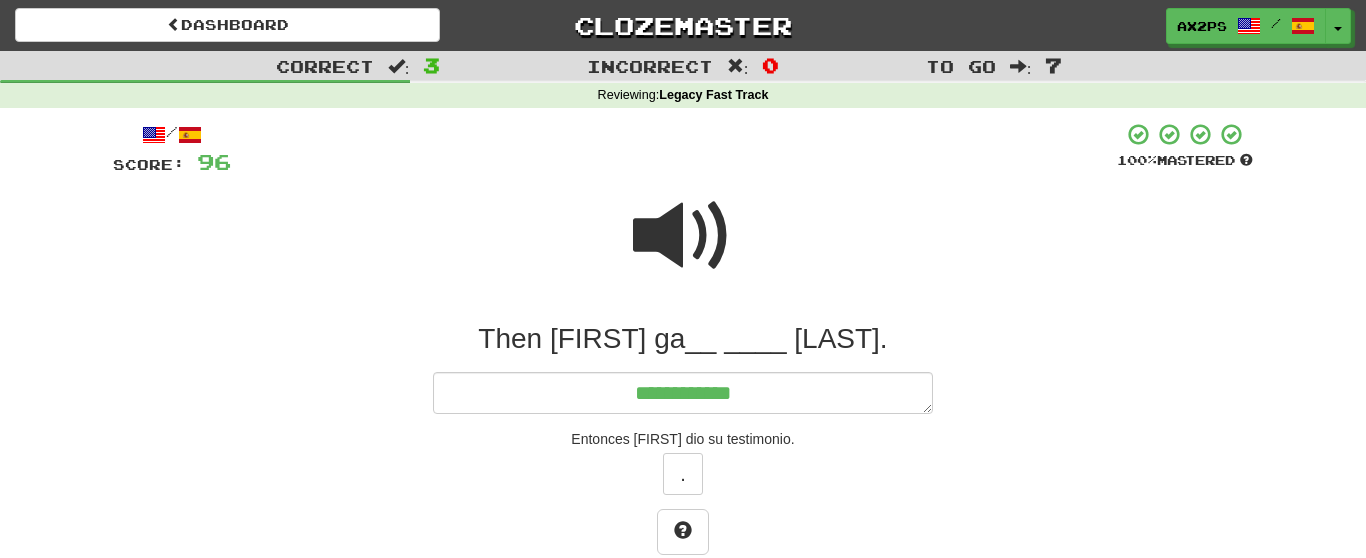 type on "*" 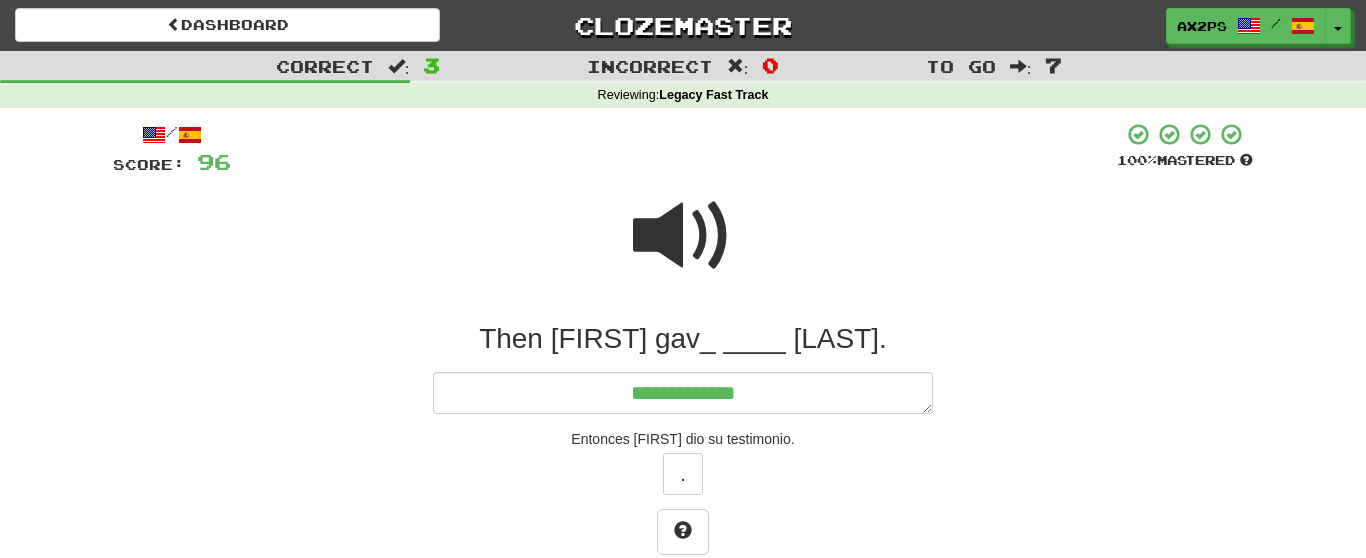 type on "*" 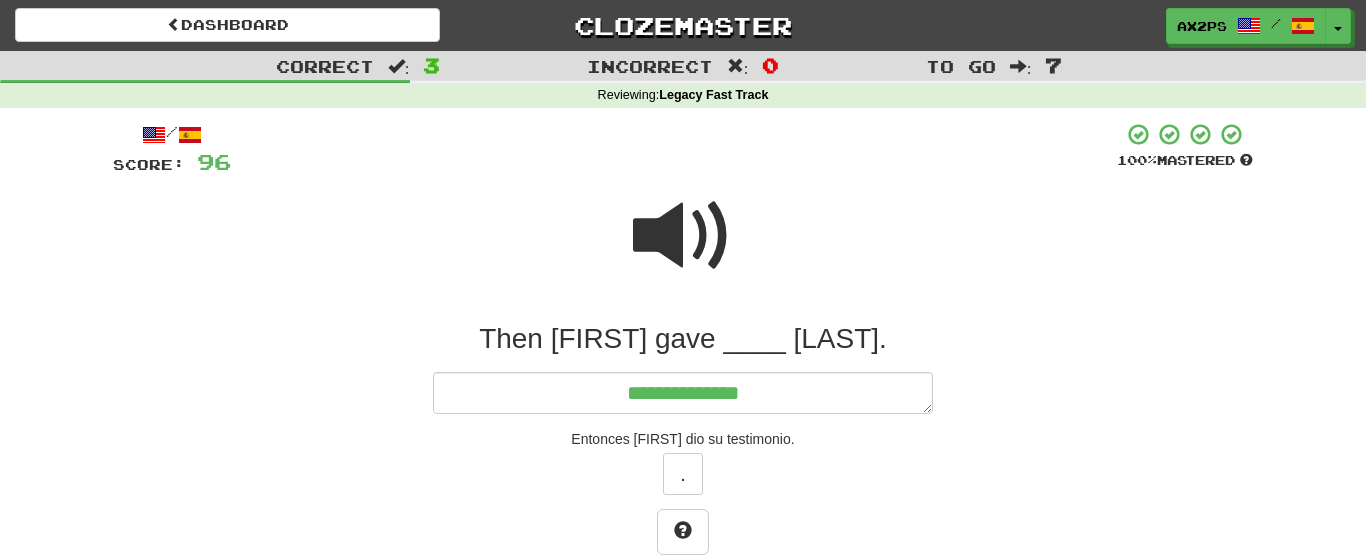 type on "**********" 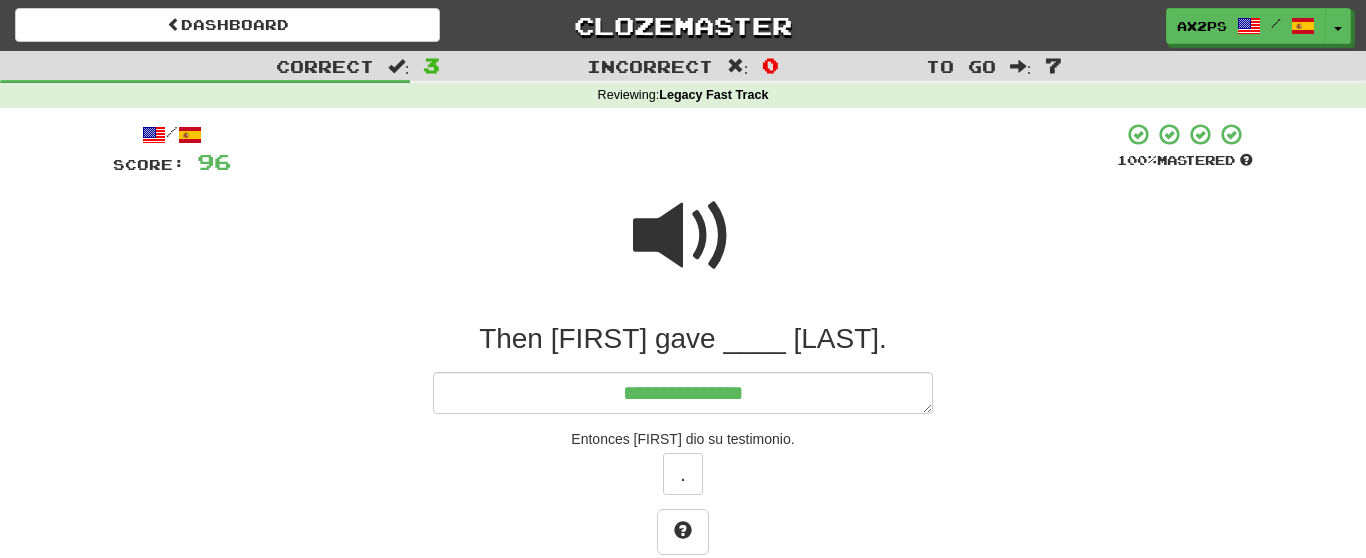 type on "*" 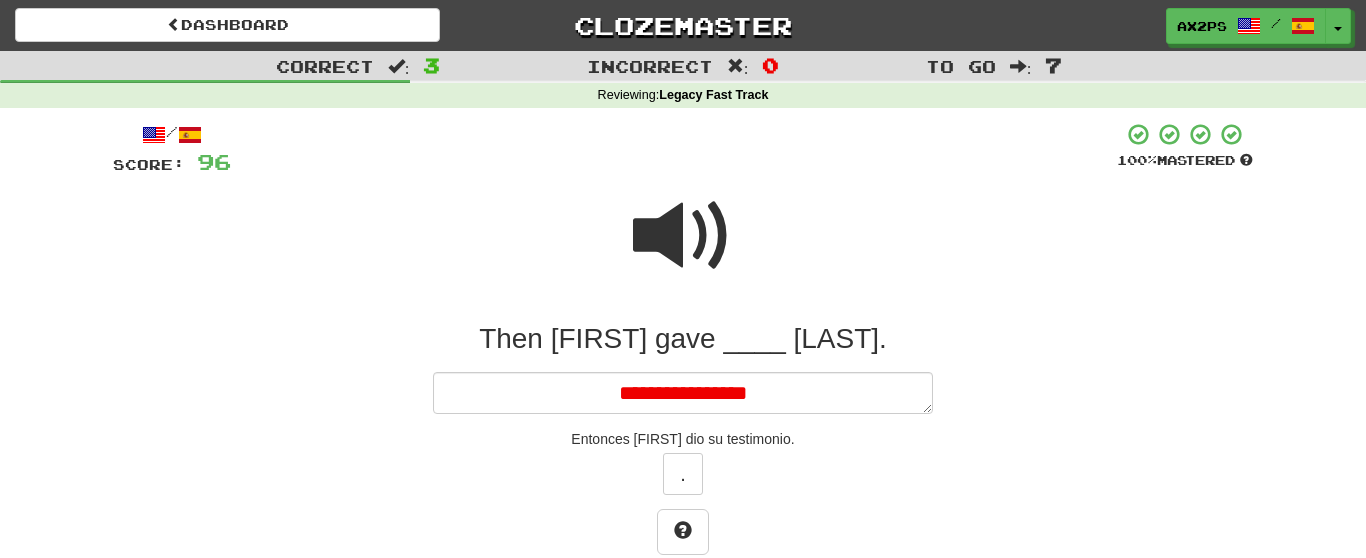 type on "*" 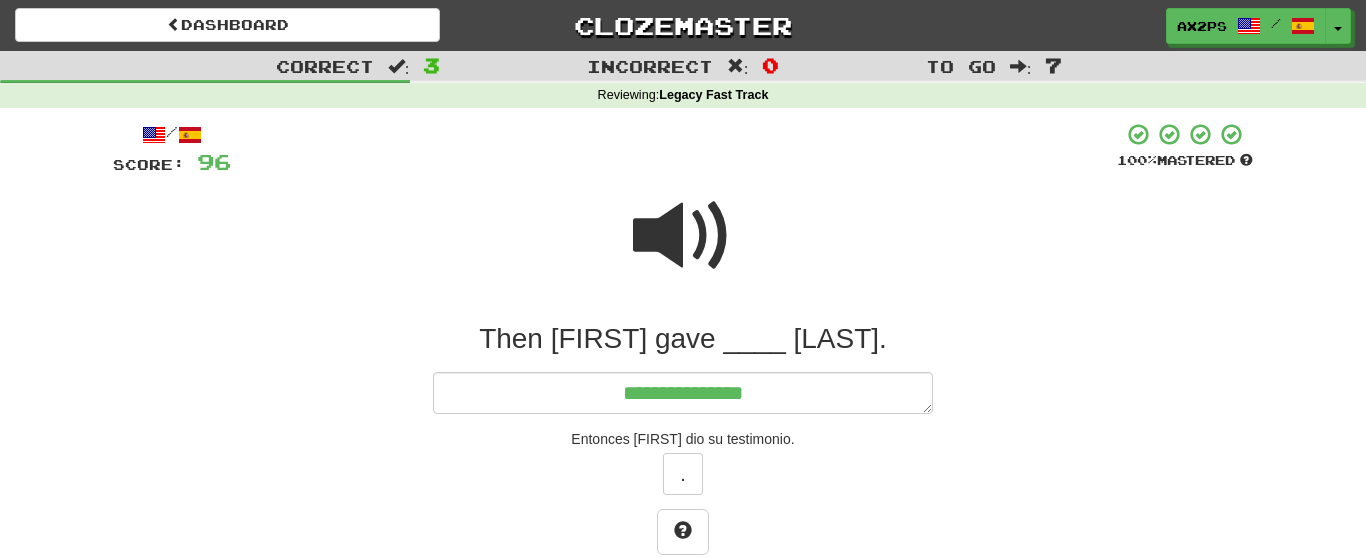type on "*" 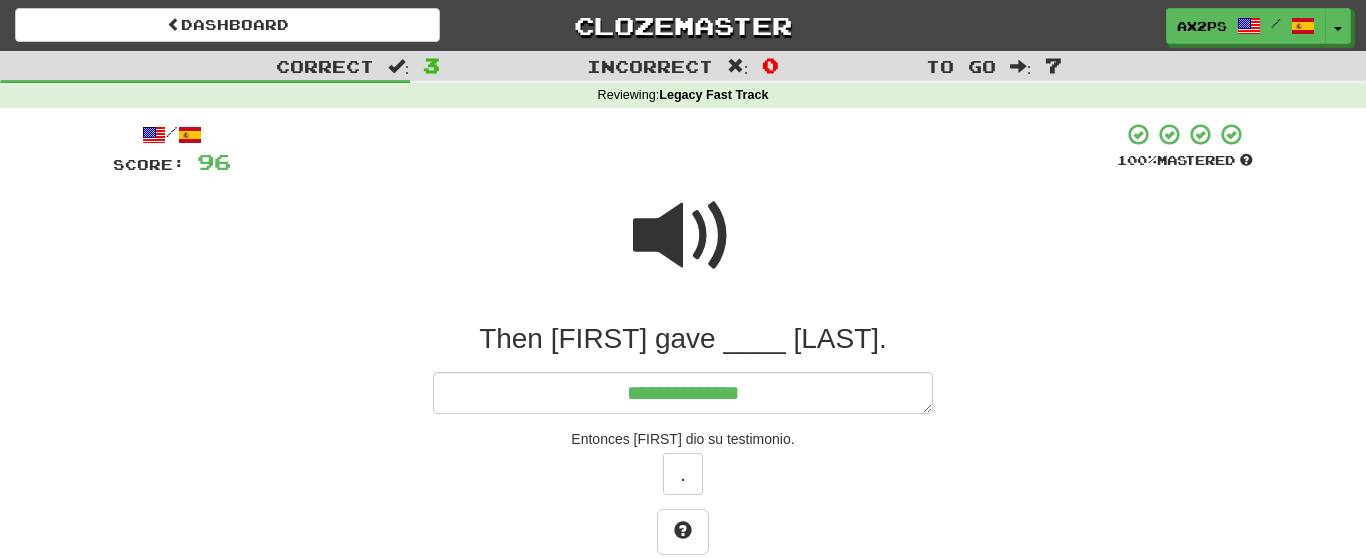 type on "*" 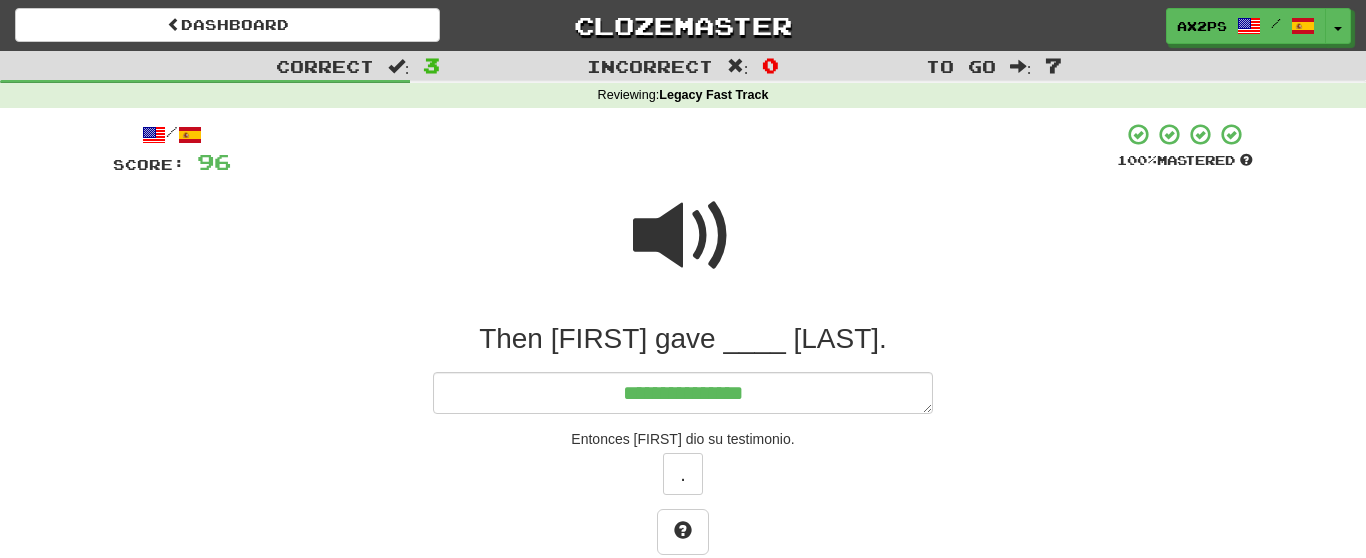 type on "*" 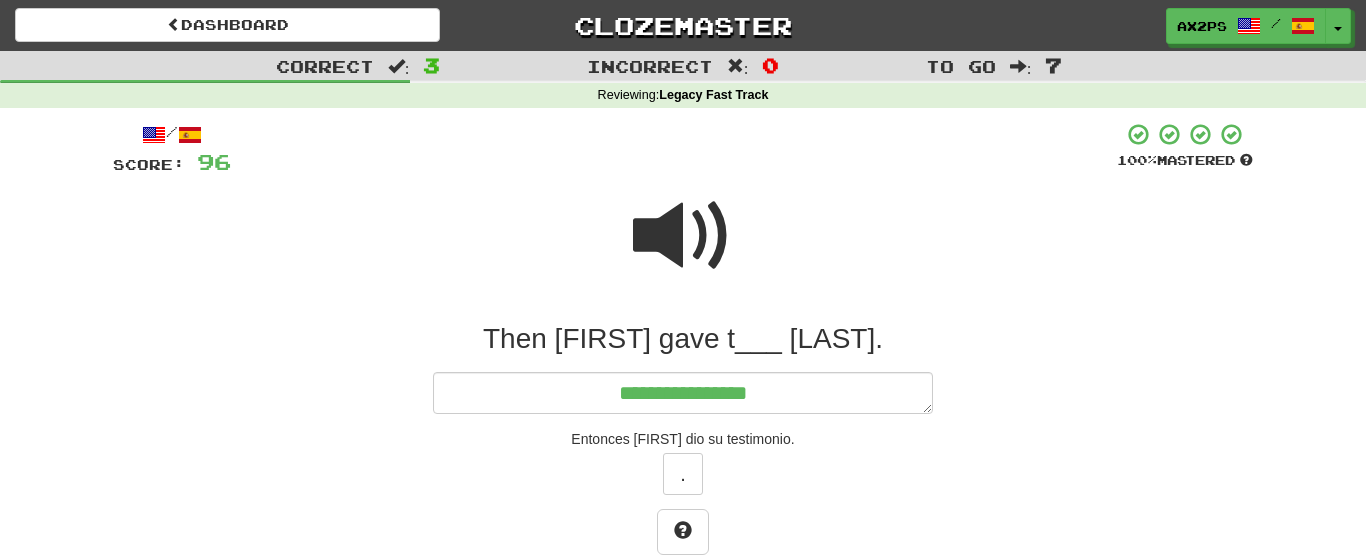 type on "*" 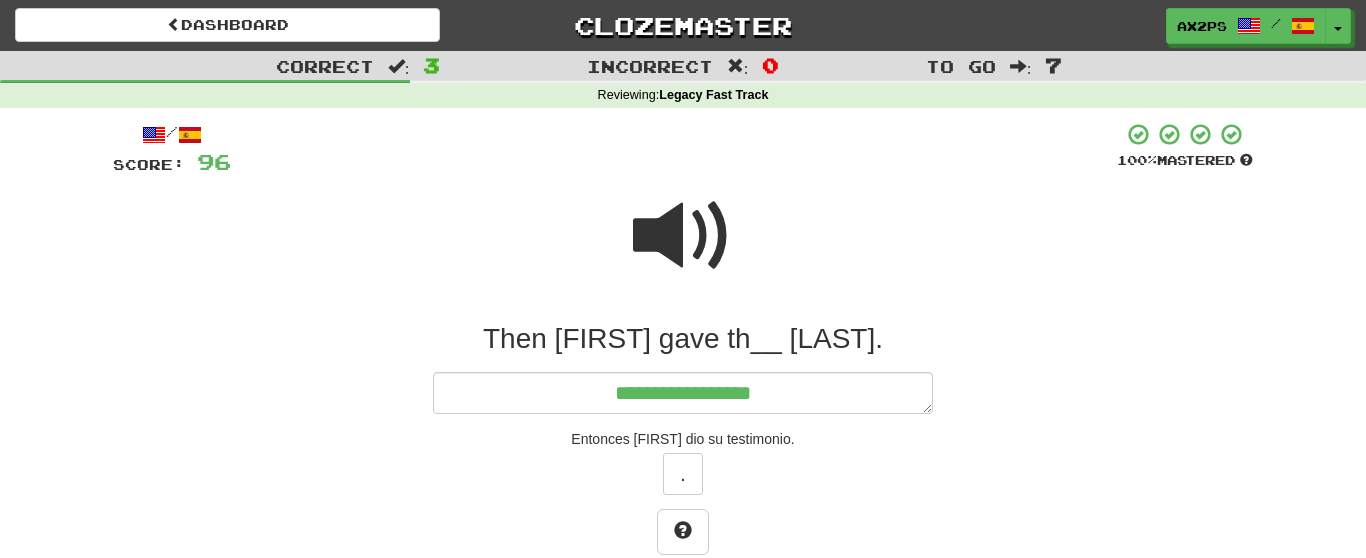 type on "*" 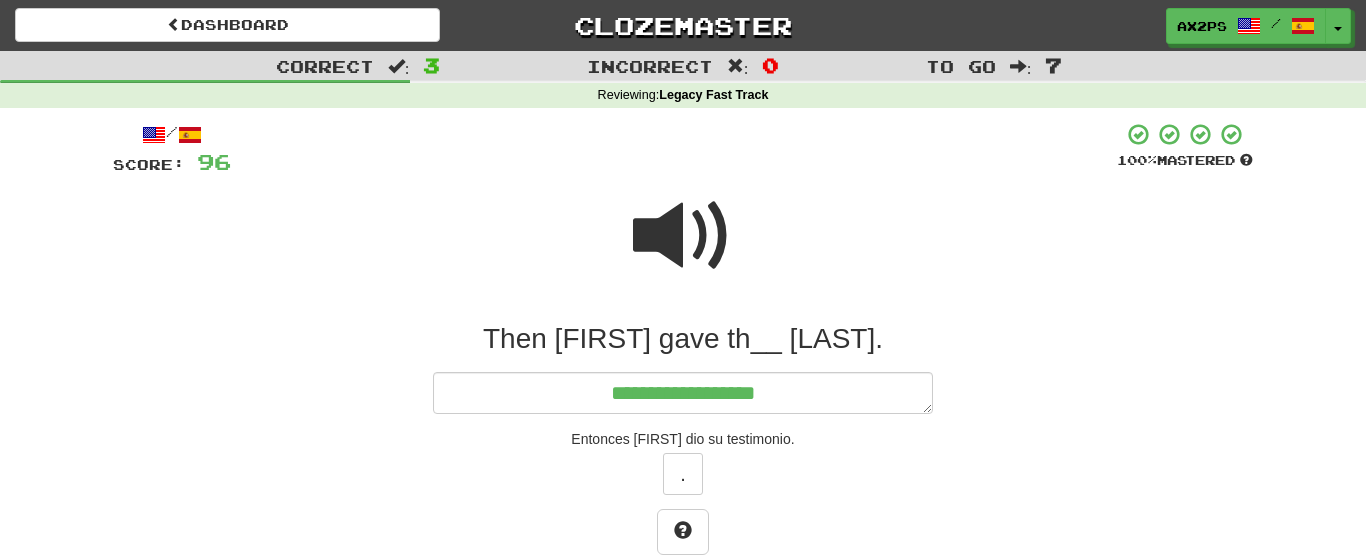 type on "**********" 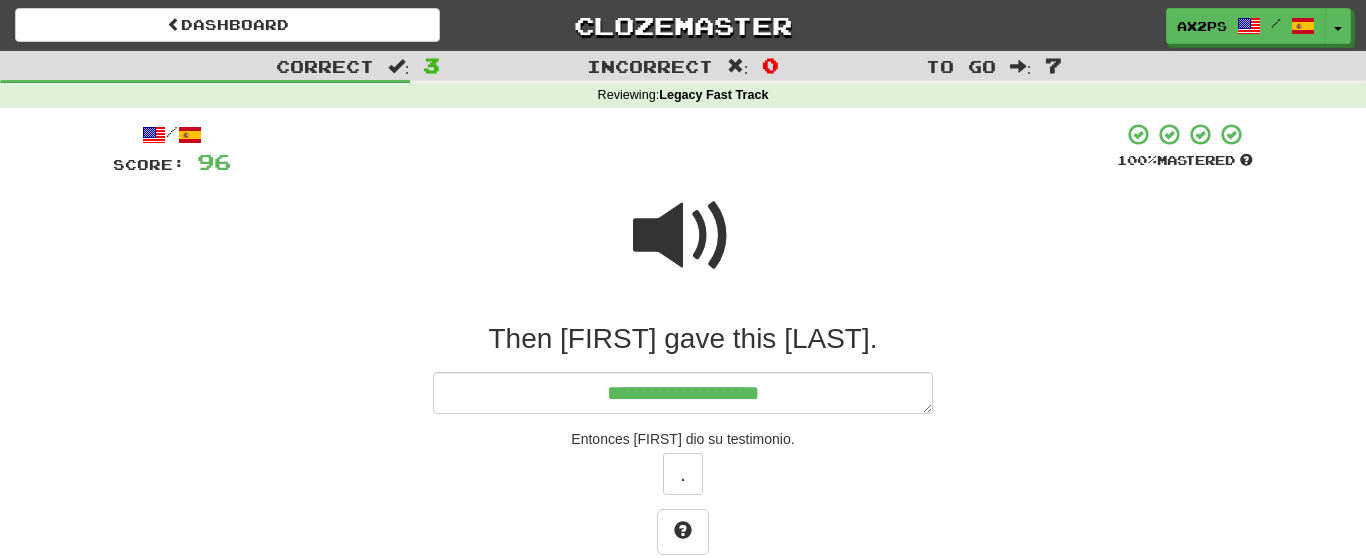 type on "*" 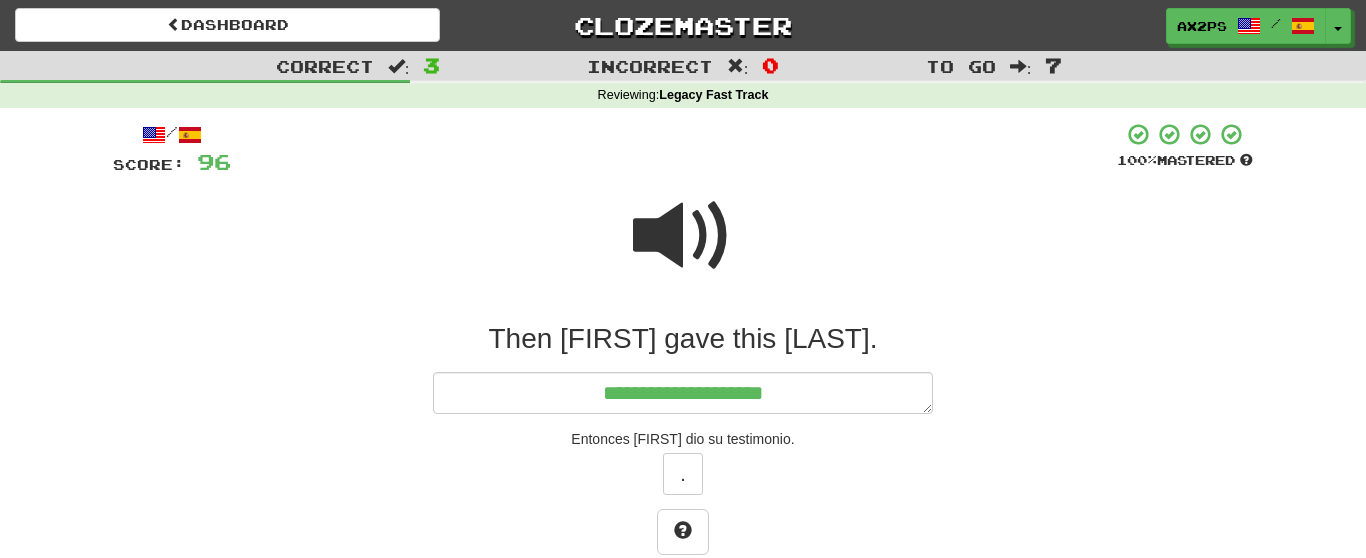 type on "*" 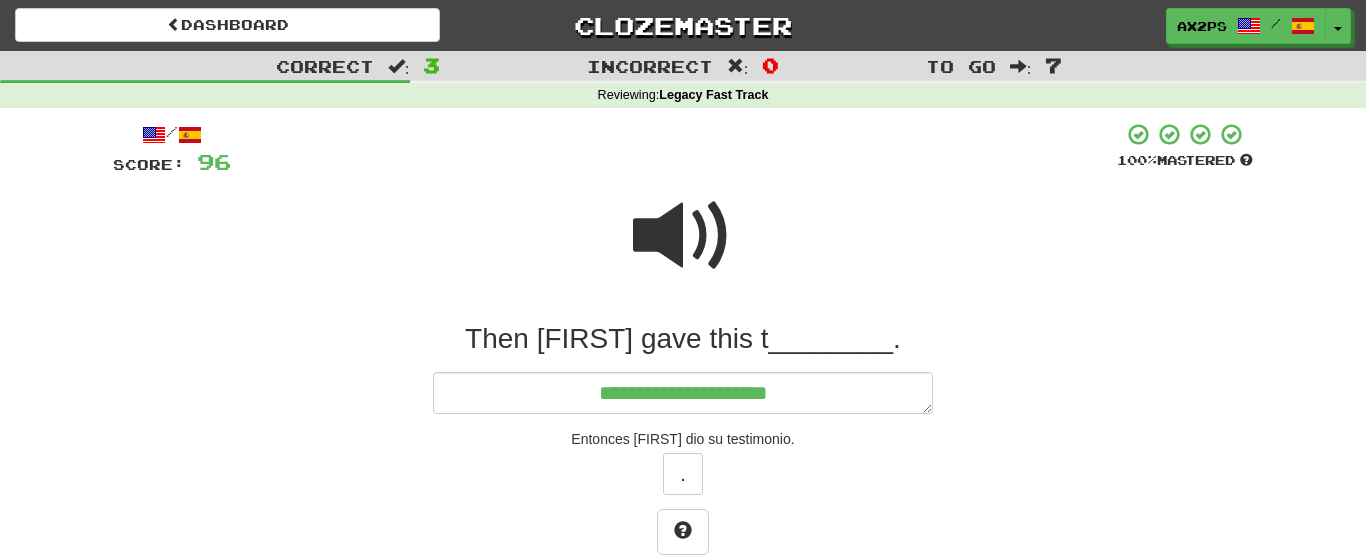 type on "*" 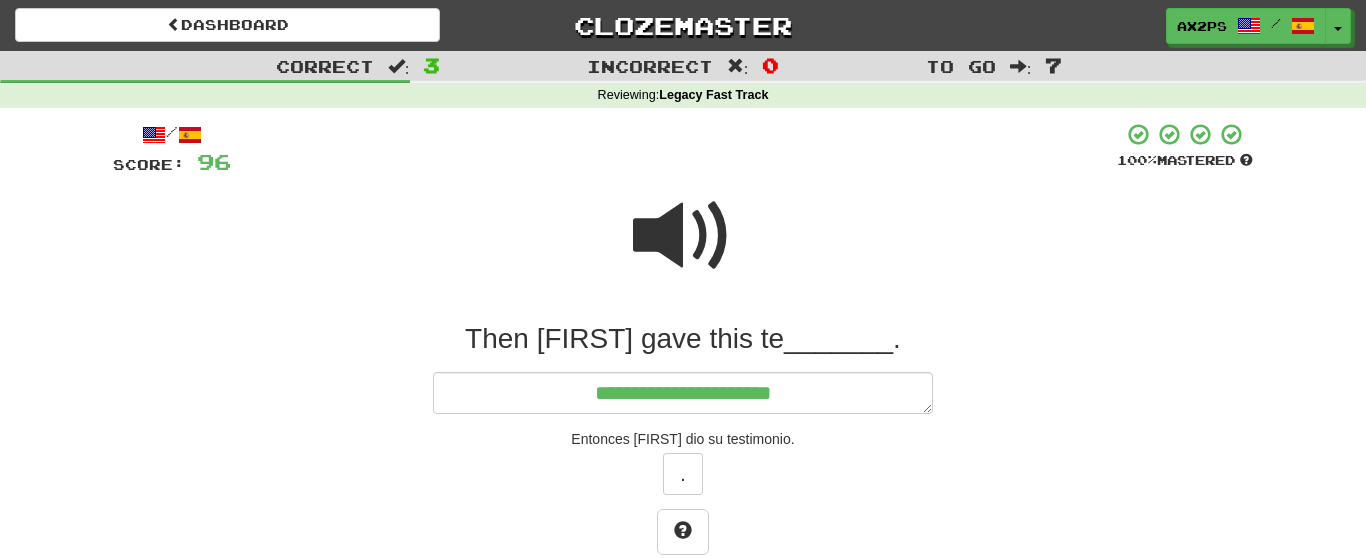 type on "*" 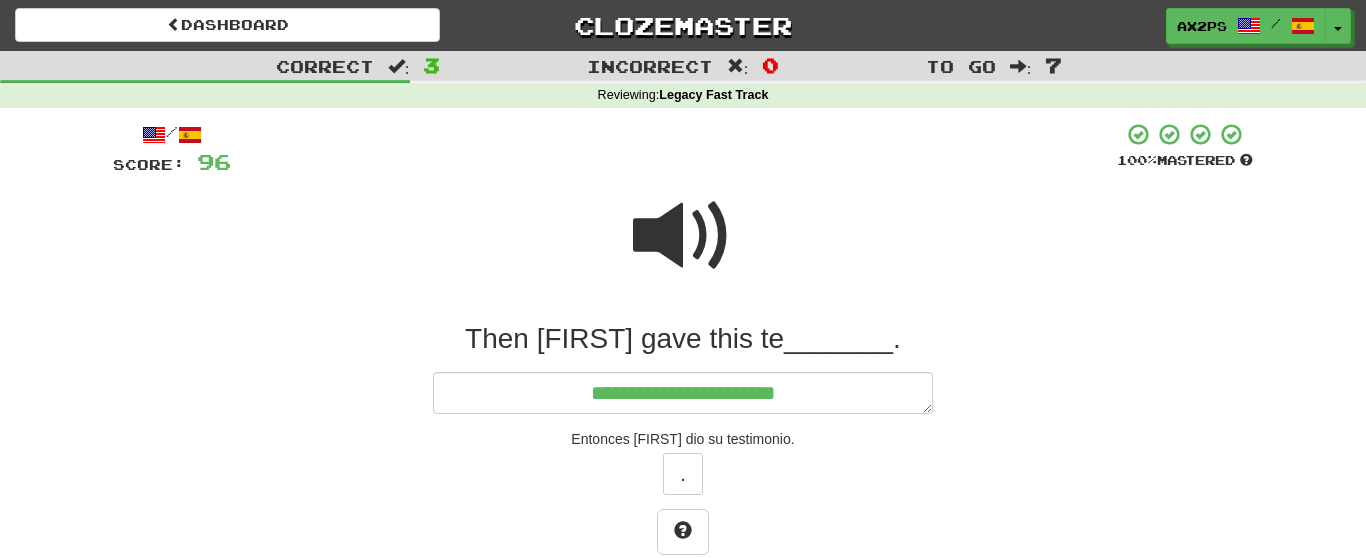 type on "**********" 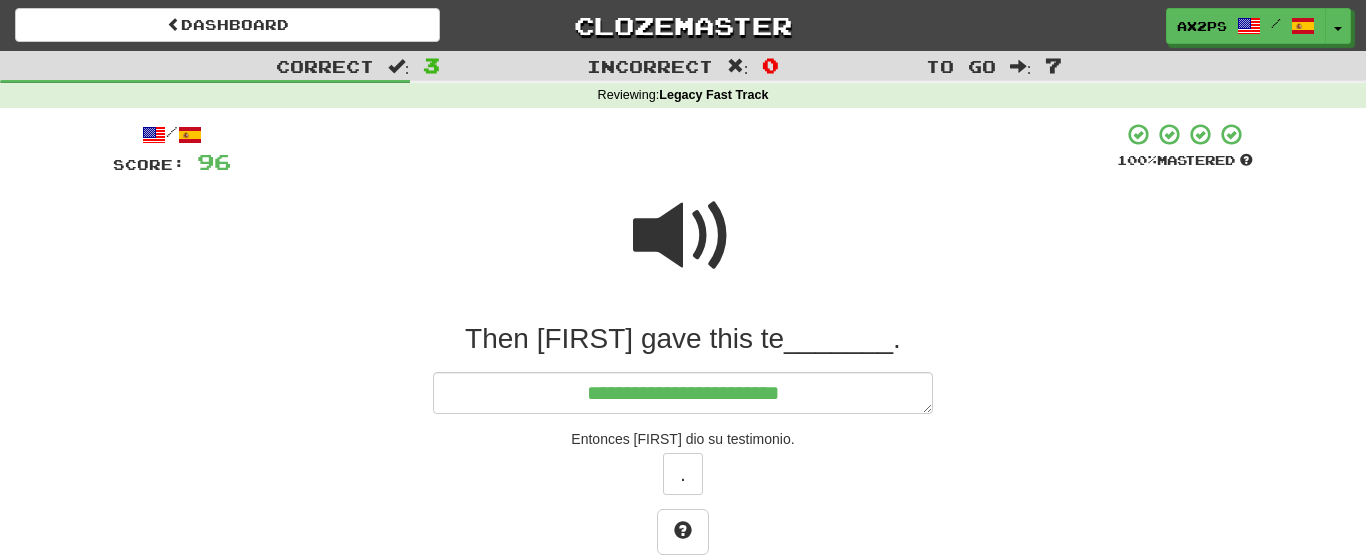 type on "*" 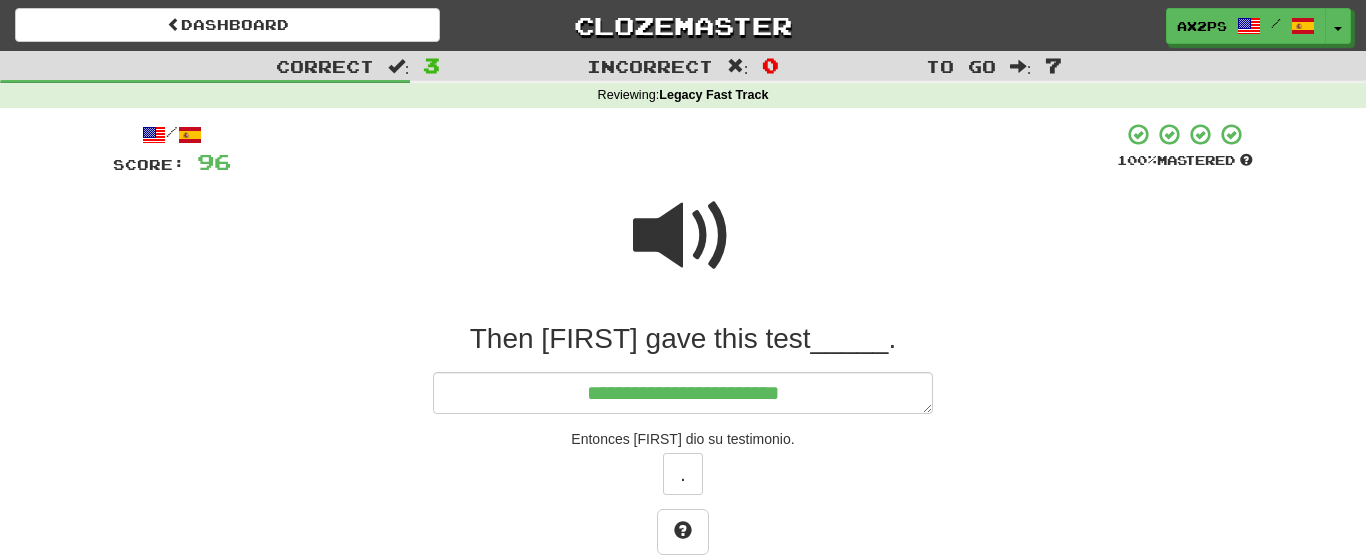 type on "**********" 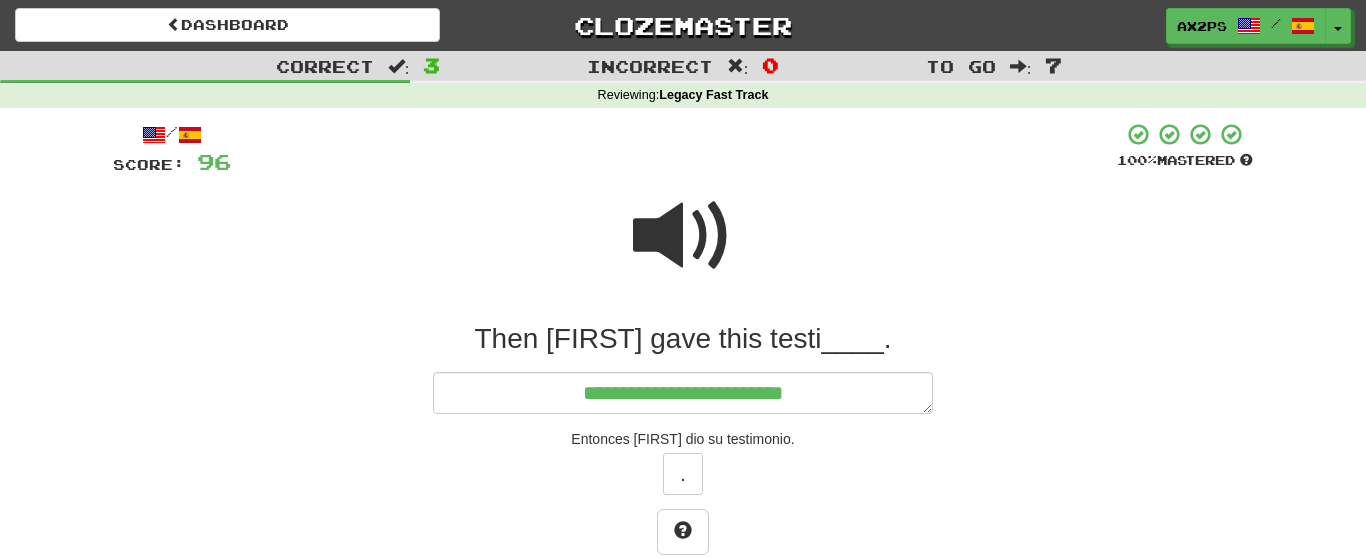 type on "*" 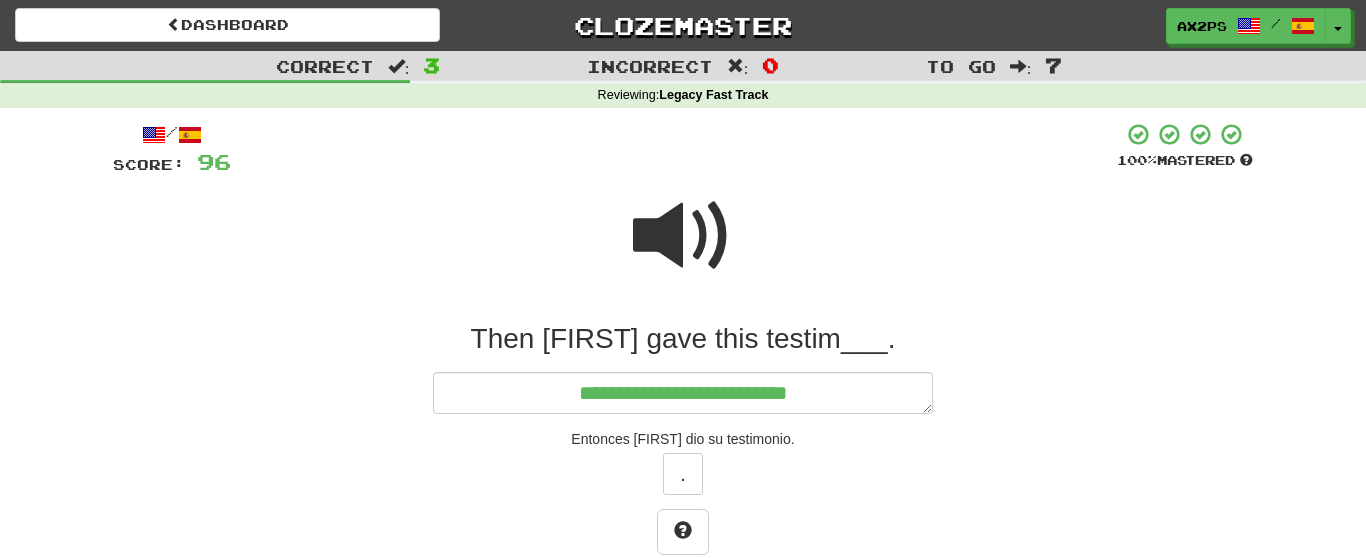 type on "*" 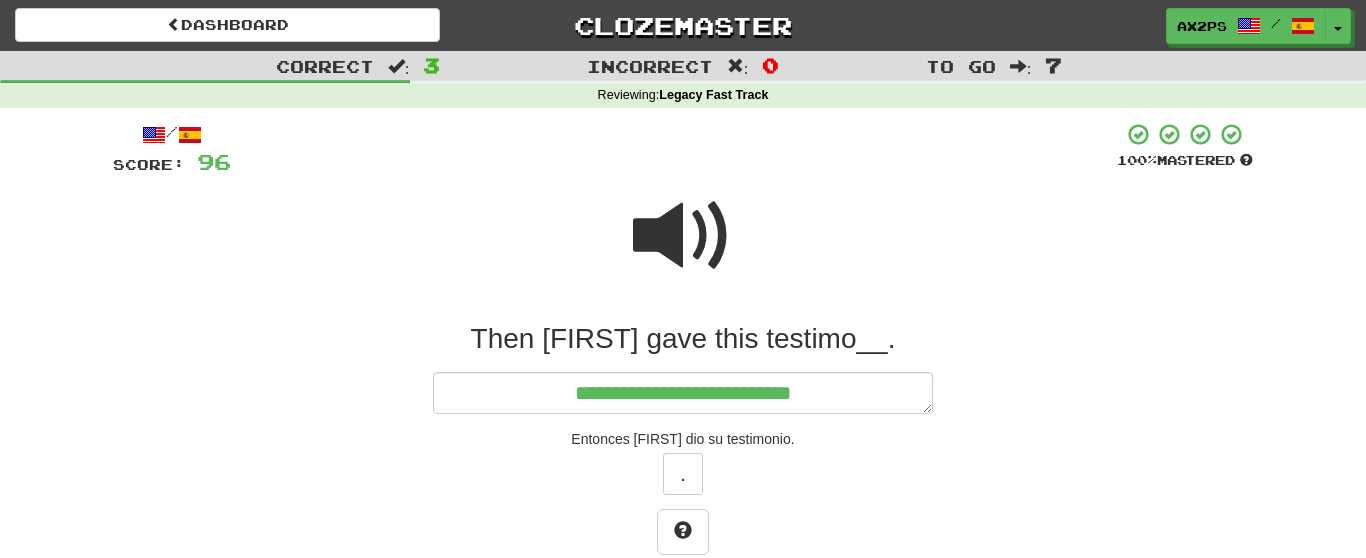 type on "*" 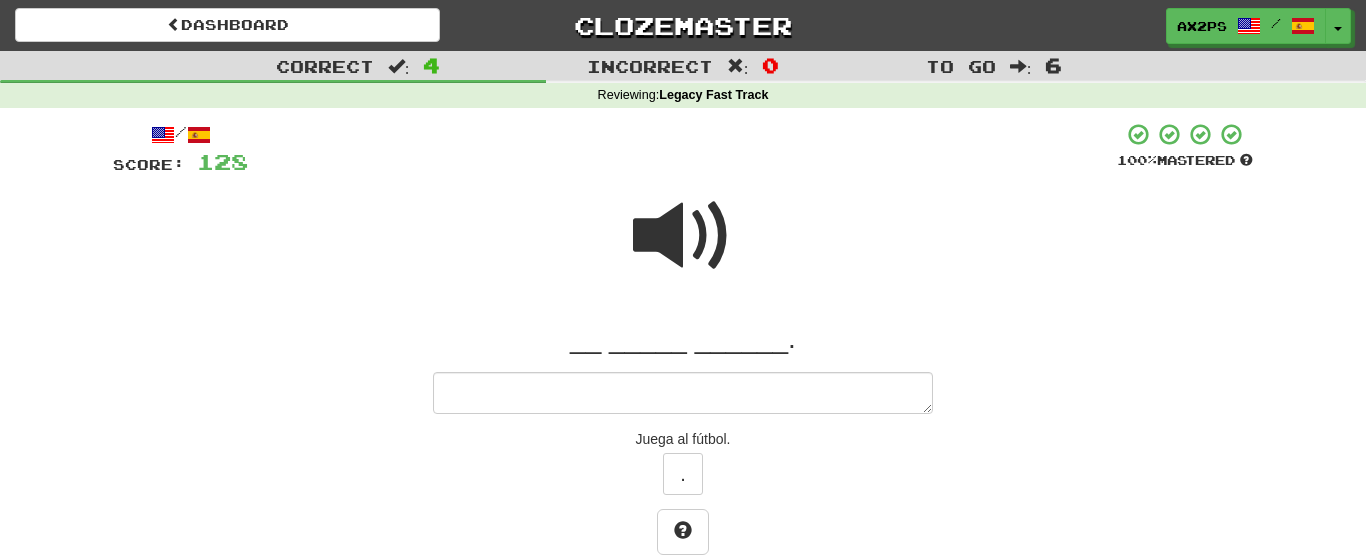 type on "*" 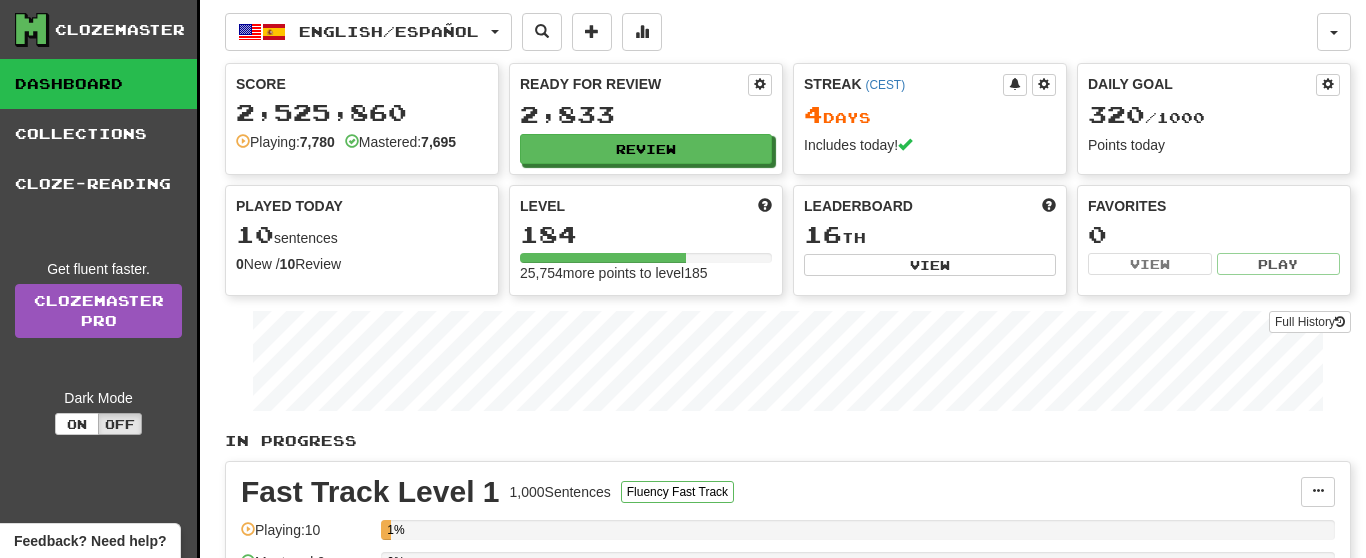 scroll, scrollTop: 0, scrollLeft: 0, axis: both 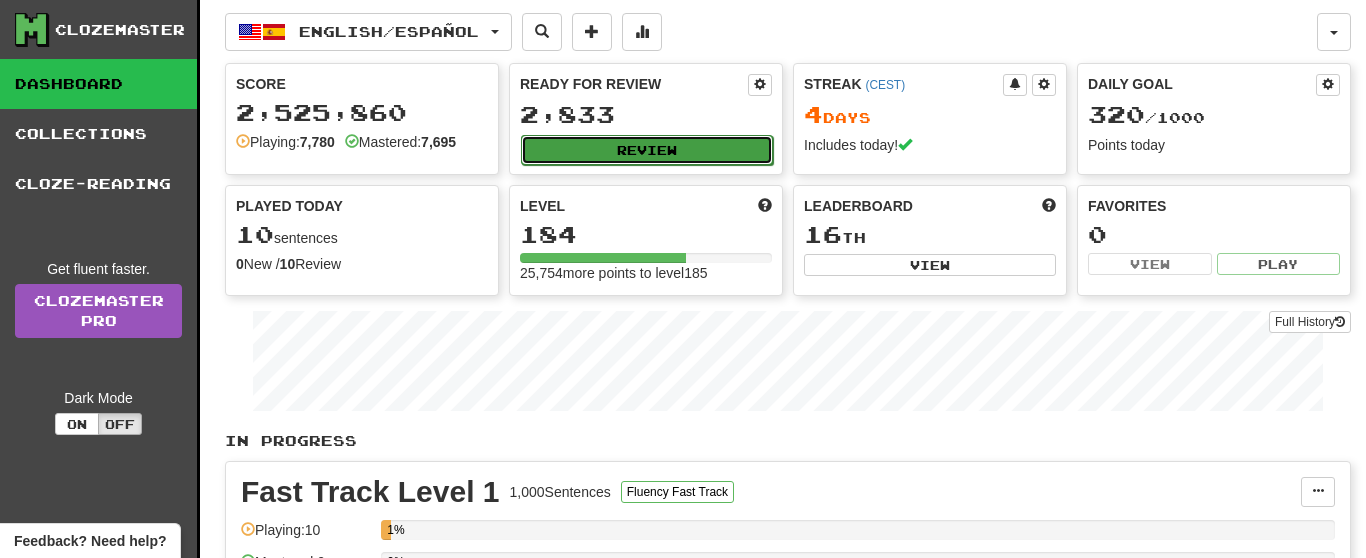 click on "Review" at bounding box center [647, 150] 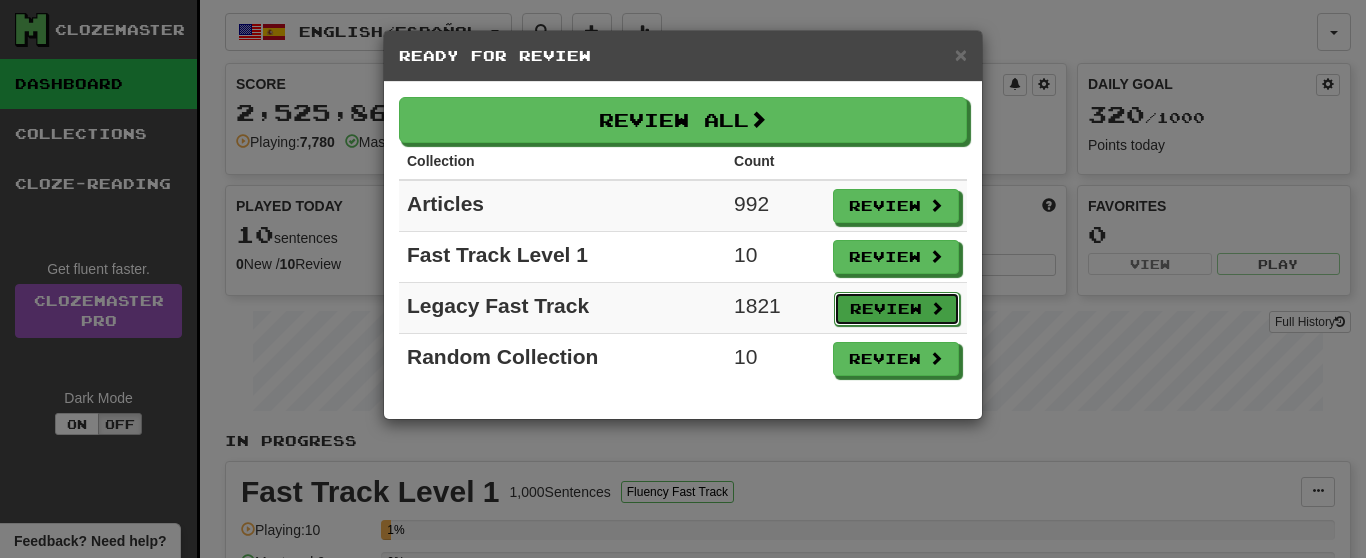 click on "Review" at bounding box center (897, 309) 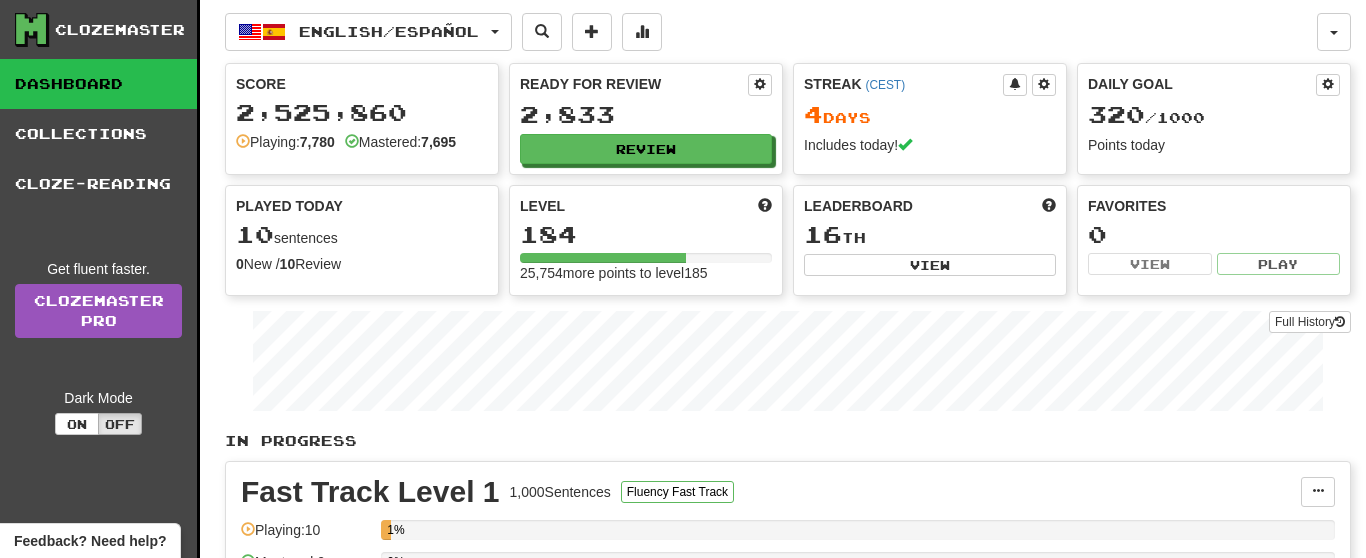select on "**" 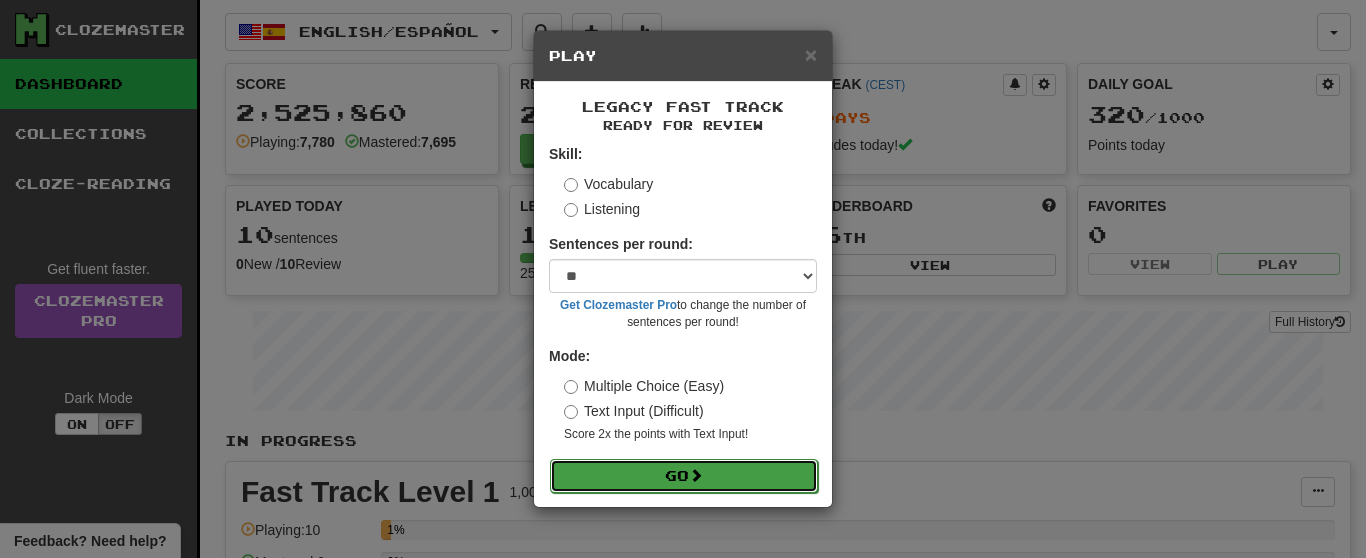 click on "Go" at bounding box center [684, 476] 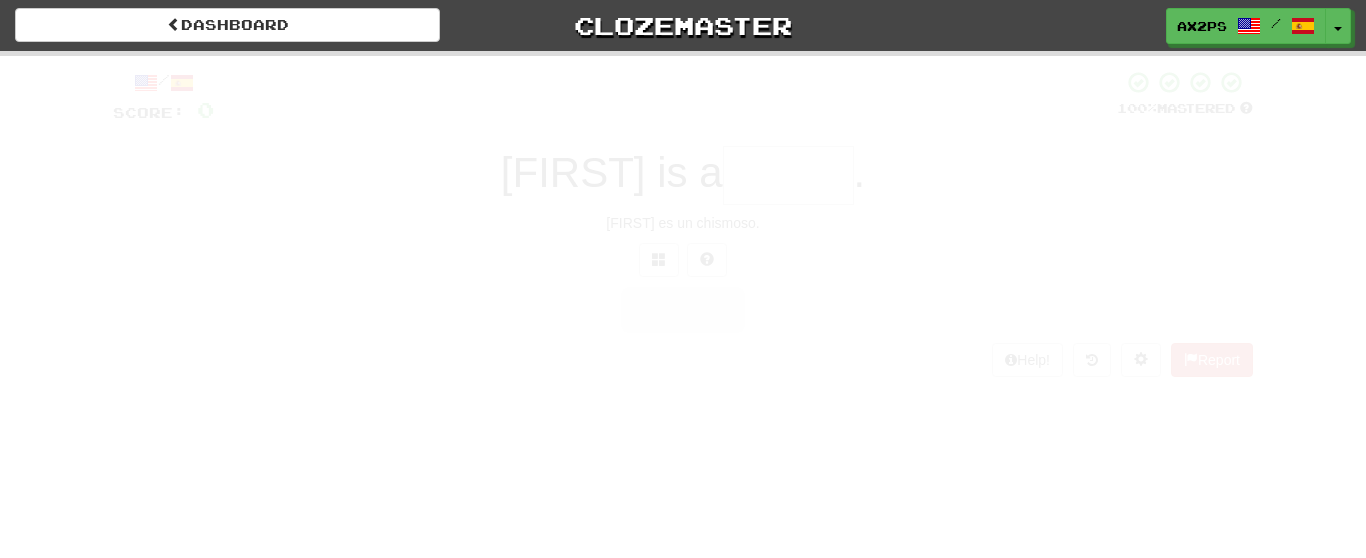 scroll, scrollTop: 0, scrollLeft: 0, axis: both 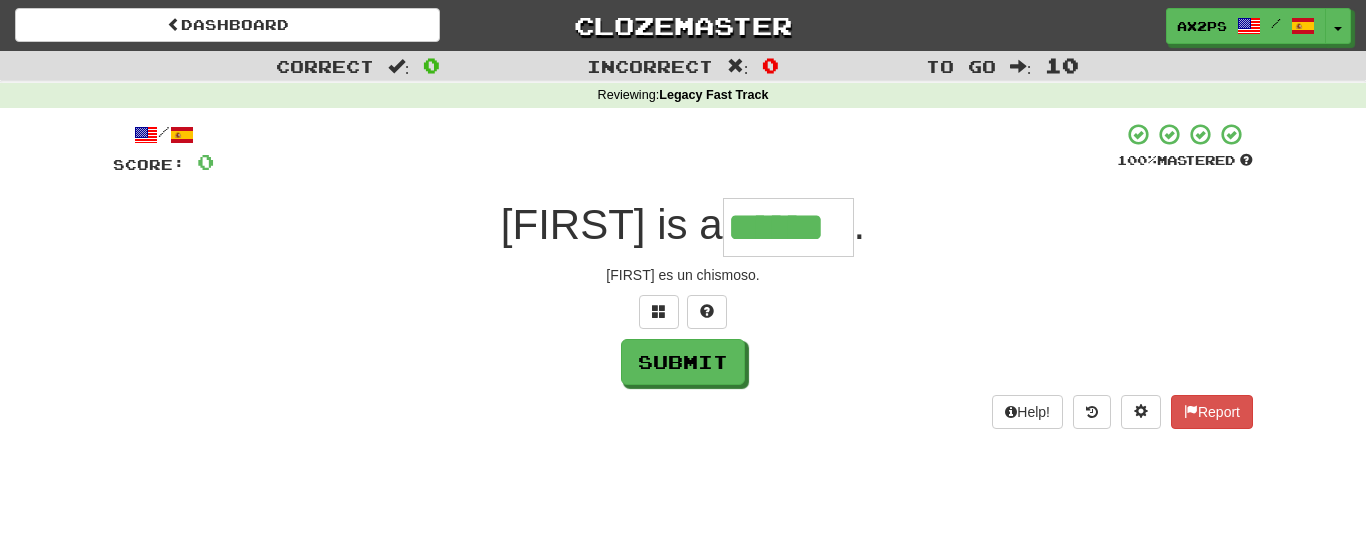 type on "******" 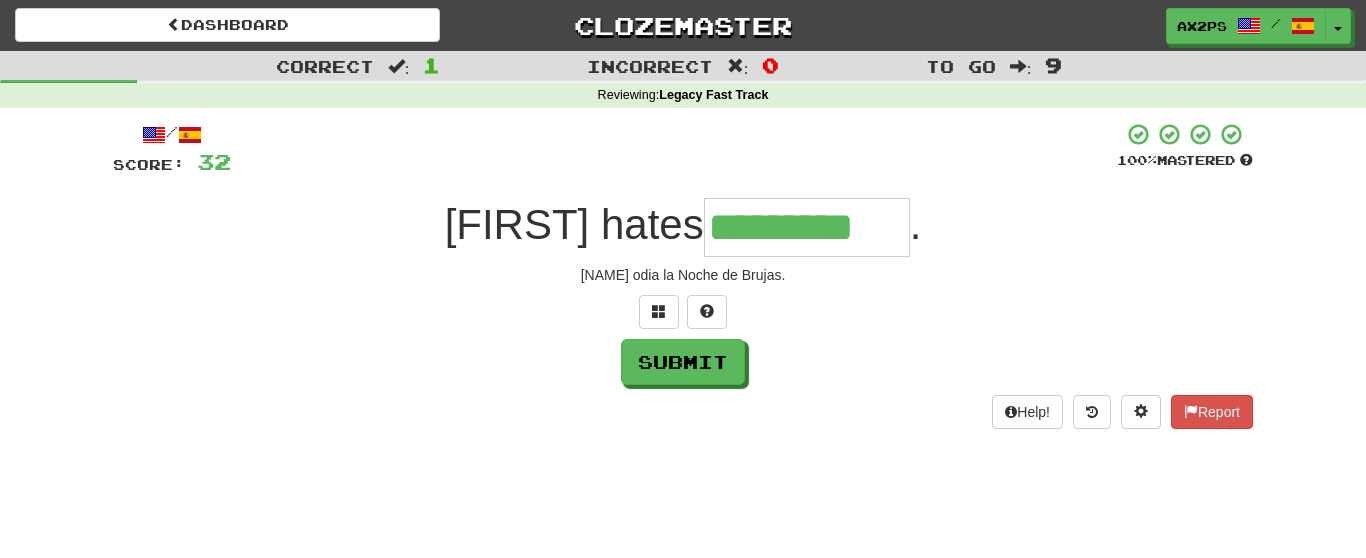 type on "*********" 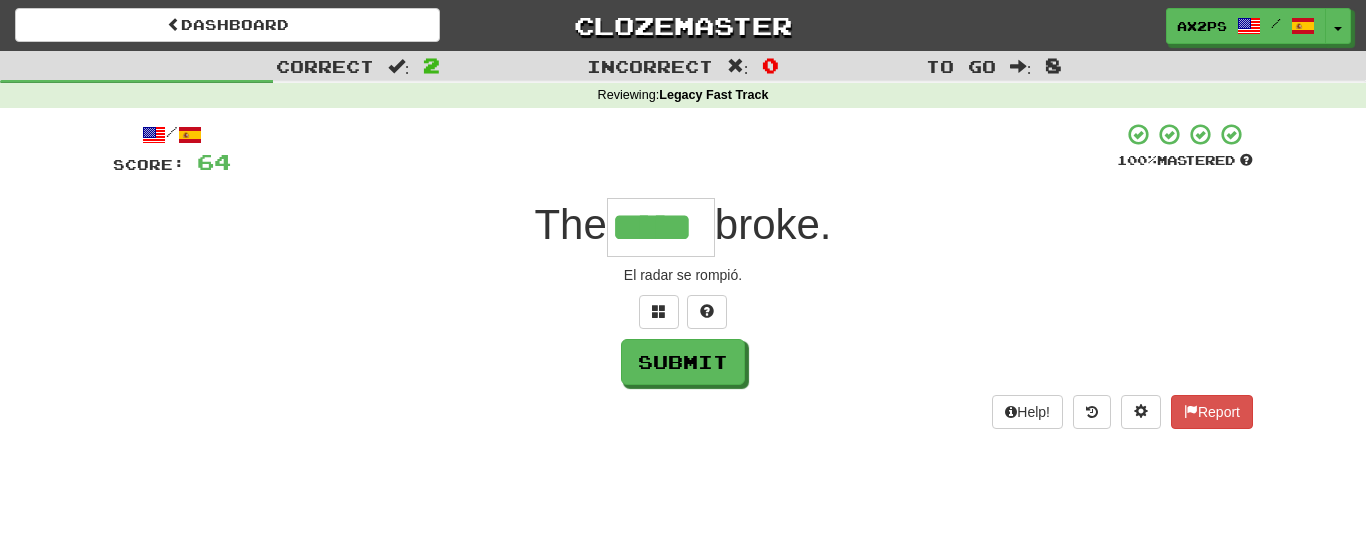 type on "*****" 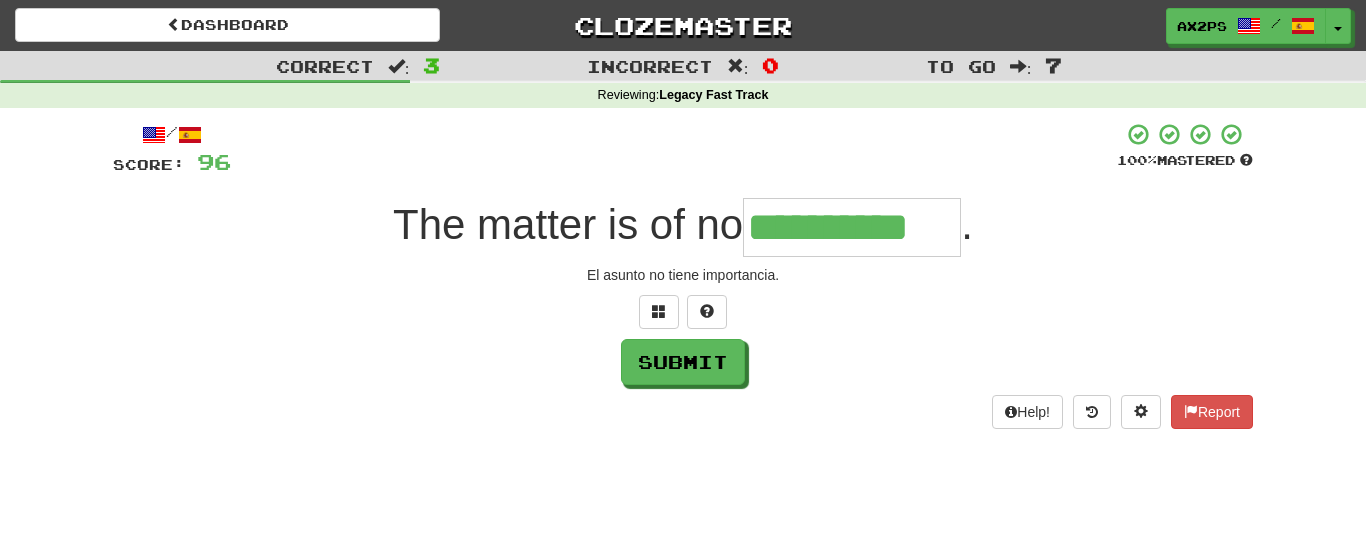 type on "**********" 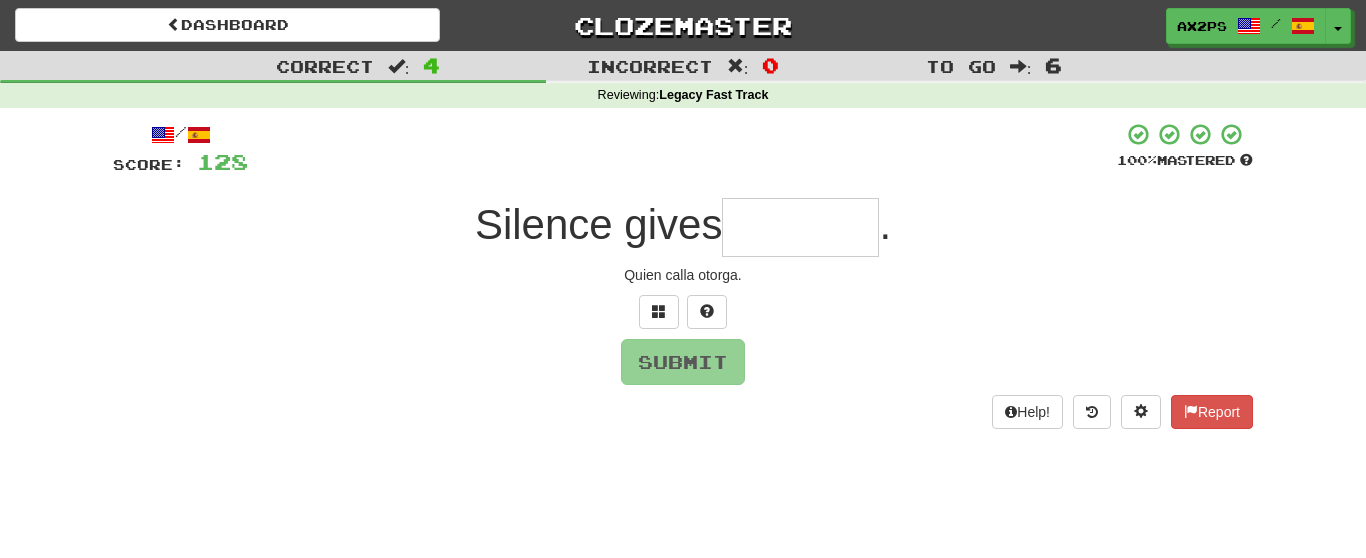 type on "*" 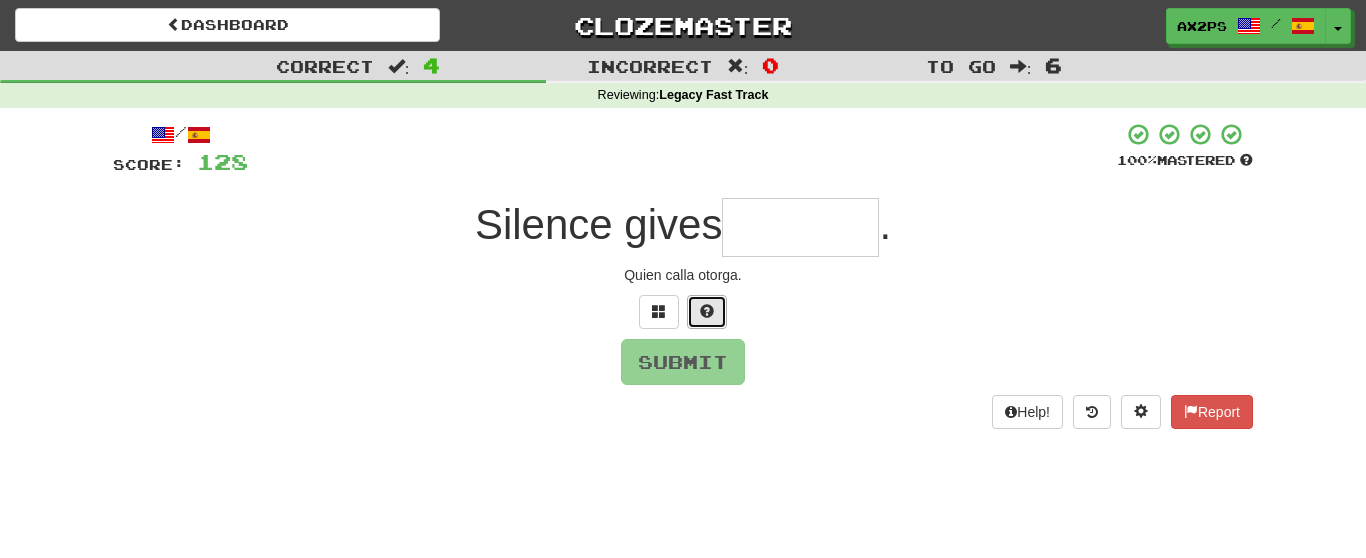 click at bounding box center [707, 311] 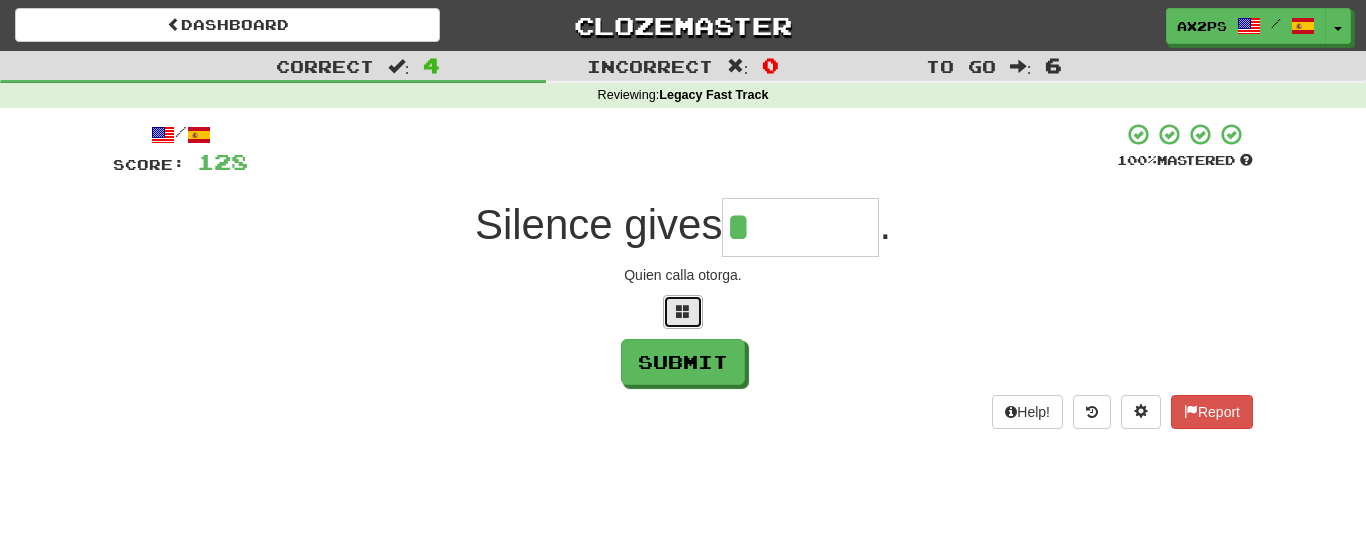 click at bounding box center [683, 311] 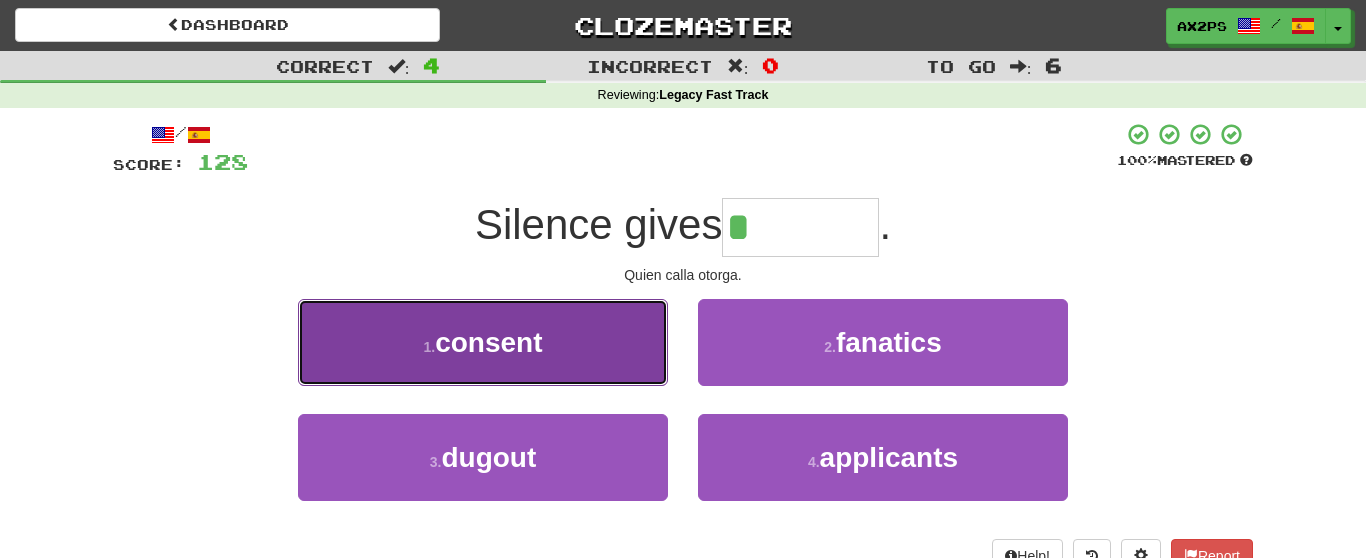 click on "1 .  consent" at bounding box center [483, 342] 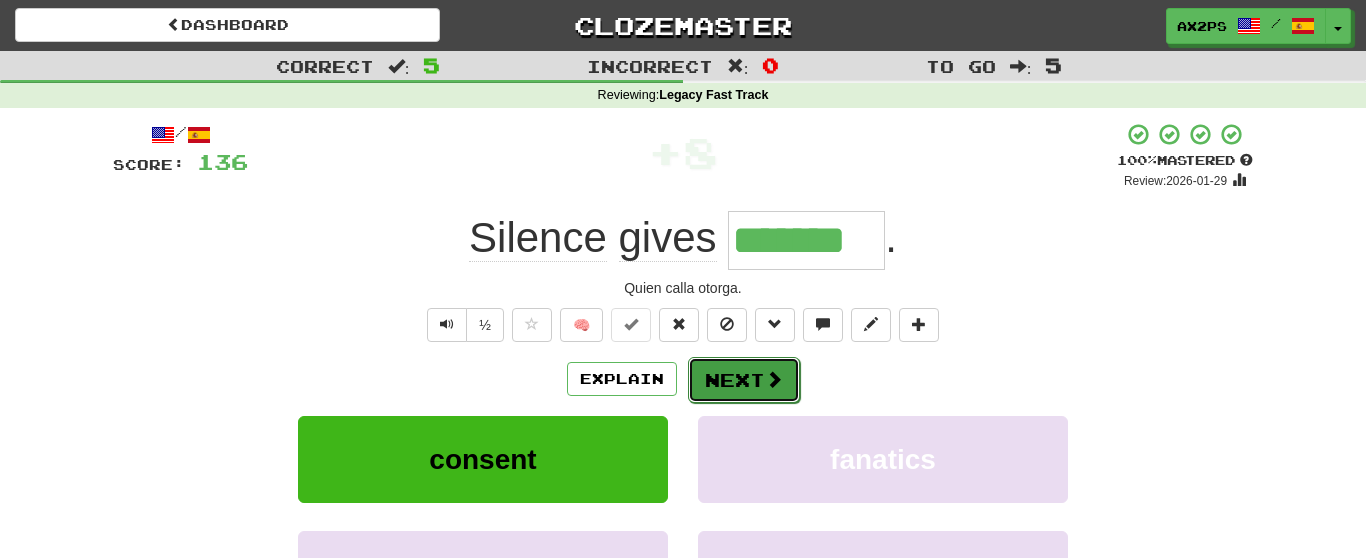 click on "Next" at bounding box center [744, 380] 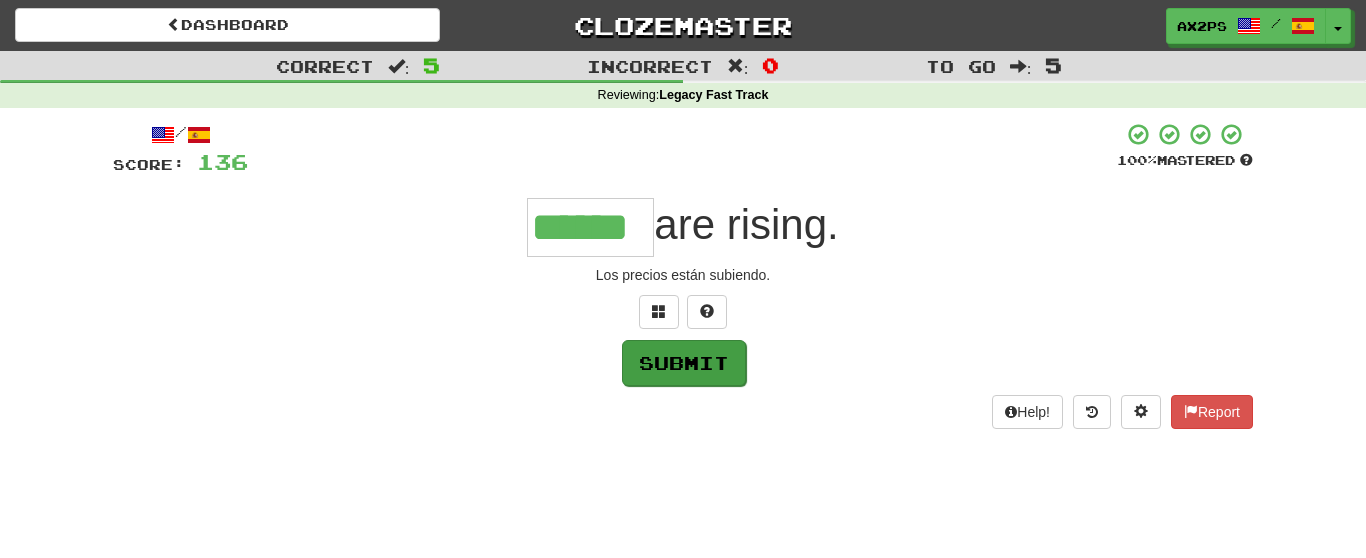 type on "******" 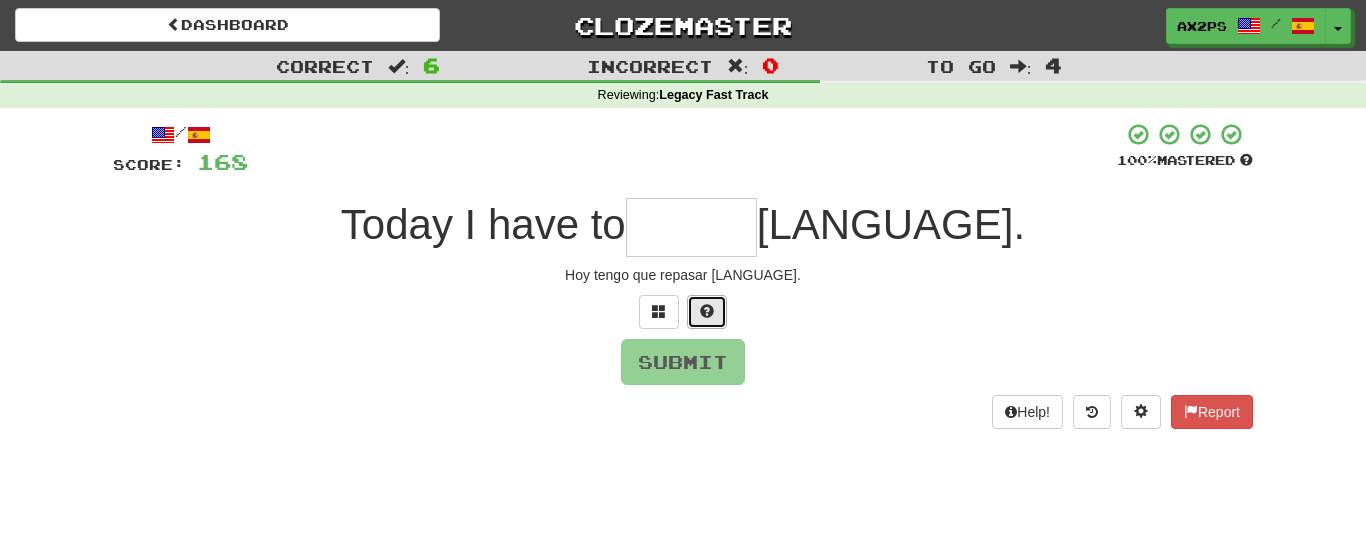 click at bounding box center (707, 311) 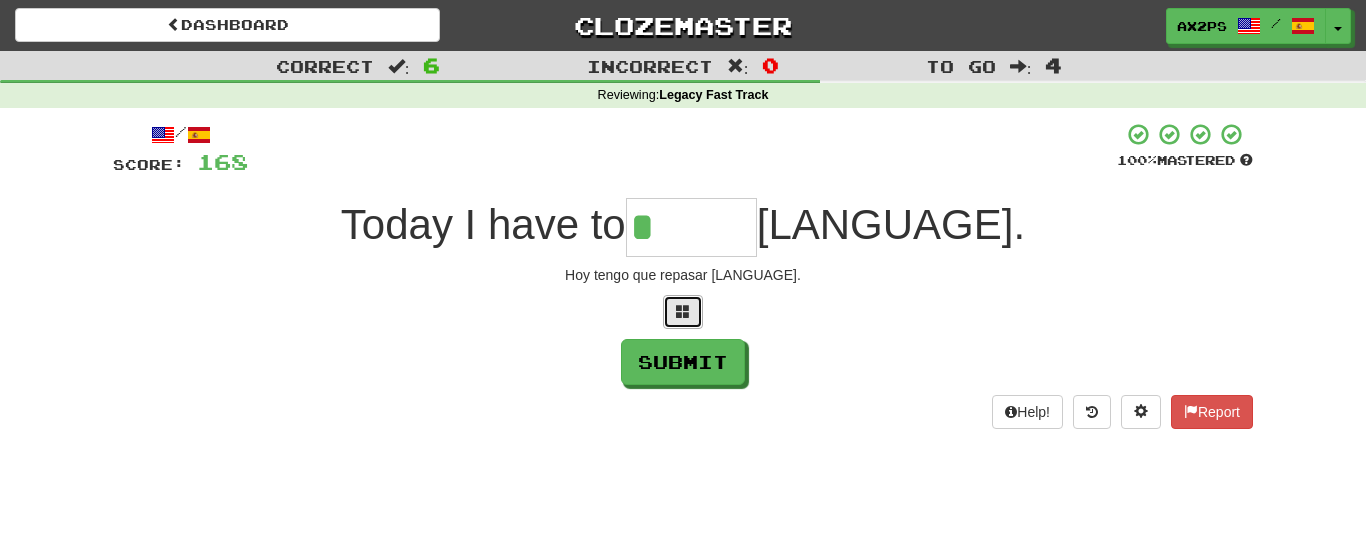 click at bounding box center (683, 311) 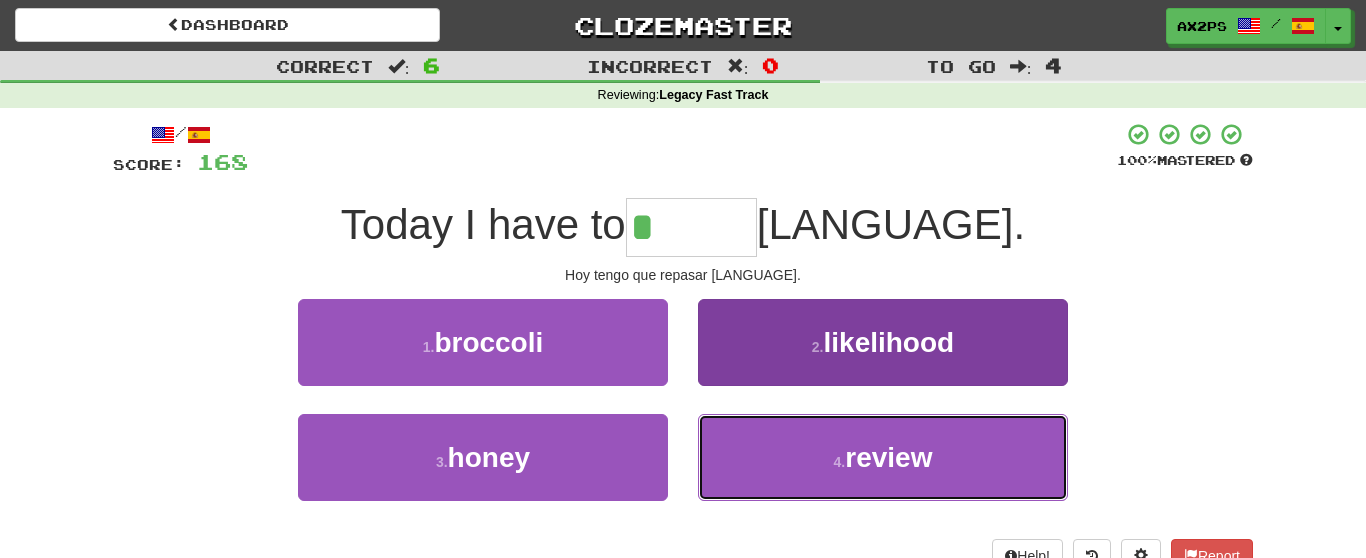 click on "review" at bounding box center (888, 457) 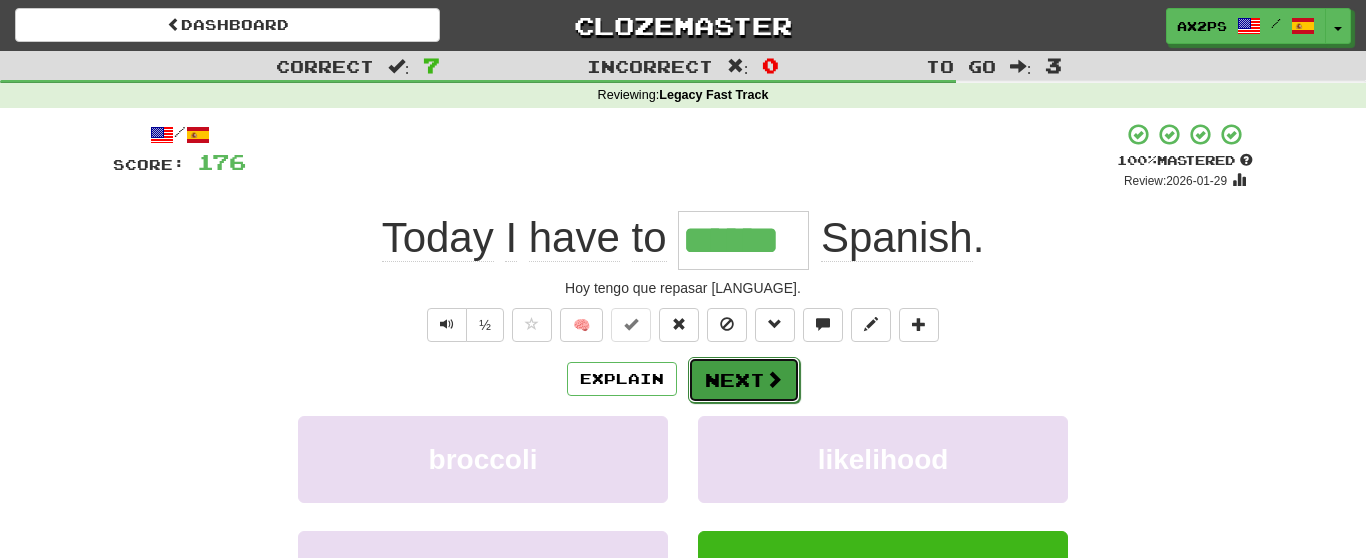 click on "Next" at bounding box center (744, 380) 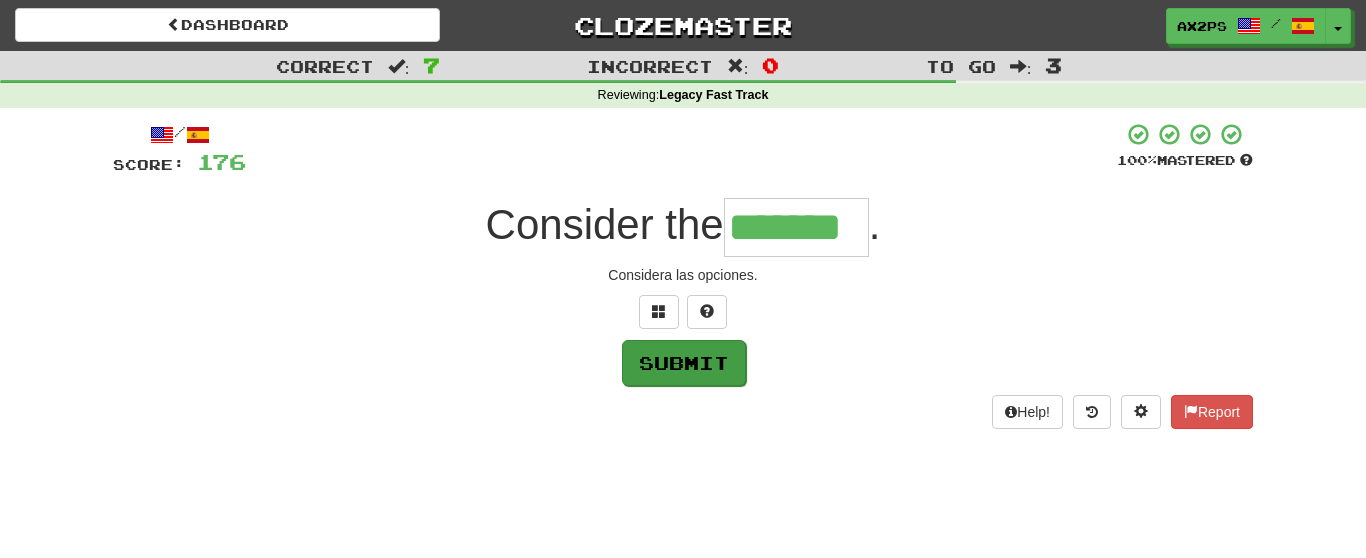 type on "*******" 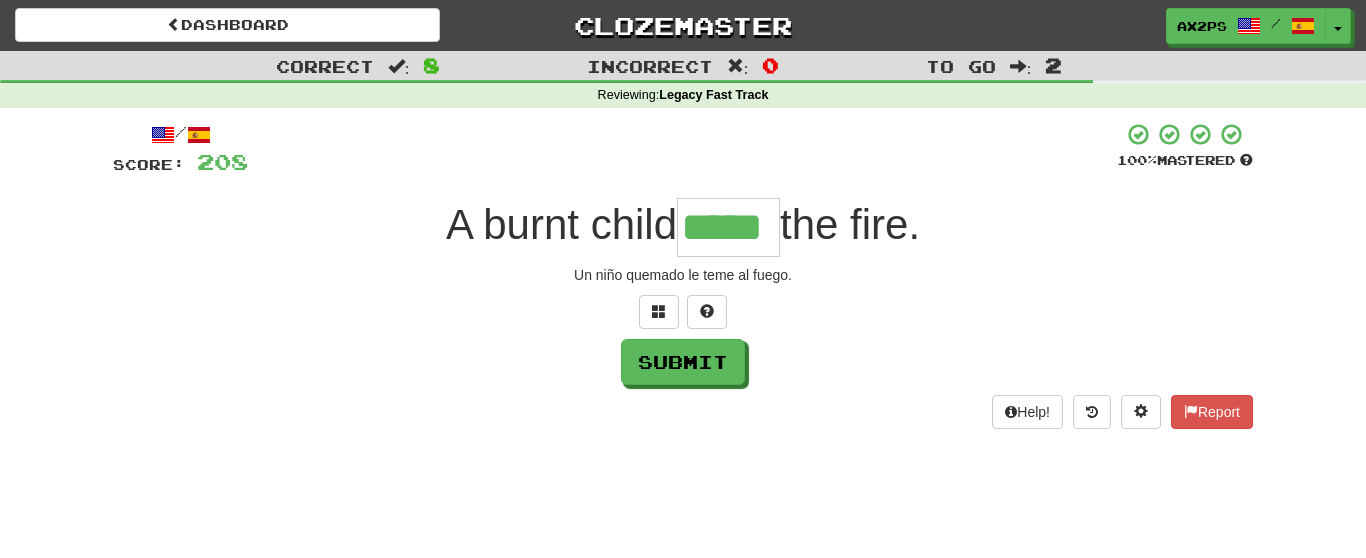 type on "*****" 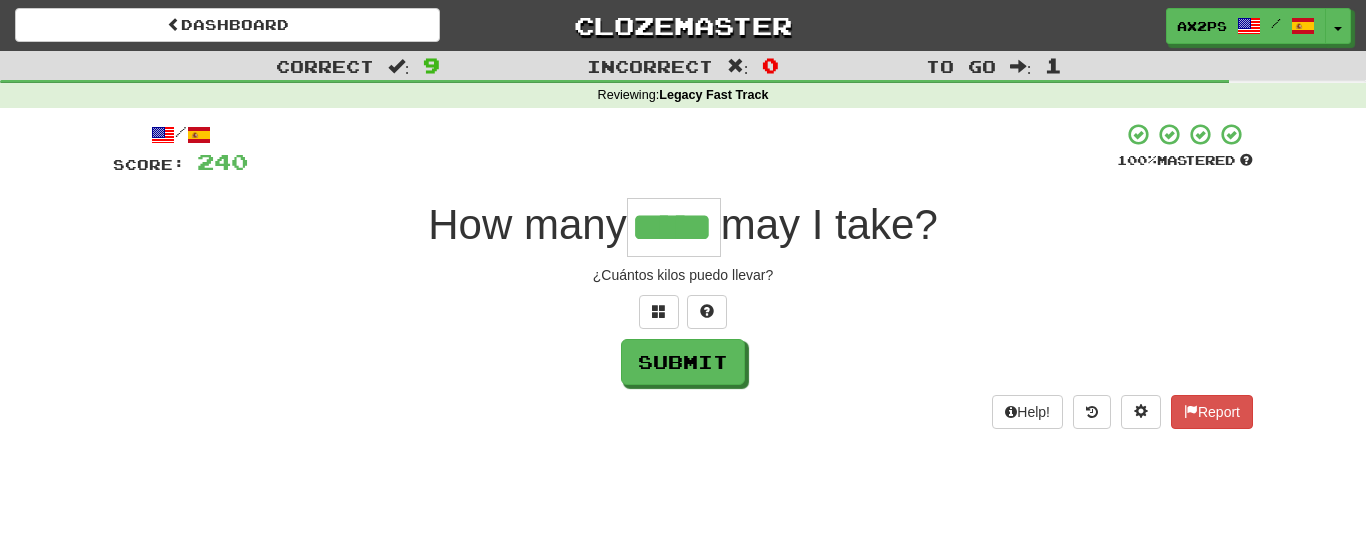 type on "*****" 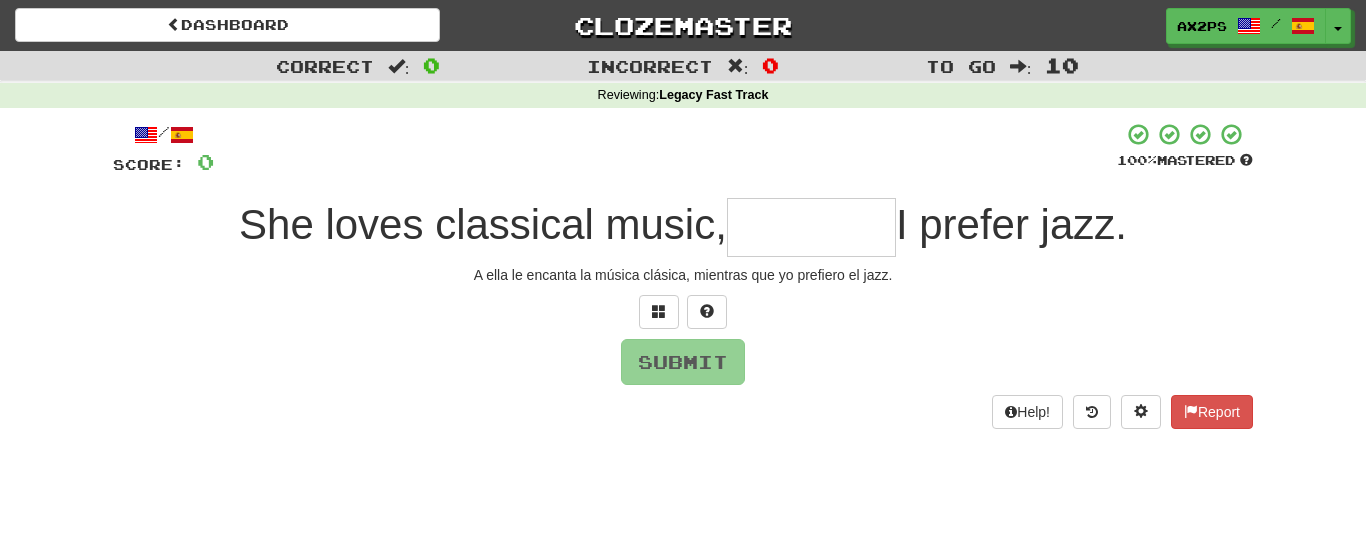 type on "*" 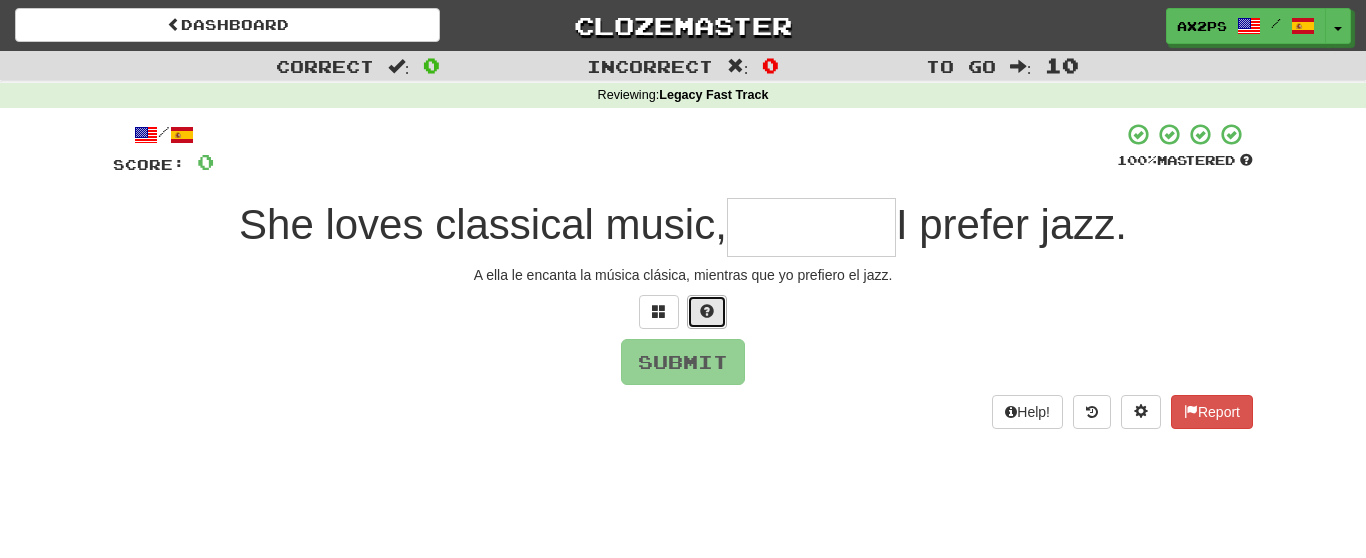 click at bounding box center (707, 311) 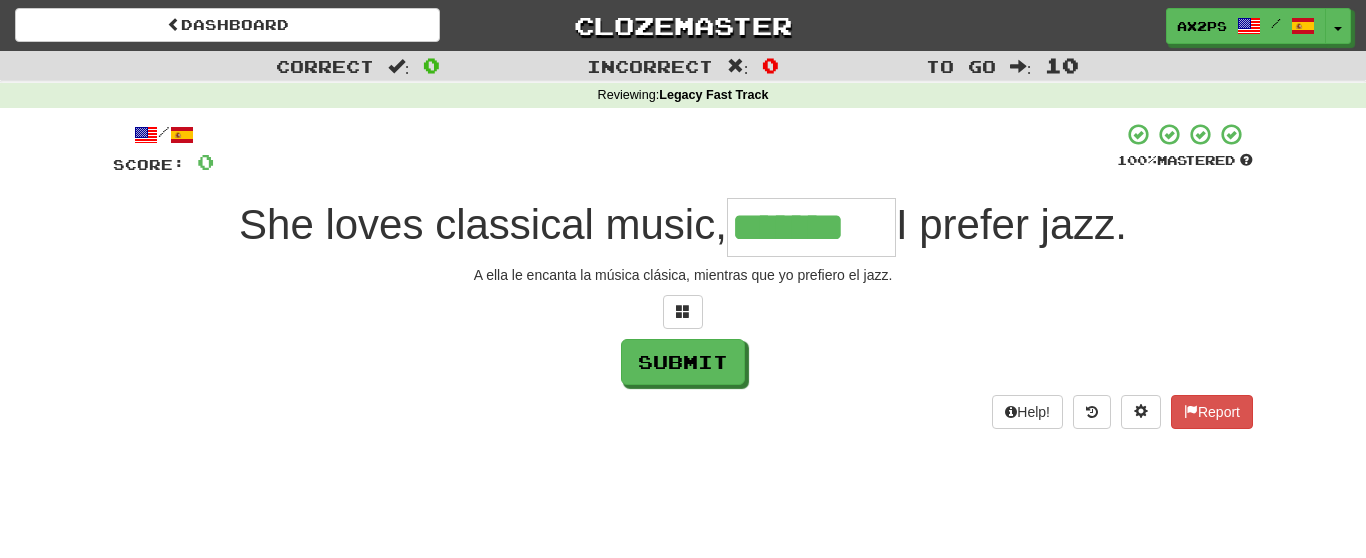 type on "*******" 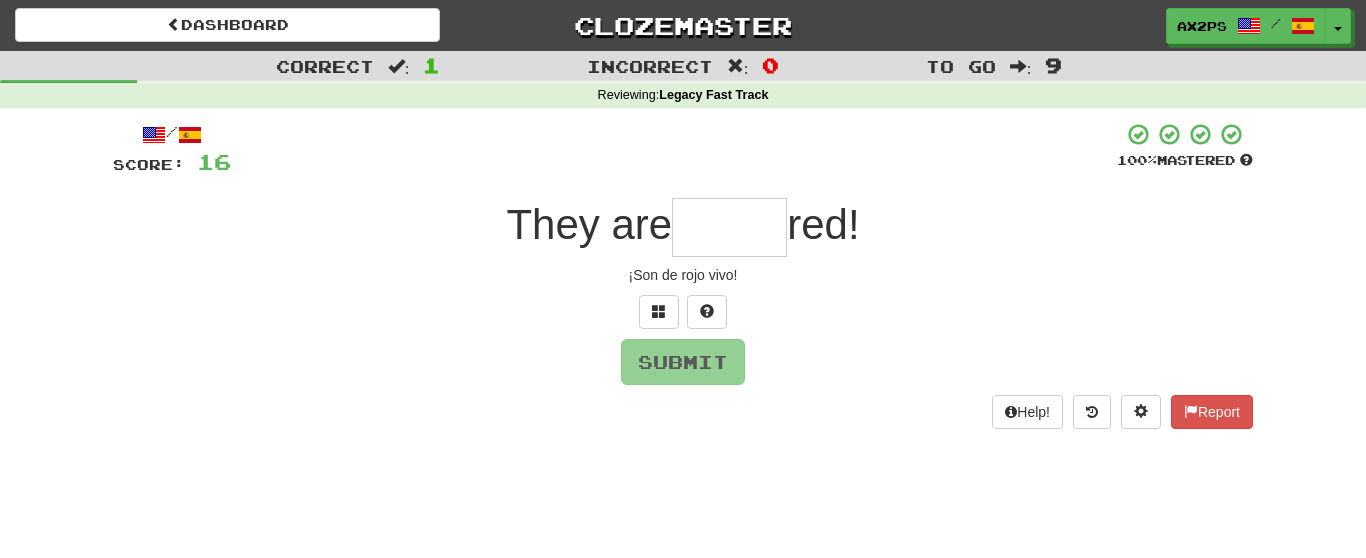 type on "*" 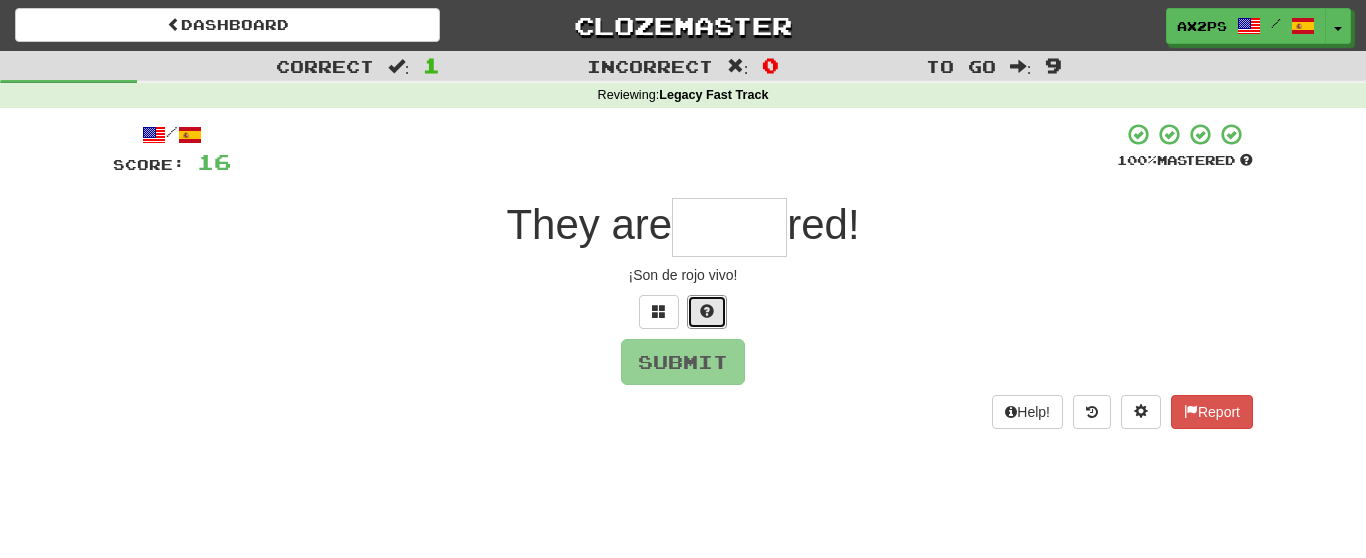 click at bounding box center [707, 311] 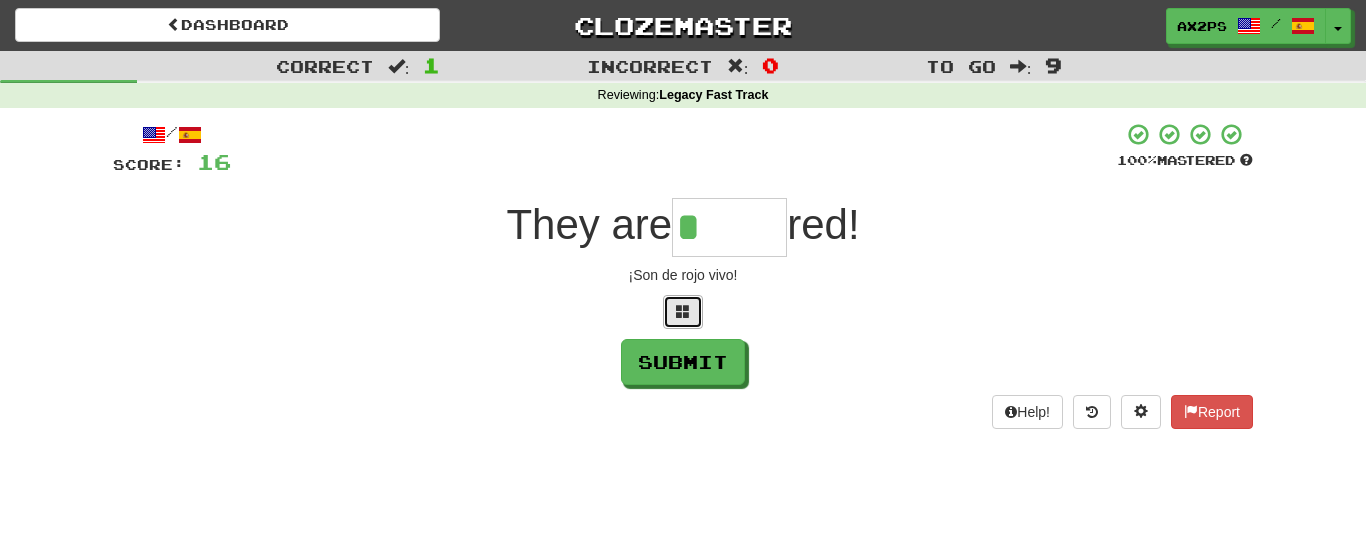 click at bounding box center (683, 311) 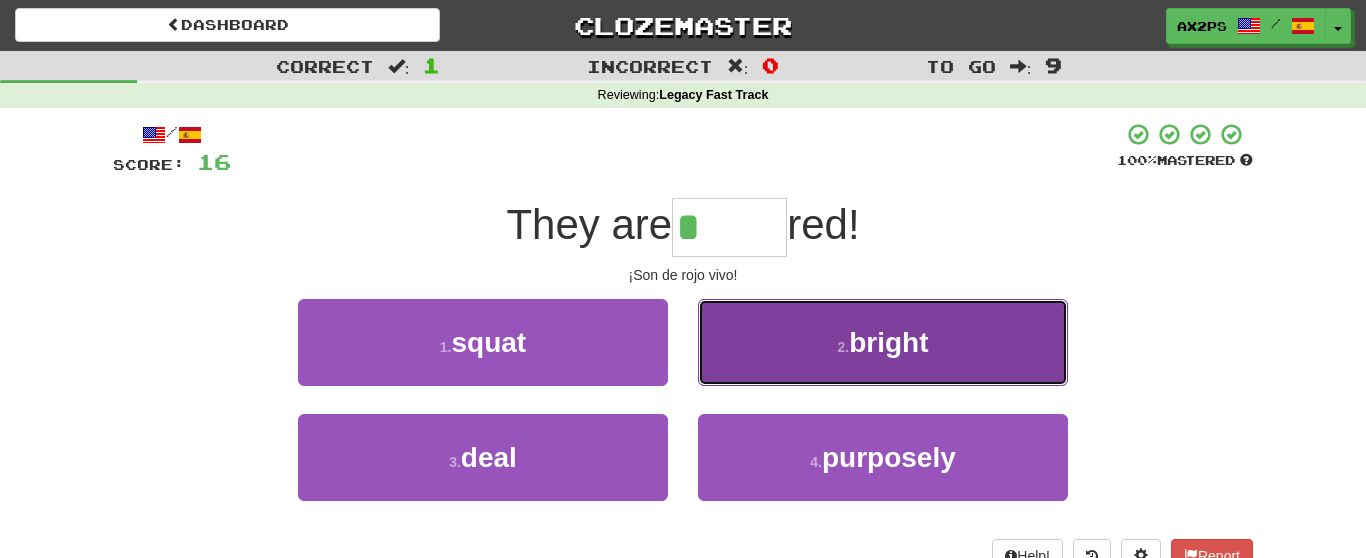 click on "2 .  bright" at bounding box center [883, 342] 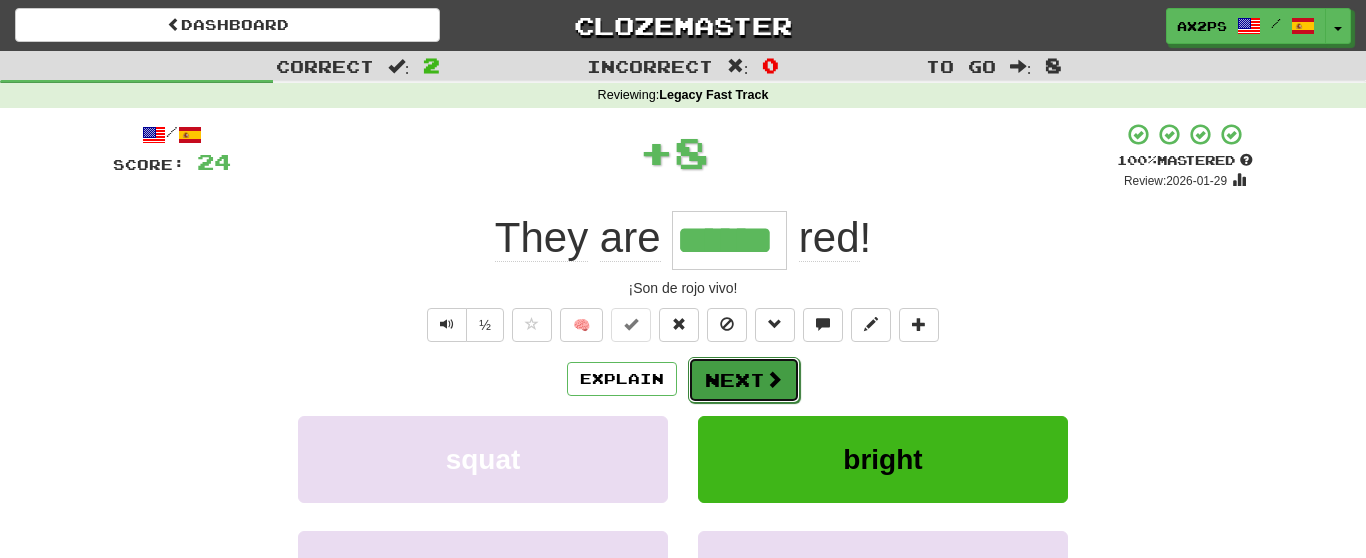 click on "Next" at bounding box center (744, 380) 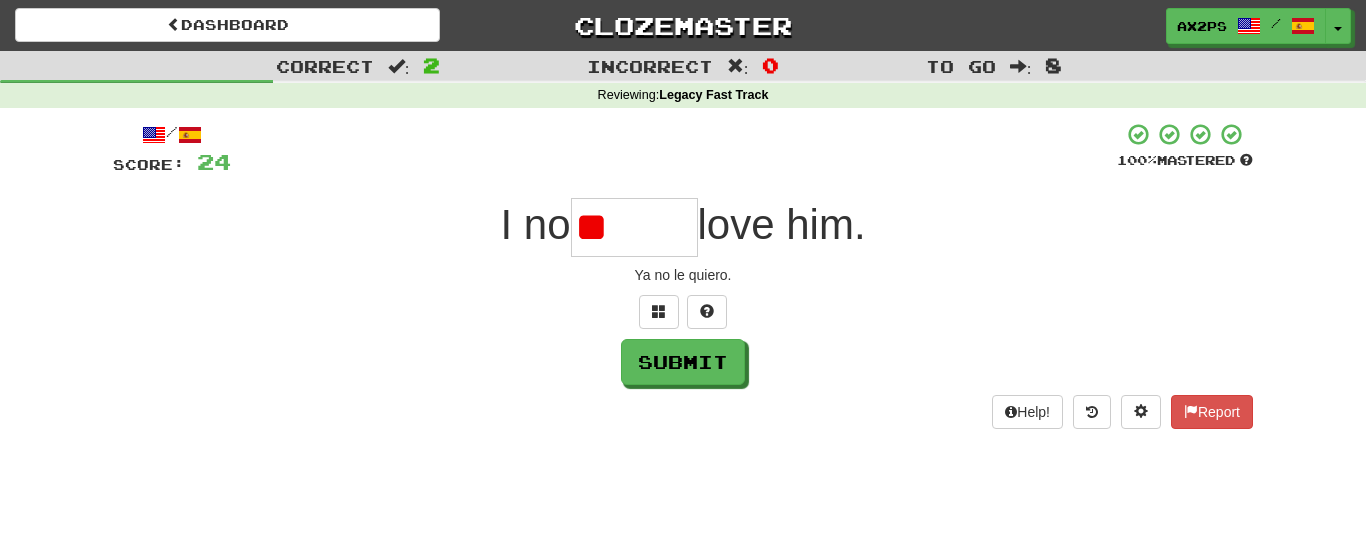 type on "*" 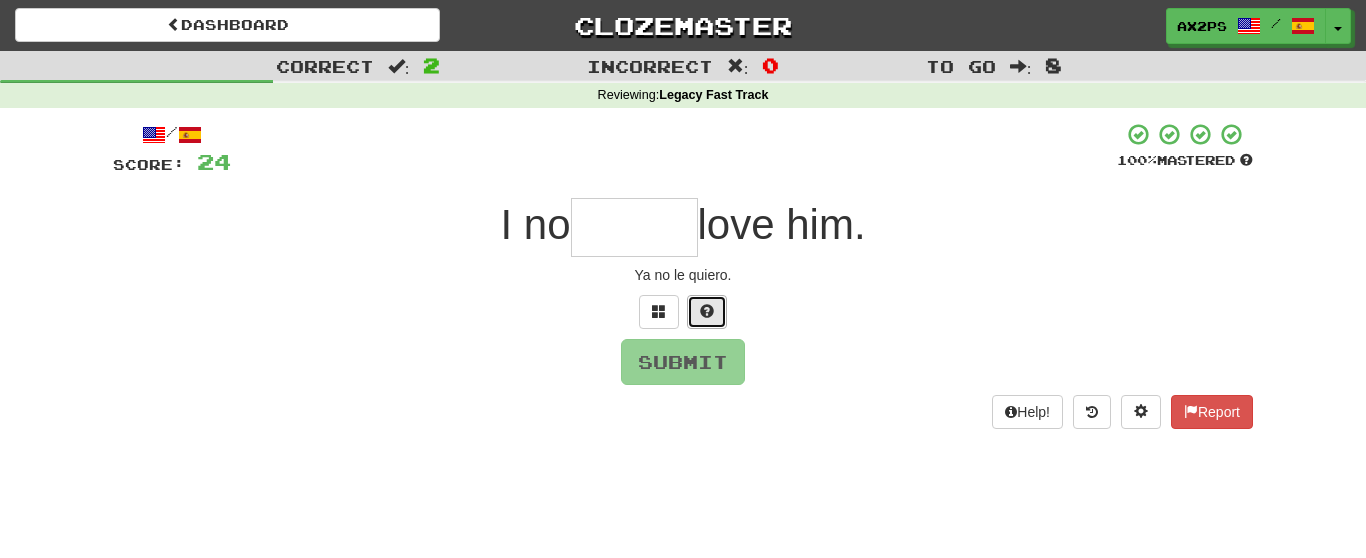 click at bounding box center [707, 311] 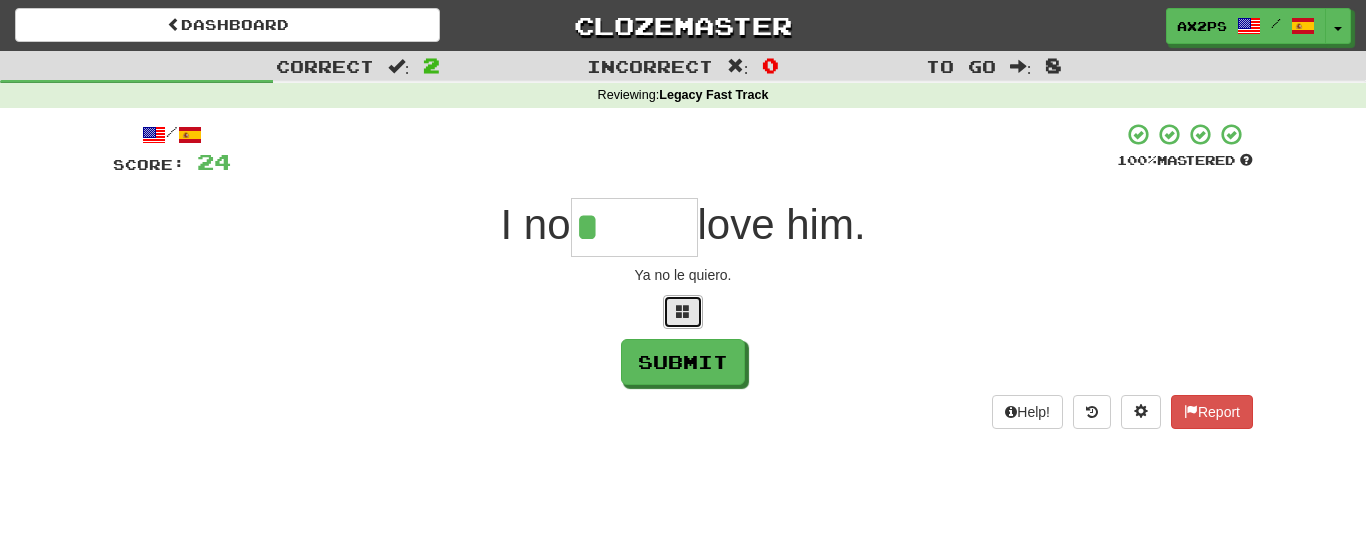 click at bounding box center (683, 312) 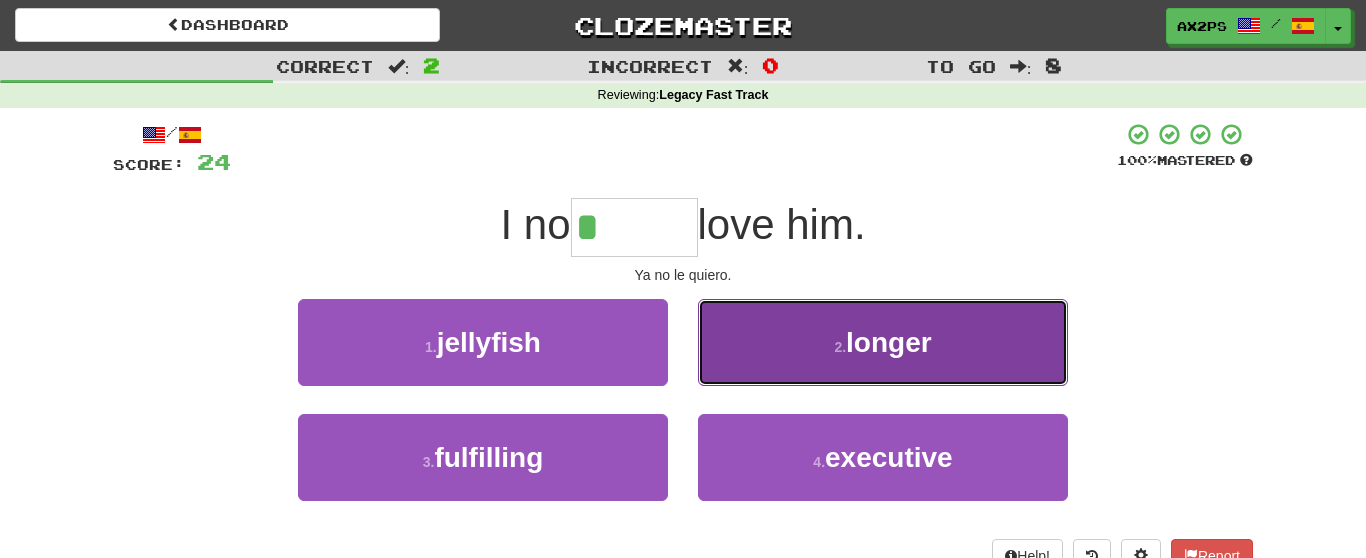 click on "2 .  longer" at bounding box center [883, 342] 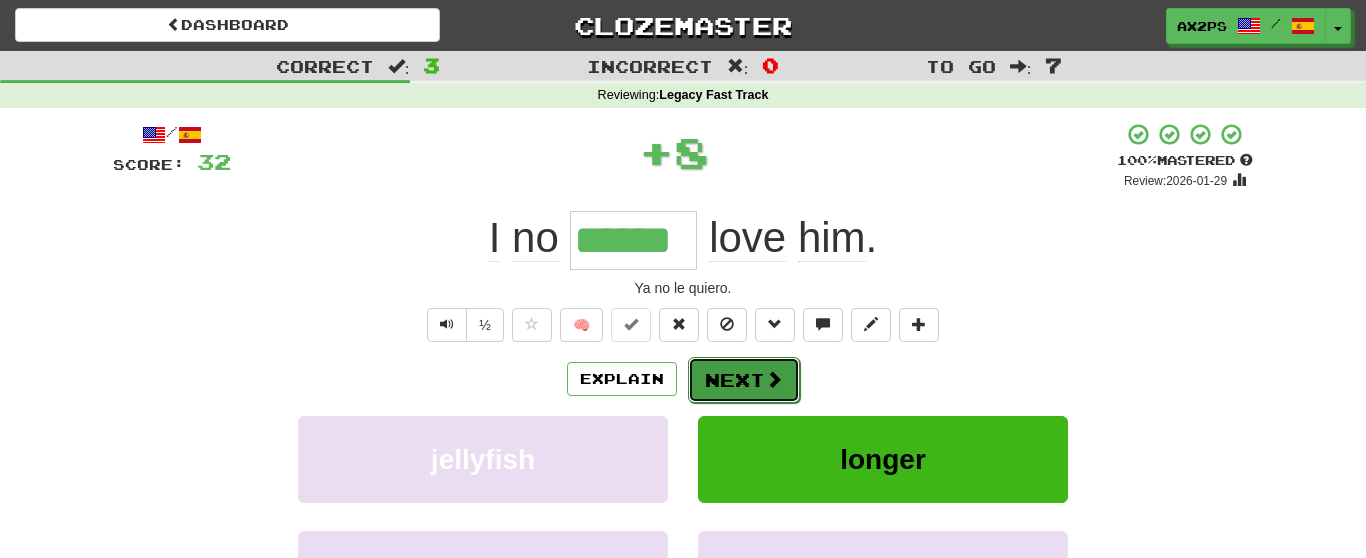 click on "Next" at bounding box center (744, 380) 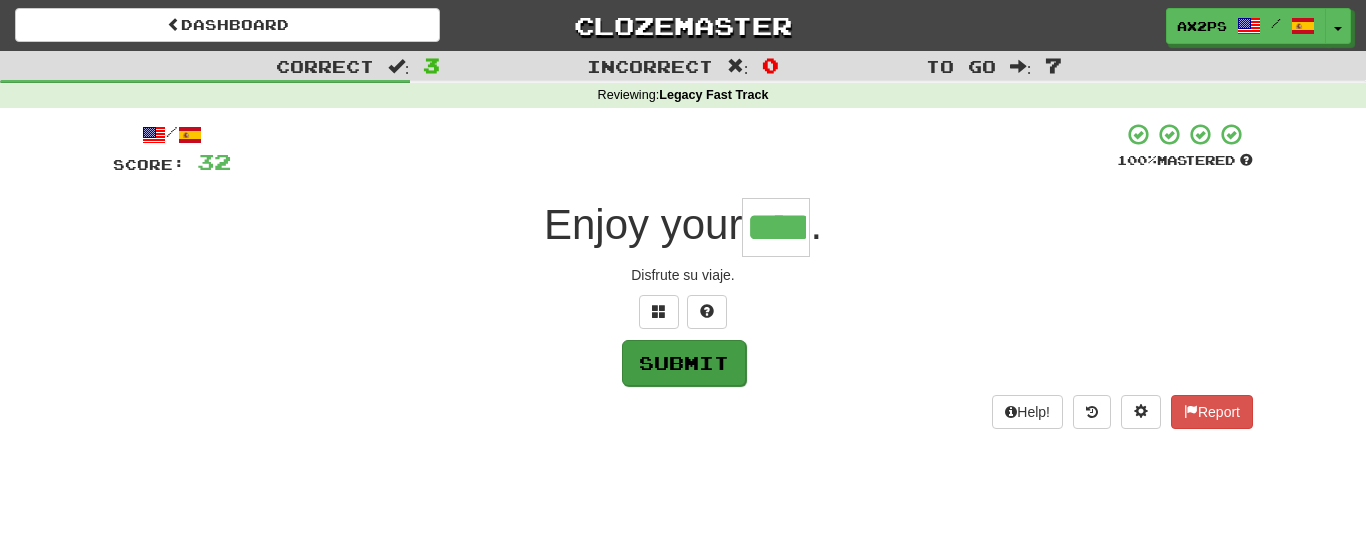 type on "****" 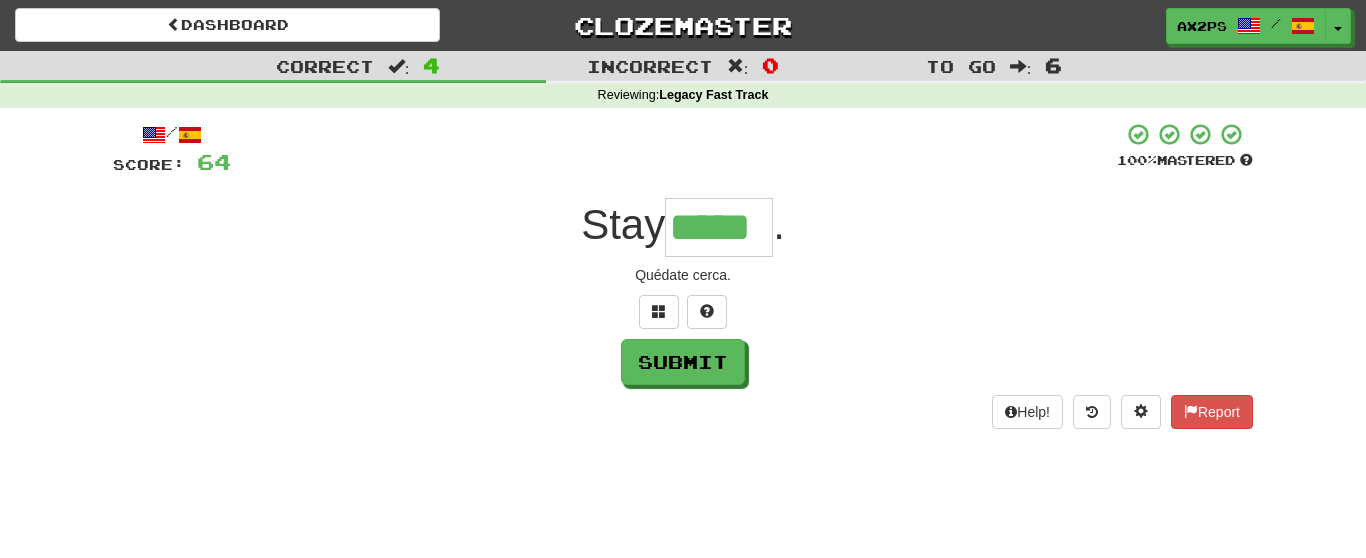type on "*****" 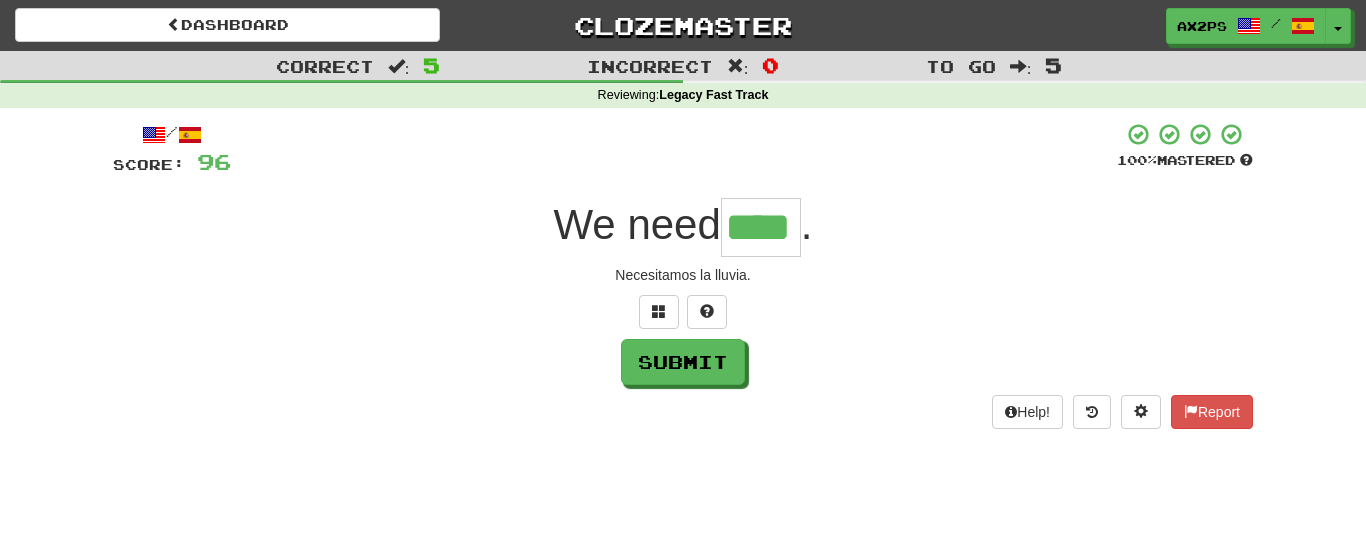 type on "****" 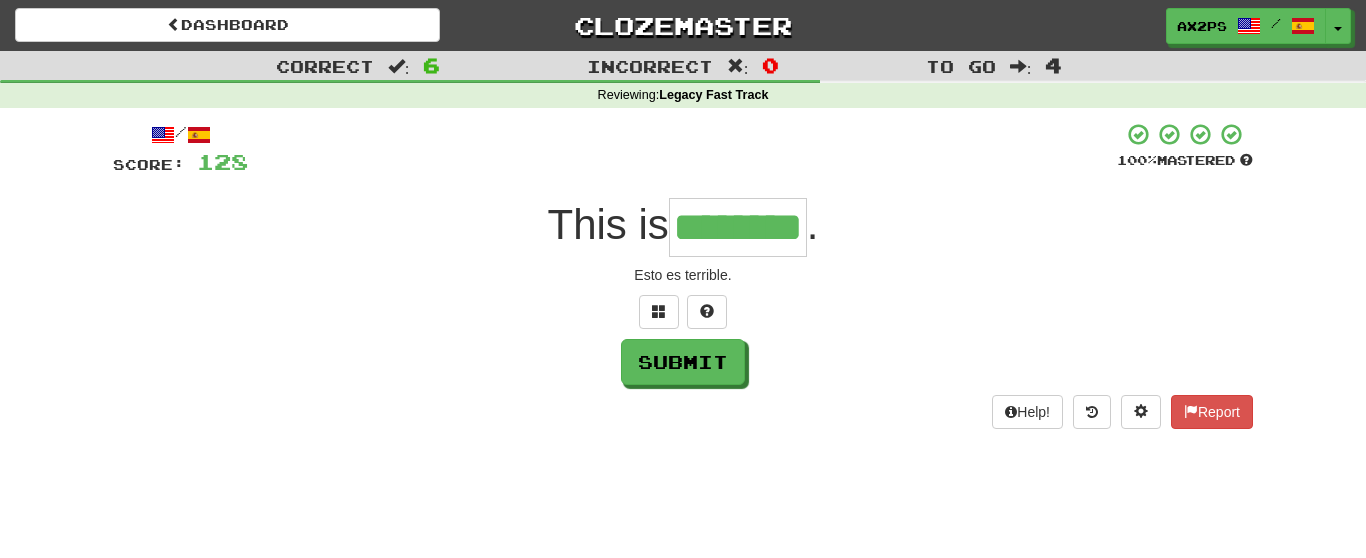type on "********" 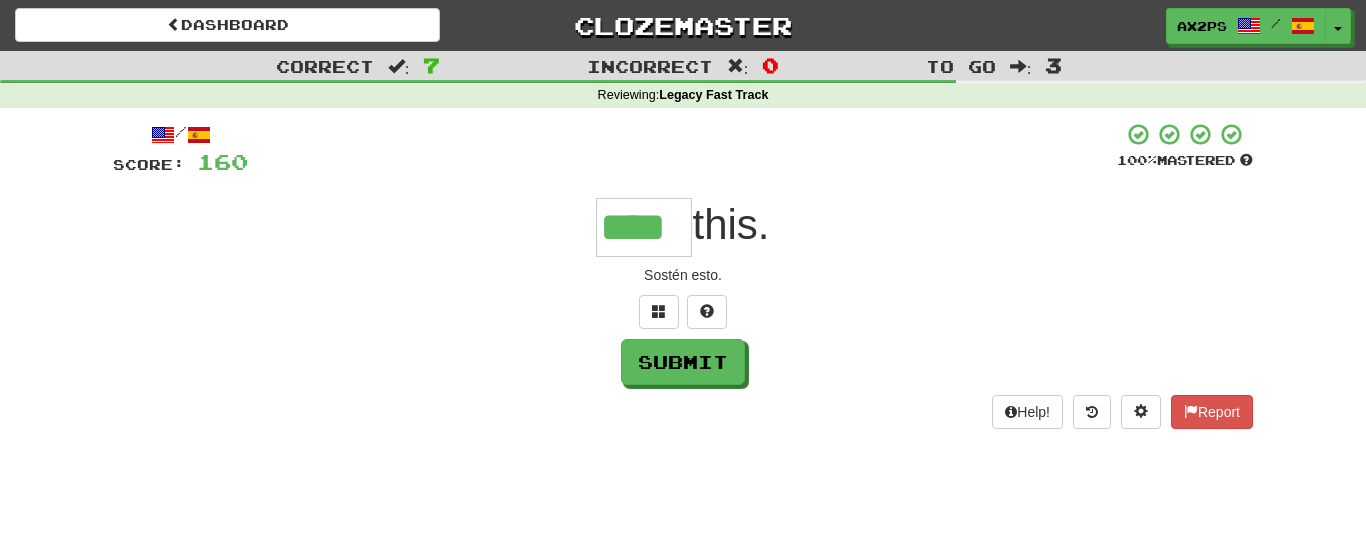 type on "****" 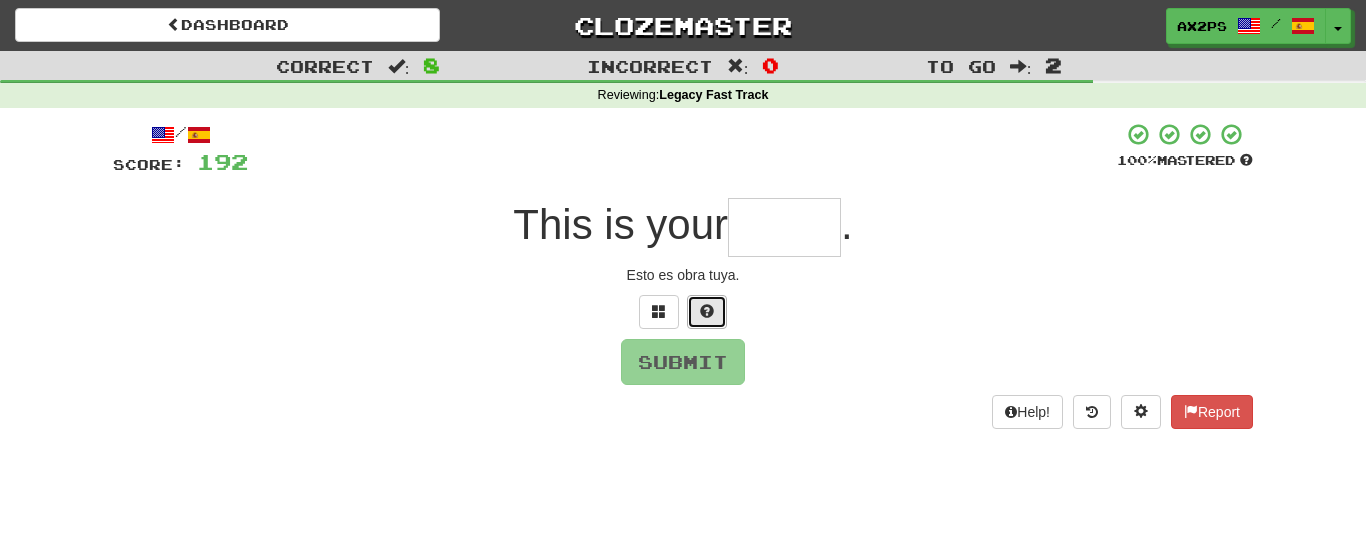 click at bounding box center [707, 312] 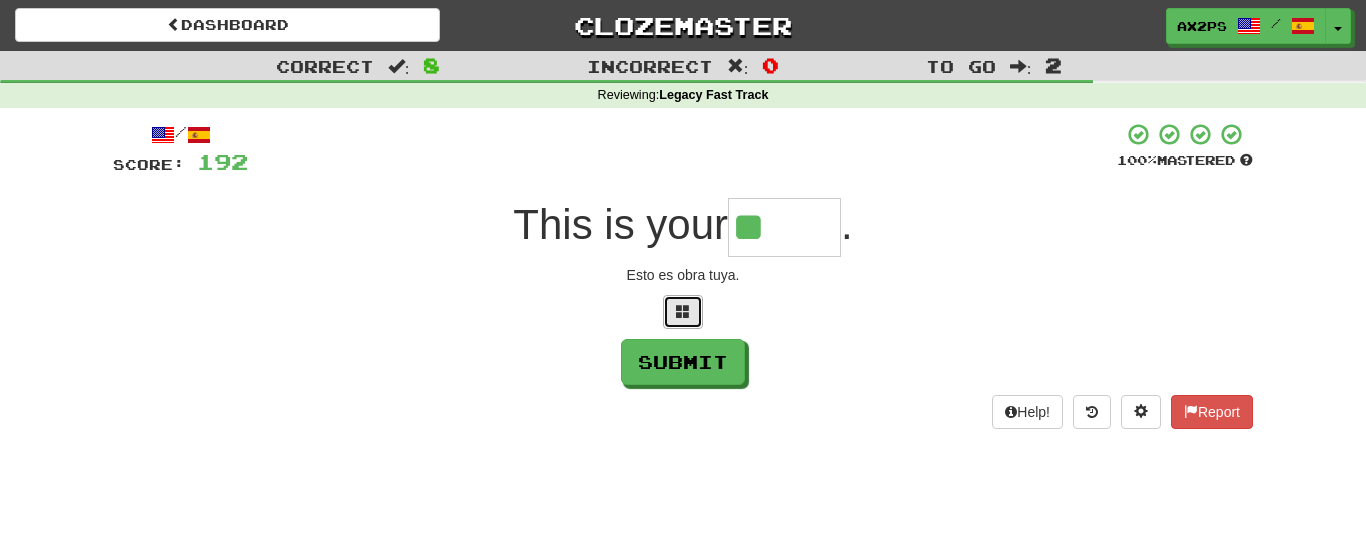 click at bounding box center [683, 312] 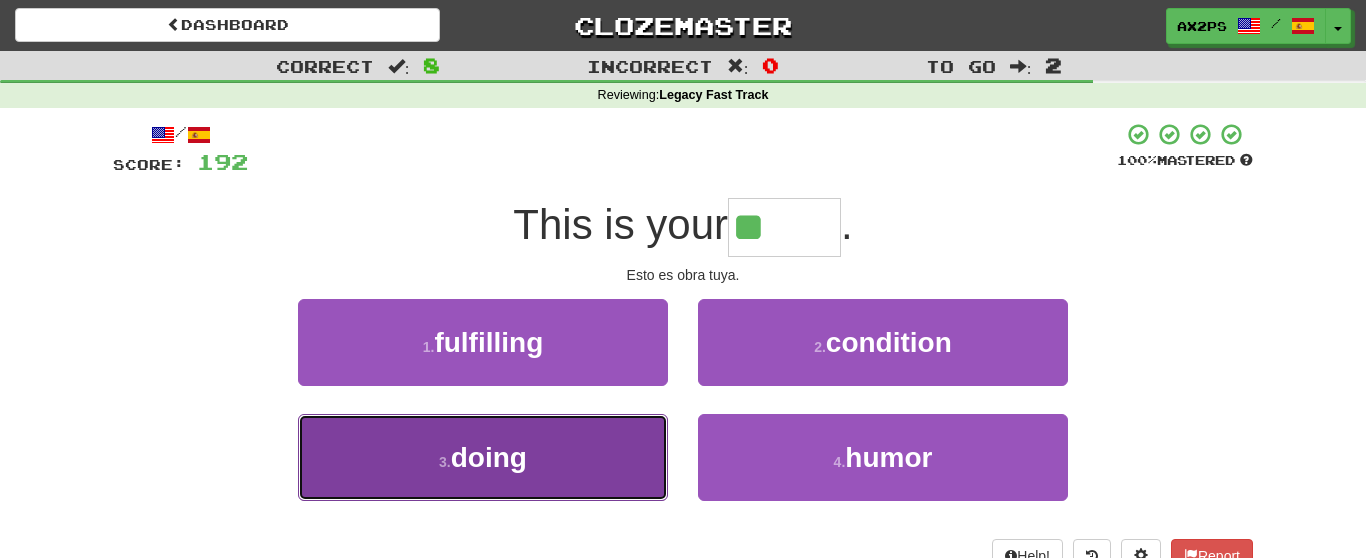 click on "doing" at bounding box center [489, 457] 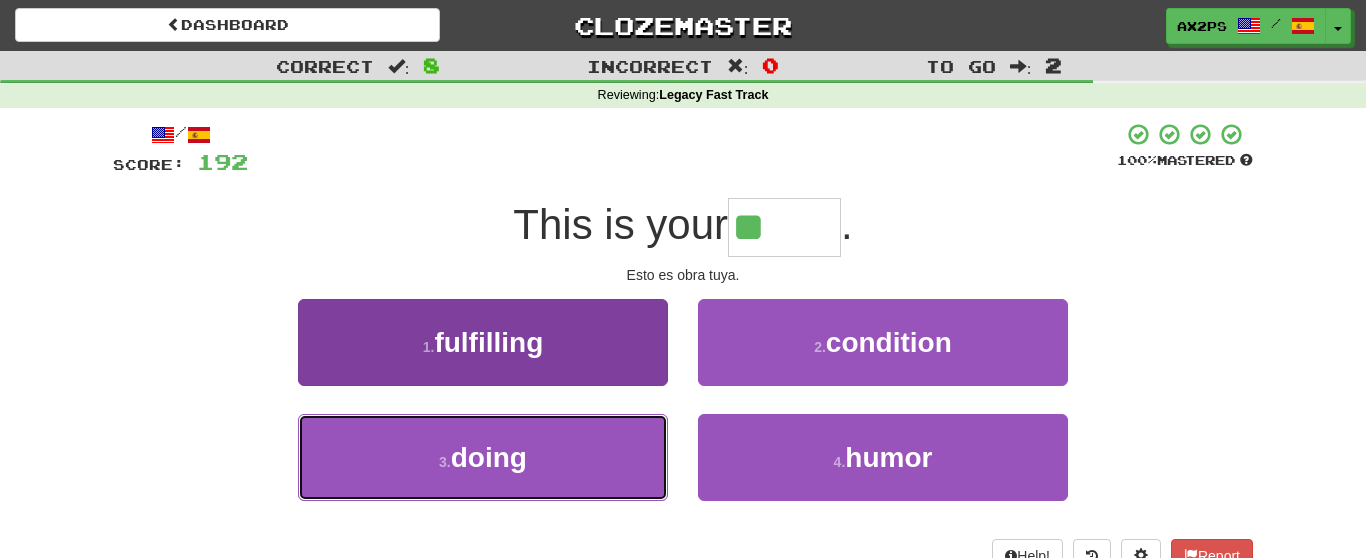 type on "*****" 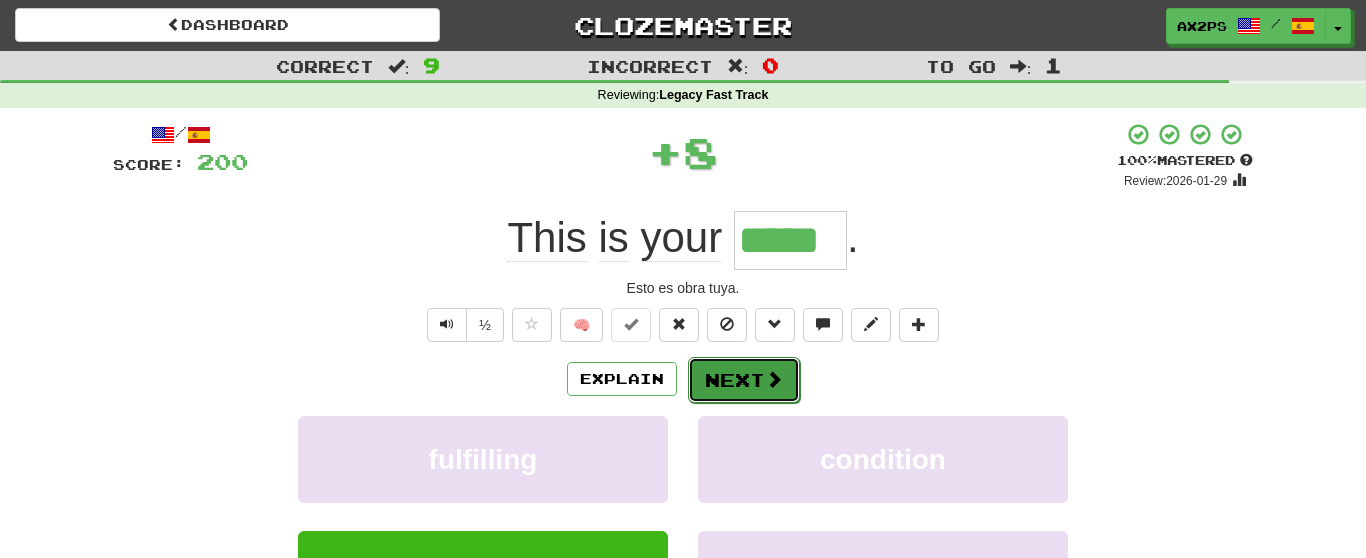 click on "Next" at bounding box center (744, 380) 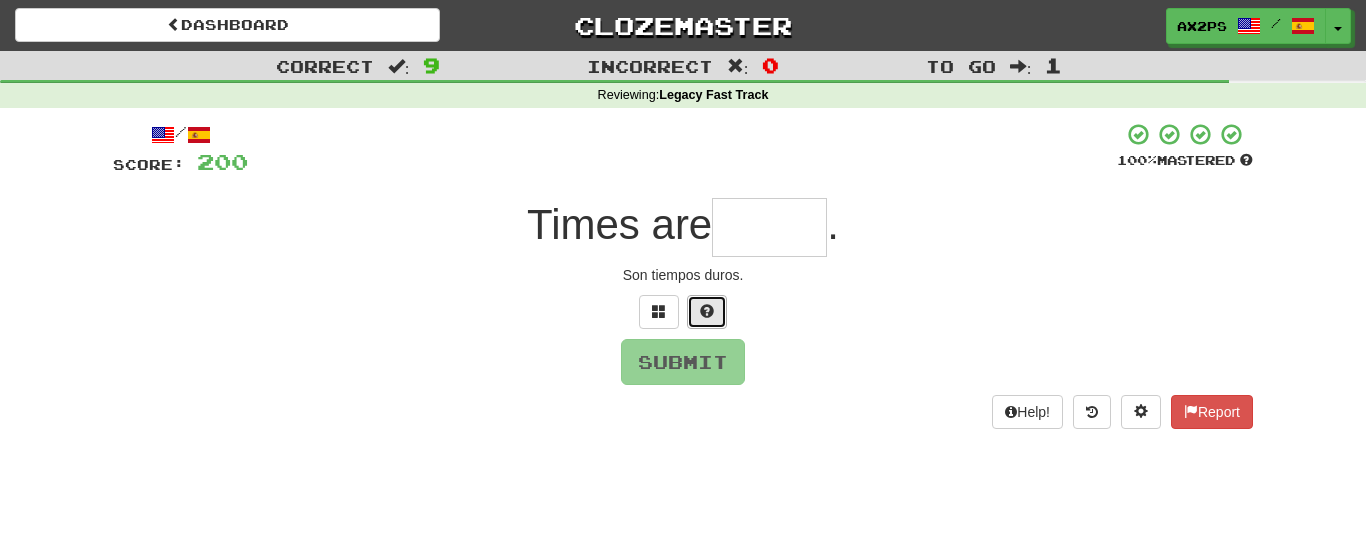 click at bounding box center (707, 311) 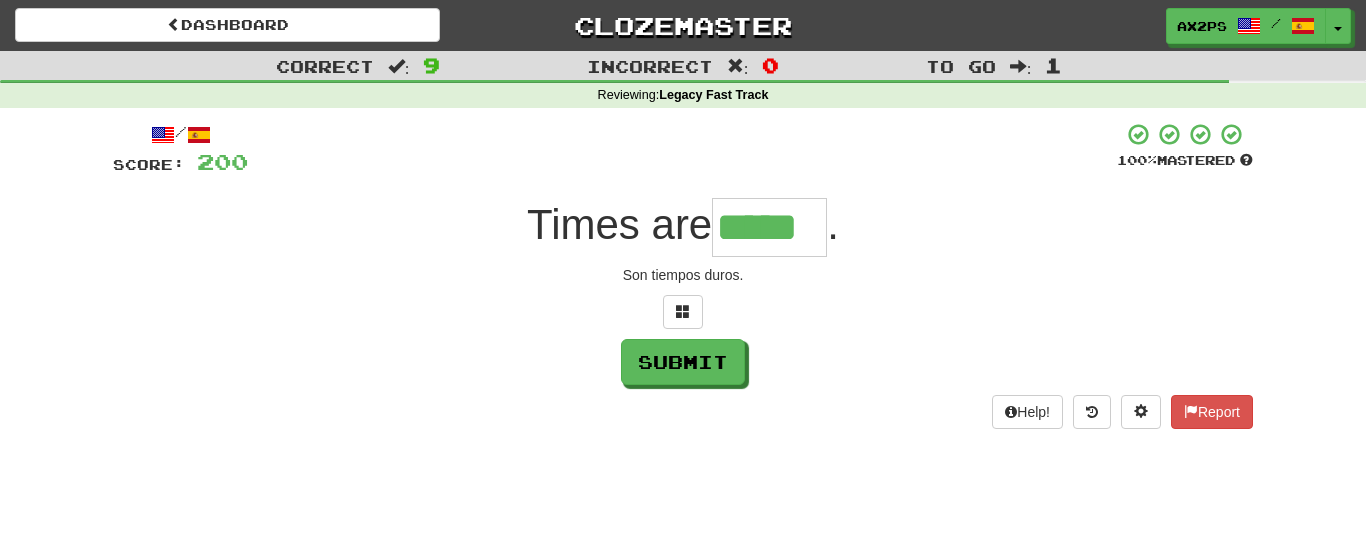 type on "*****" 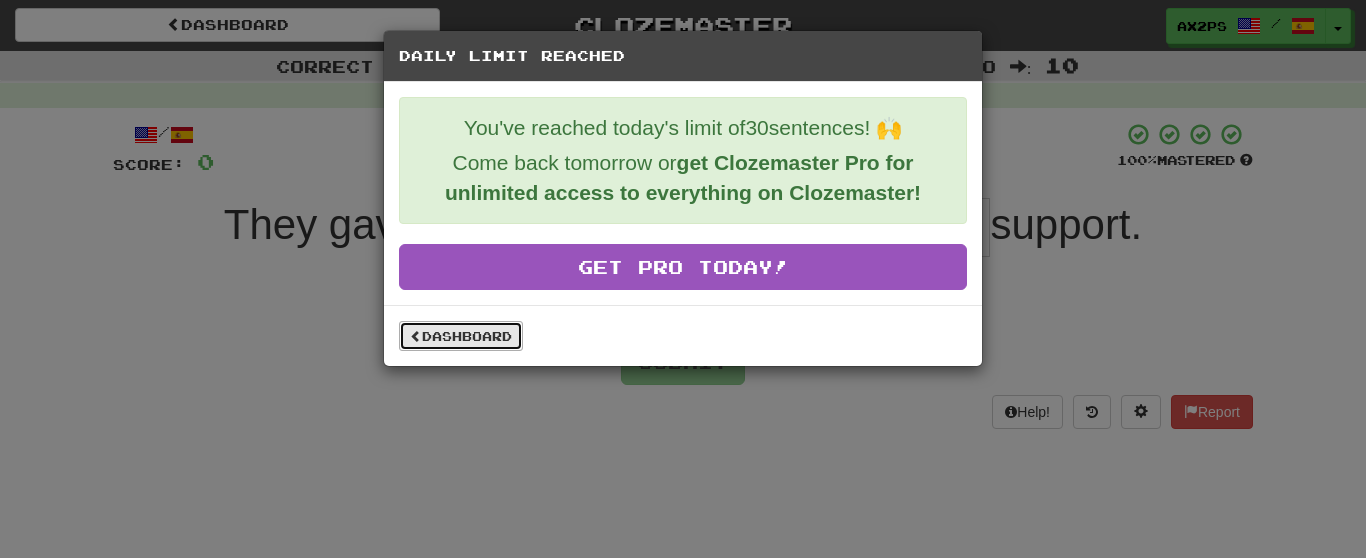 click on "Dashboard" at bounding box center (461, 336) 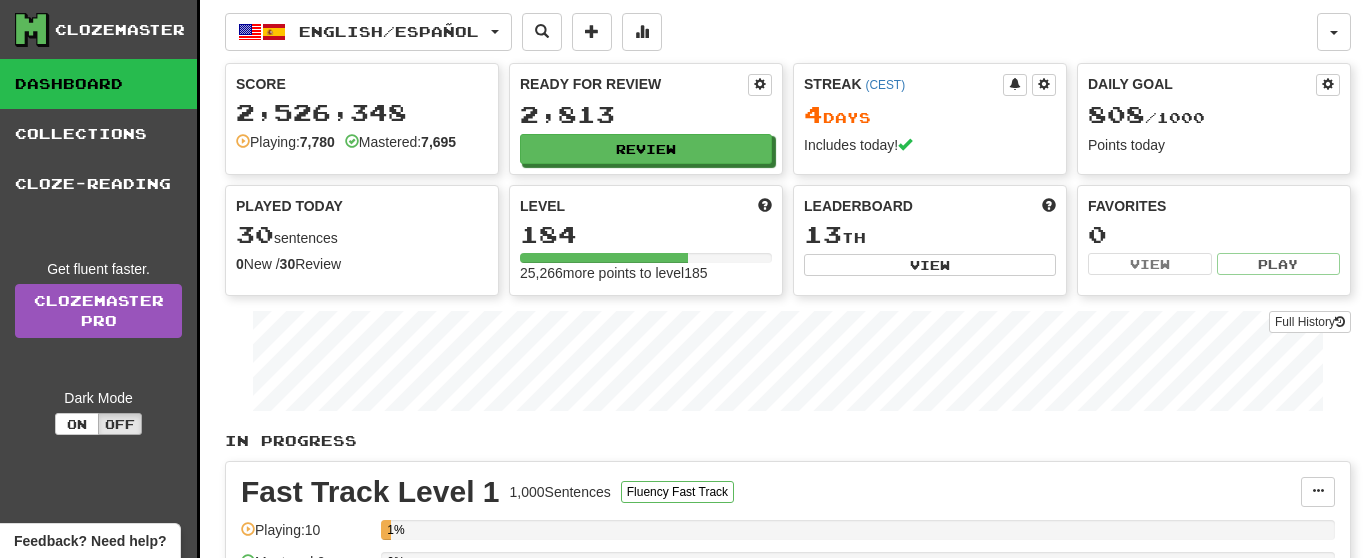 scroll, scrollTop: 0, scrollLeft: 0, axis: both 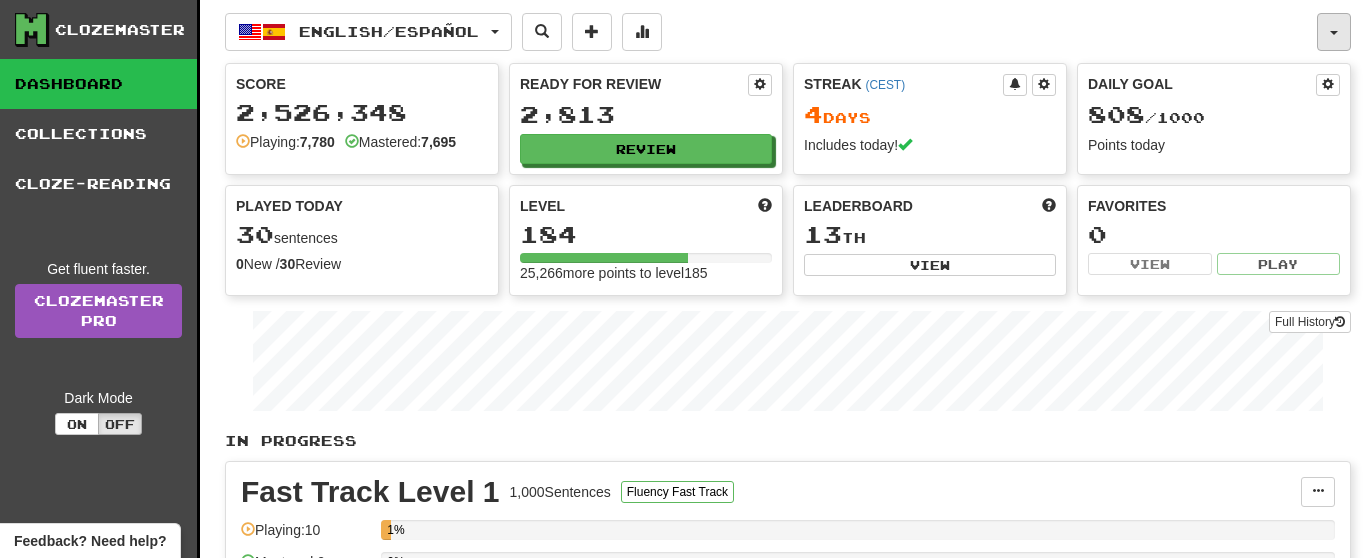 click at bounding box center (1334, 32) 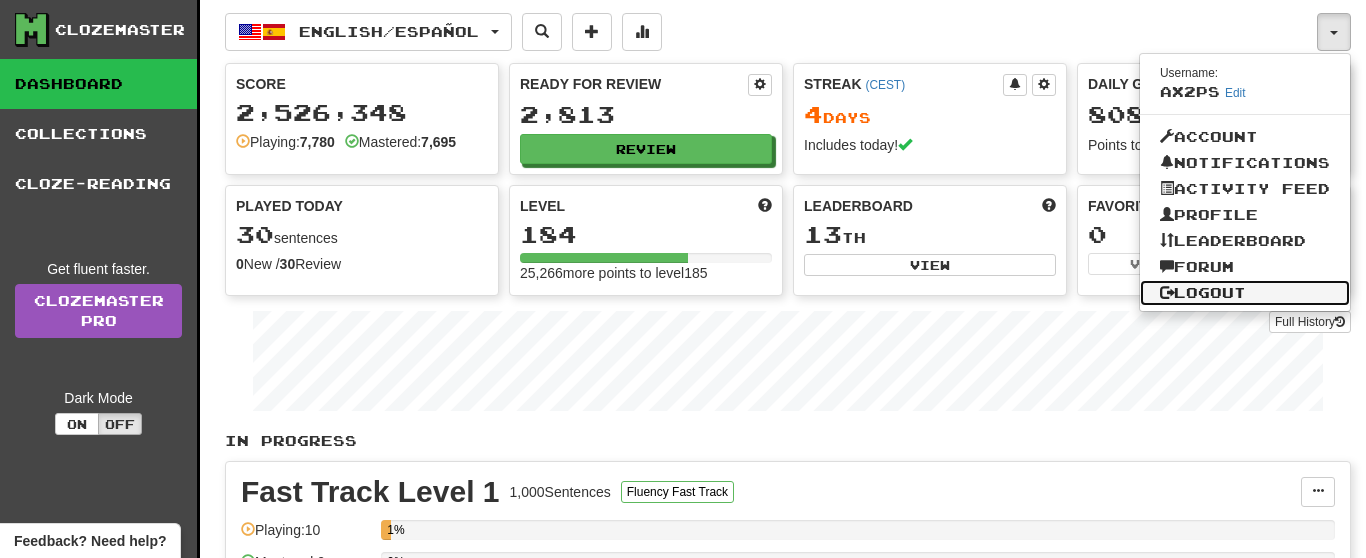 click on "Logout" at bounding box center [1245, 293] 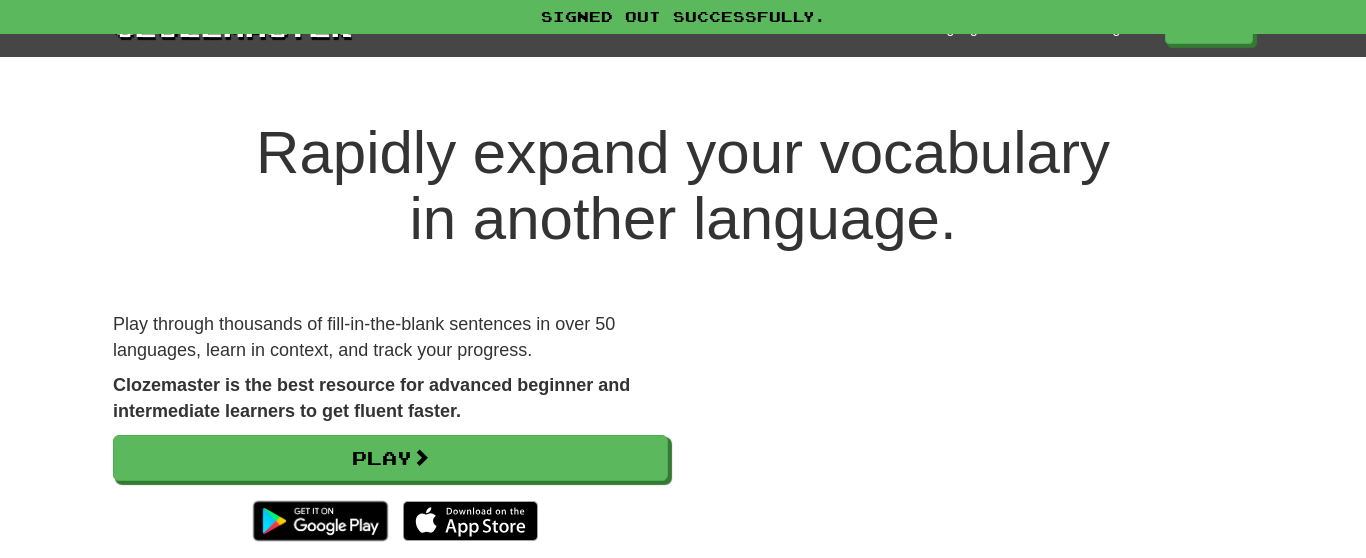 scroll, scrollTop: 0, scrollLeft: 0, axis: both 